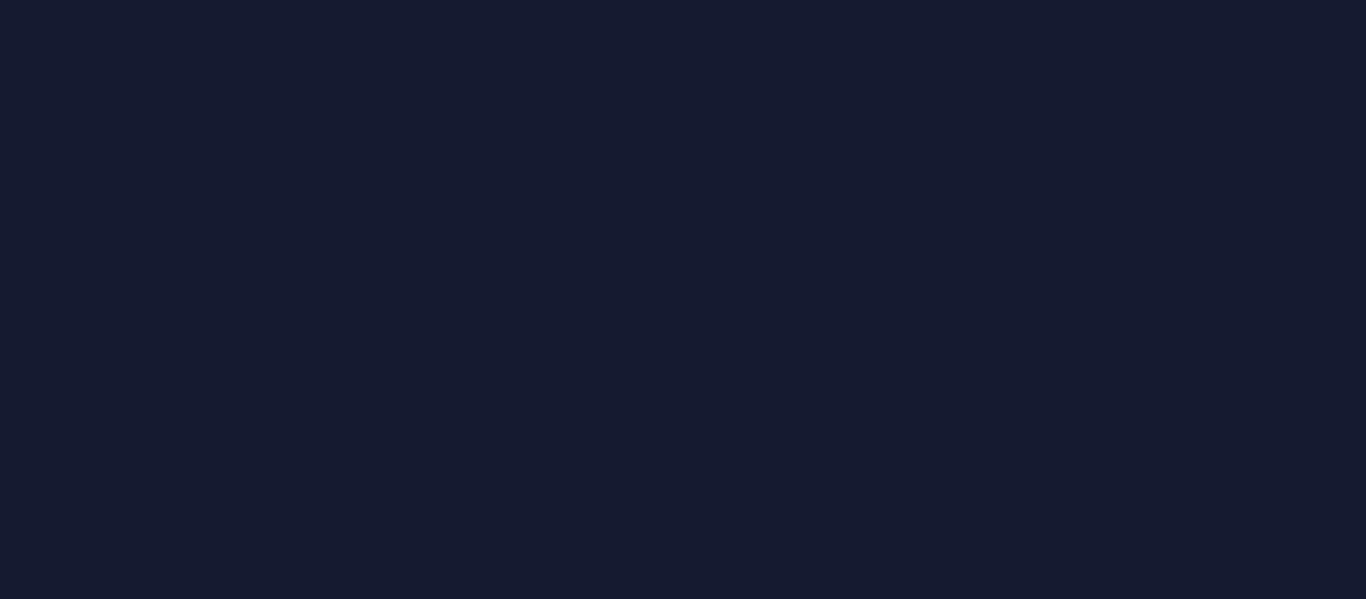 scroll, scrollTop: 0, scrollLeft: 0, axis: both 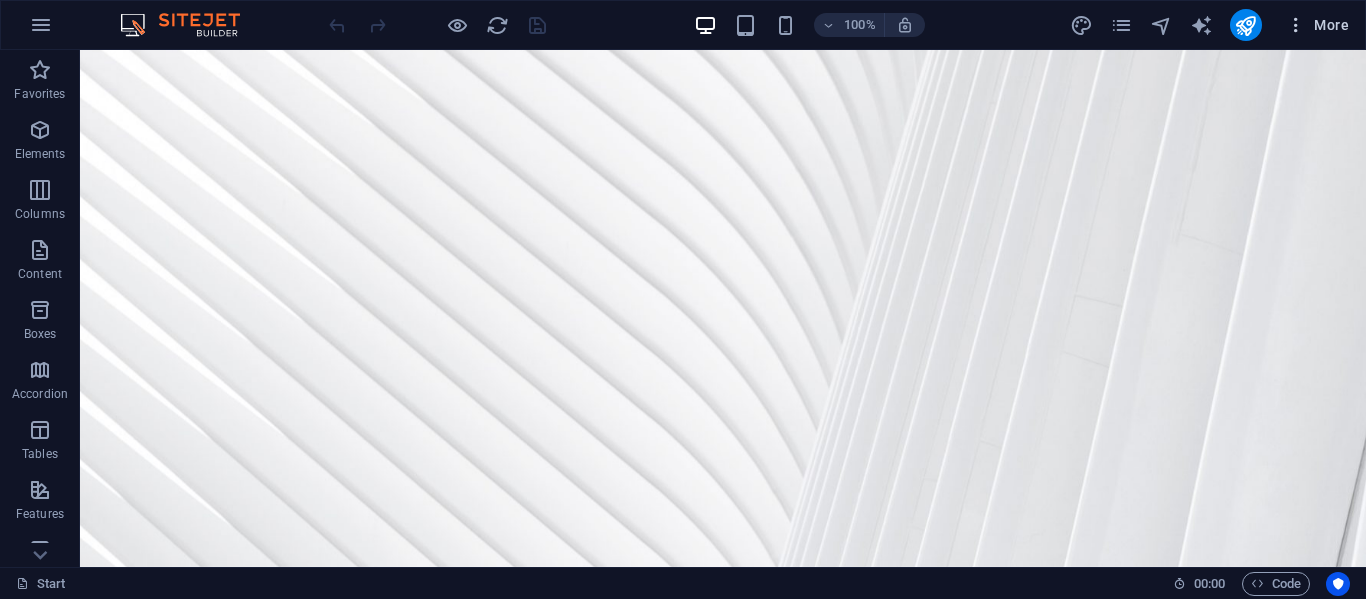 click on "More" at bounding box center (1317, 25) 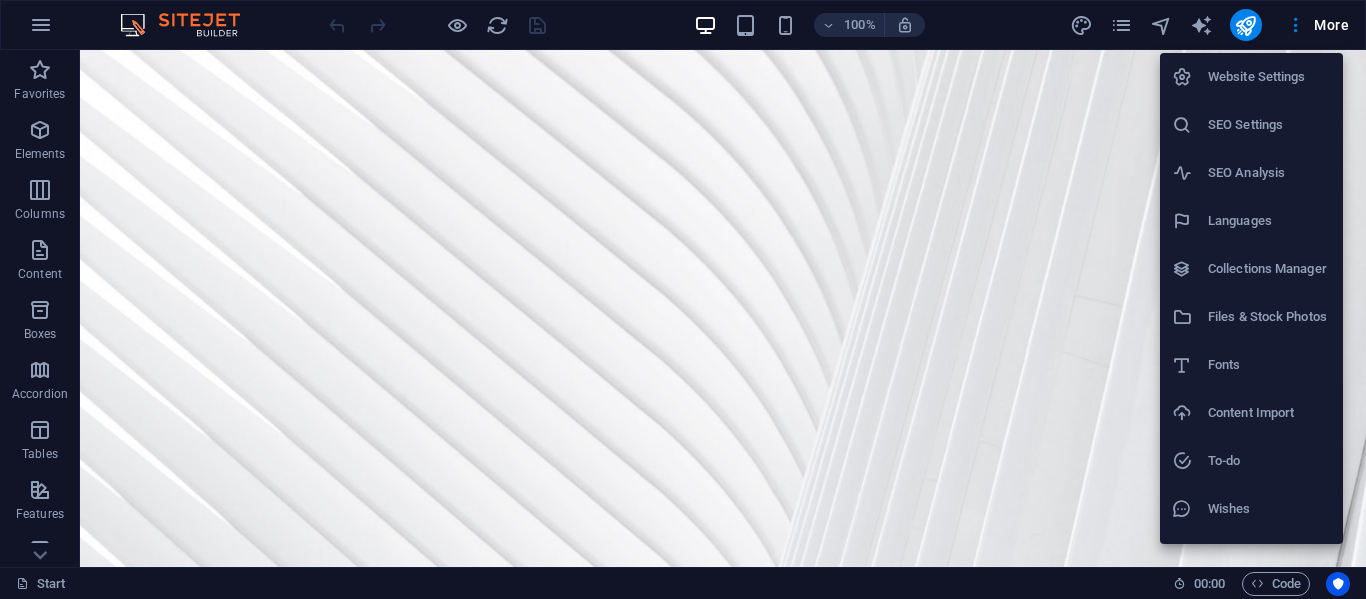 click at bounding box center [683, 299] 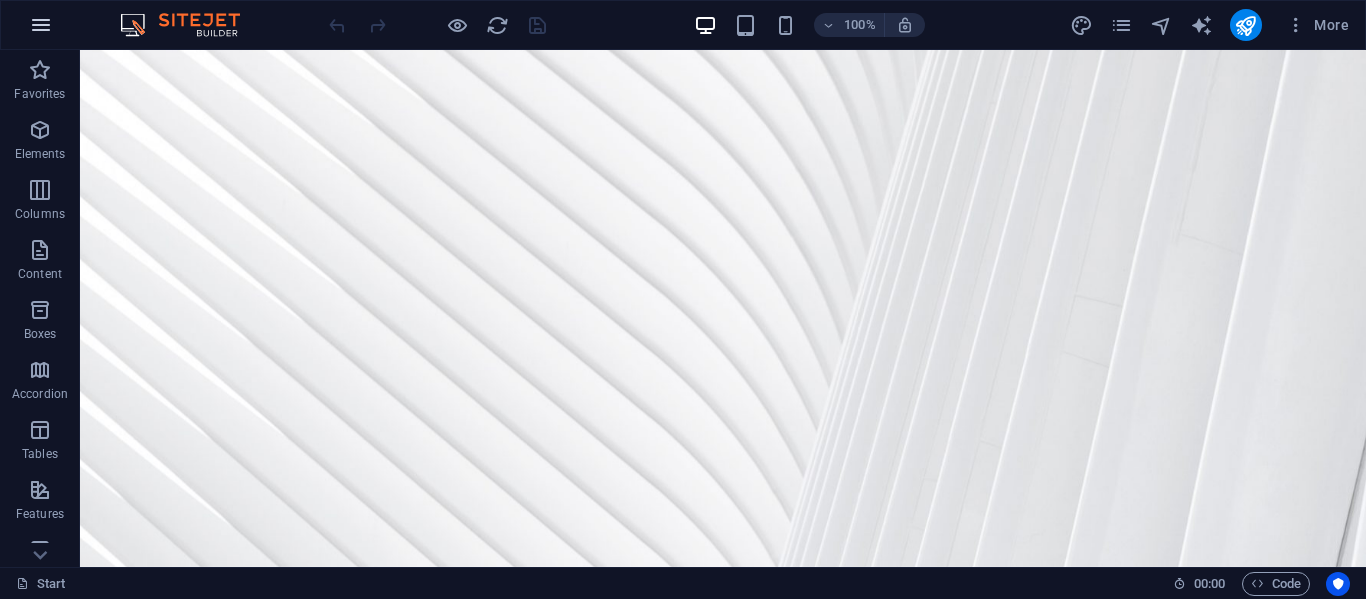 click at bounding box center [41, 25] 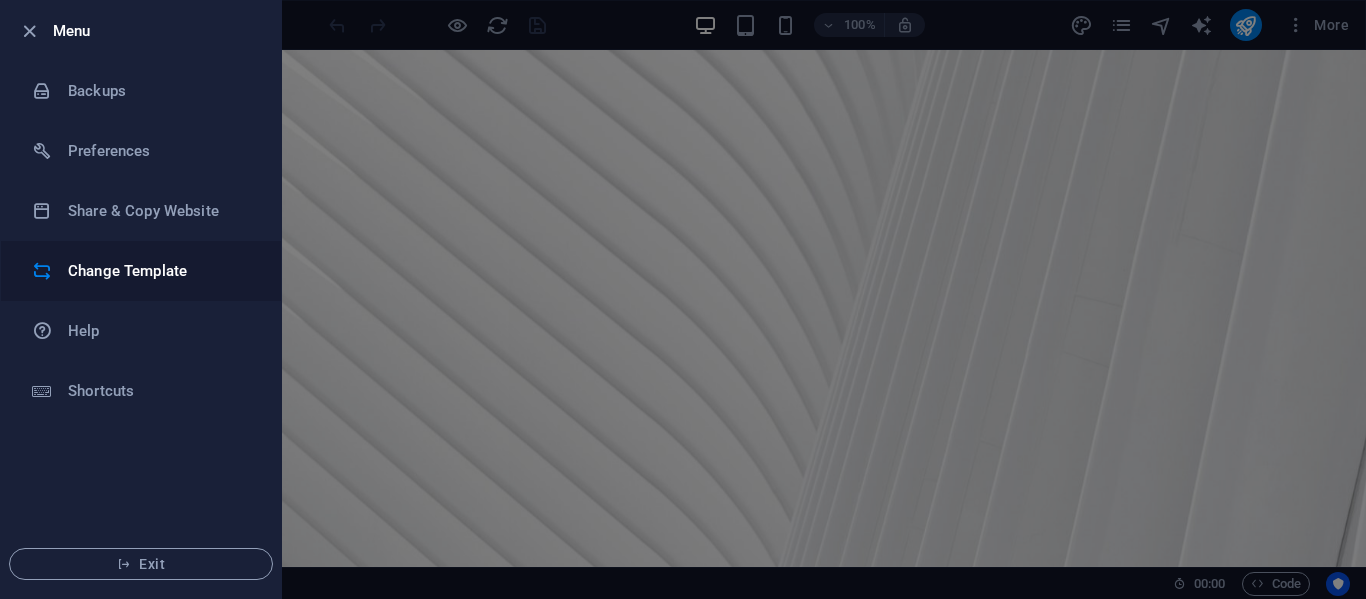 click on "Change Template" at bounding box center [160, 271] 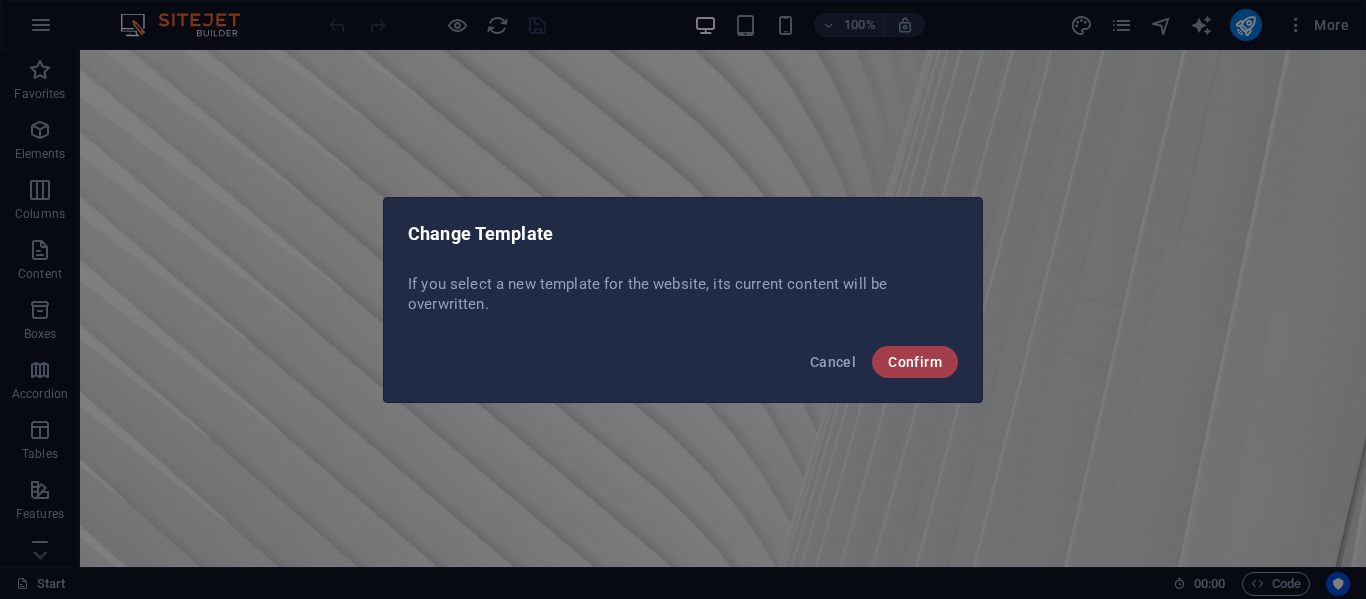 click on "Confirm" at bounding box center [915, 362] 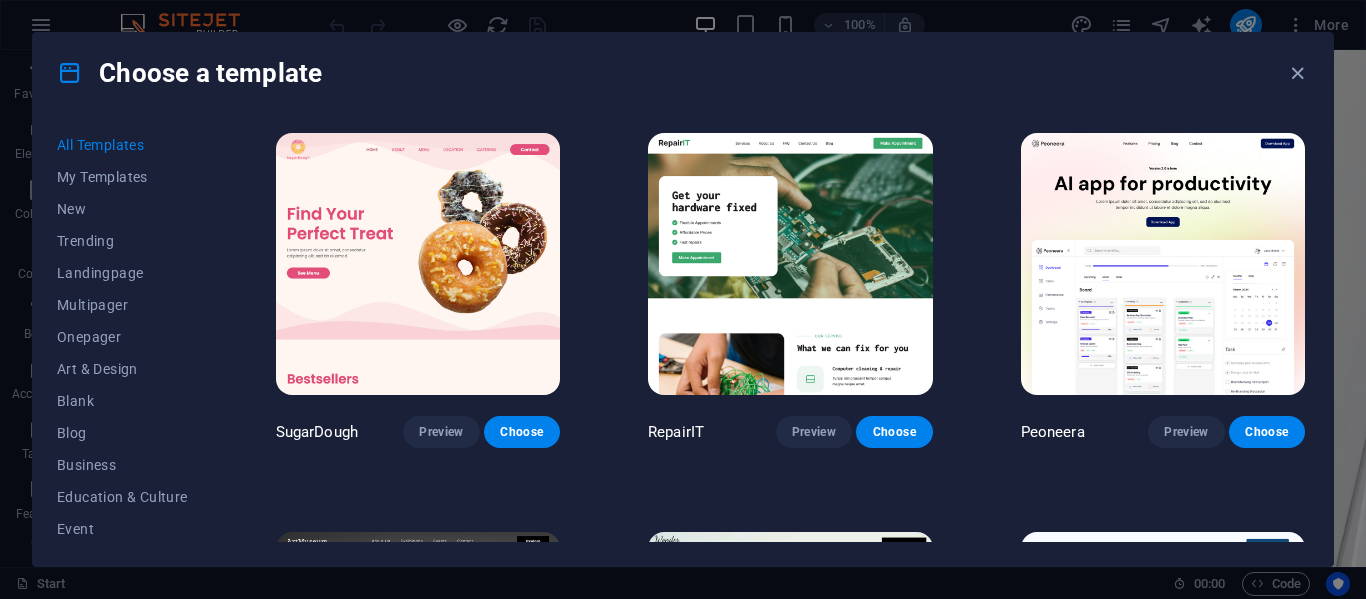 click on "All Templates My Templates New Trending Landingpage Multipager Onepager Art & Design Blank Blog Business Education & Culture Event Gastronomy Health IT & Media Legal & Finance Non-Profit Performance Portfolio Services Sports & Beauty Trades Travel Wireframe SugarDough Preview Choose RepairIT Preview Choose Peoneera Preview Choose Art Museum Preview Choose Wonder Planner Preview Choose Transportable Preview Choose S&L Preview Choose WePaint Preview Choose Eco-Con Preview Choose MeetUp Preview Choose Help & Care Preview Choose Podcaster Preview Choose Academix Preview Choose BIG Barber Shop Preview Choose Health & Food Preview Choose UrbanNest Interiors Preview Choose Green Change Preview Choose The Beauty Temple Preview Choose WeTrain Preview Choose Cleaner Preview Choose Johanna James Preview Choose Delicioso Preview Choose Dream Garden Preview Choose LumeDeAqua Preview Choose Pets Care Preview Choose SafeSpace Preview Choose Midnight Rain Bar Preview Choose Drive Preview Choose Estator Preview Choose Preview" at bounding box center [683, 339] 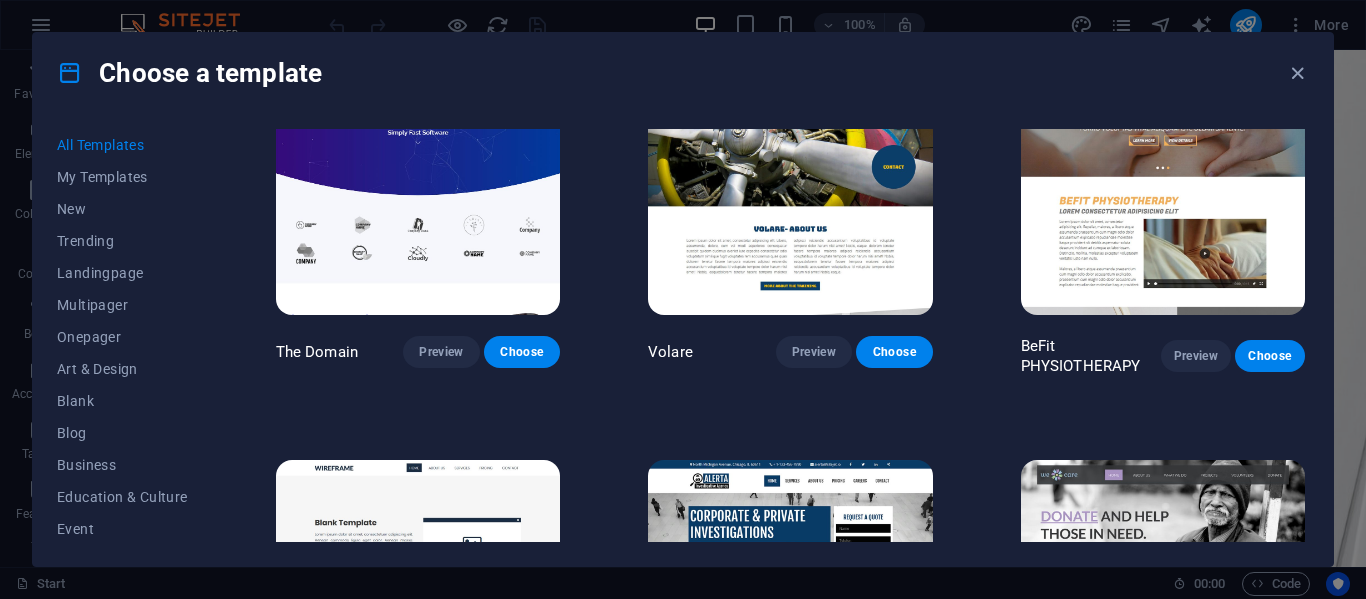 scroll, scrollTop: 9989, scrollLeft: 0, axis: vertical 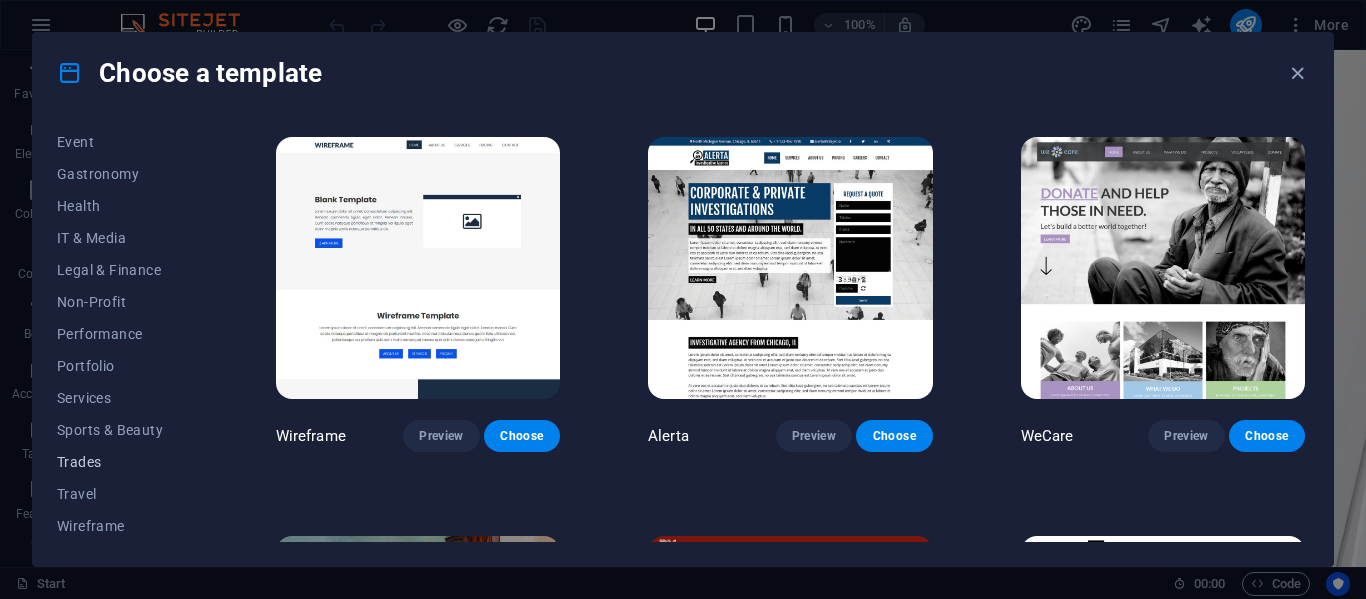 click on "Trades" at bounding box center (122, 462) 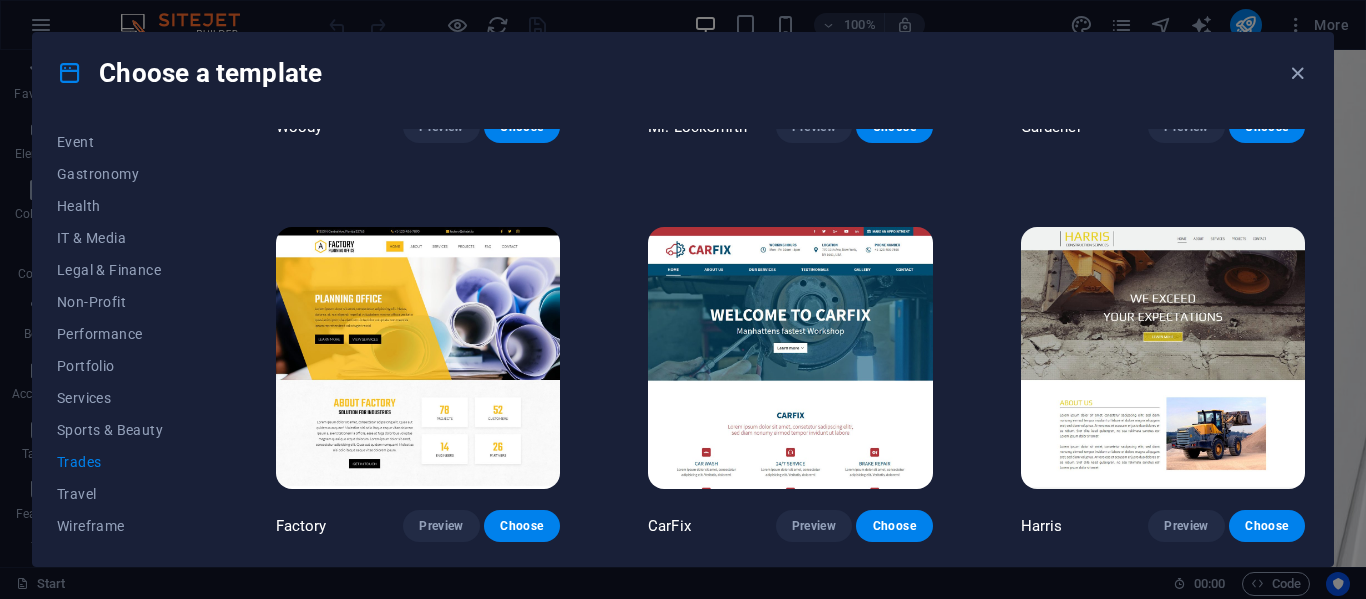 scroll, scrollTop: 697, scrollLeft: 0, axis: vertical 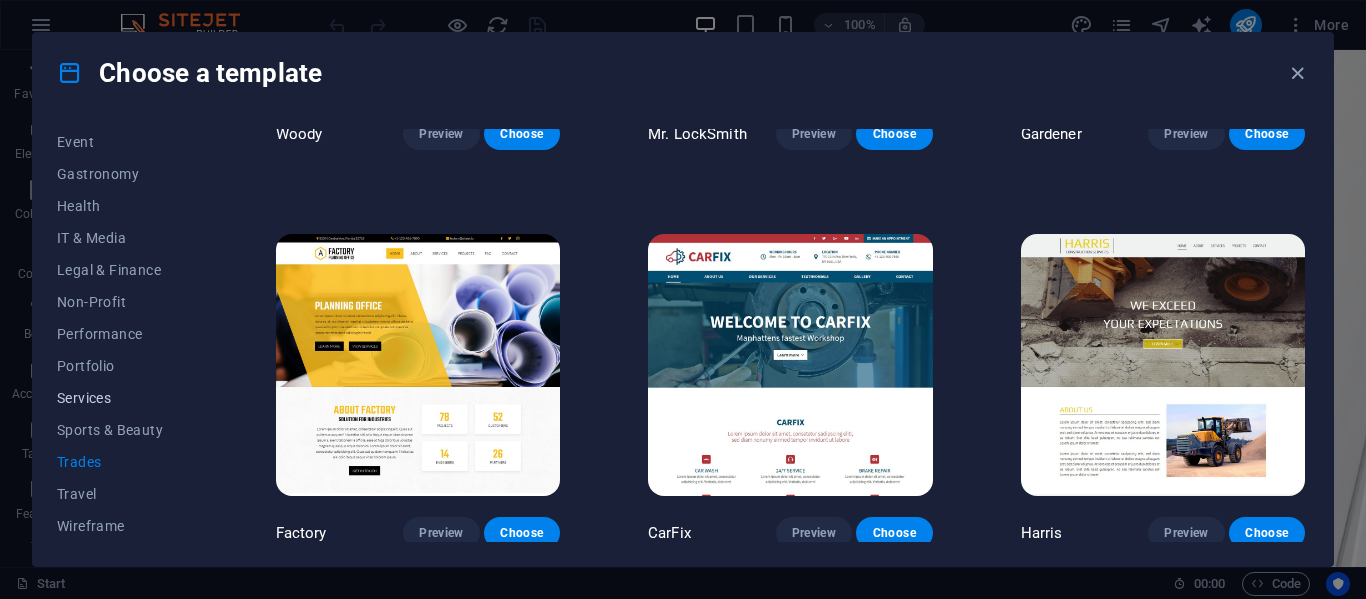 click on "Services" at bounding box center [122, 398] 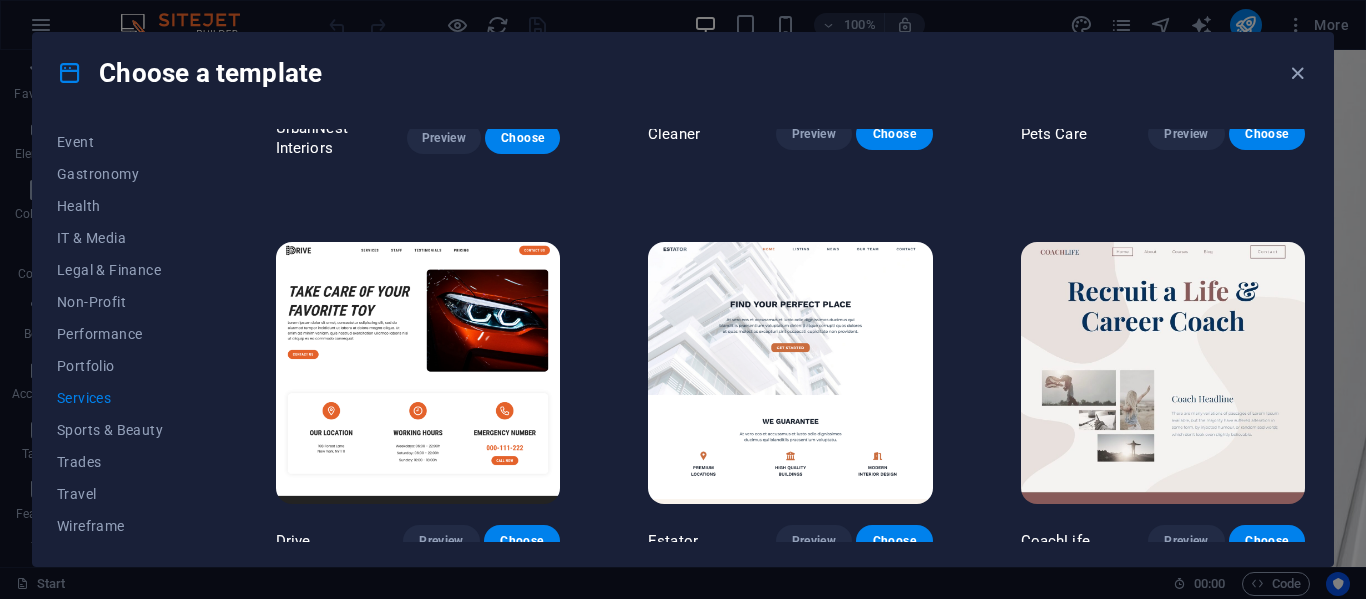 scroll, scrollTop: 2301, scrollLeft: 0, axis: vertical 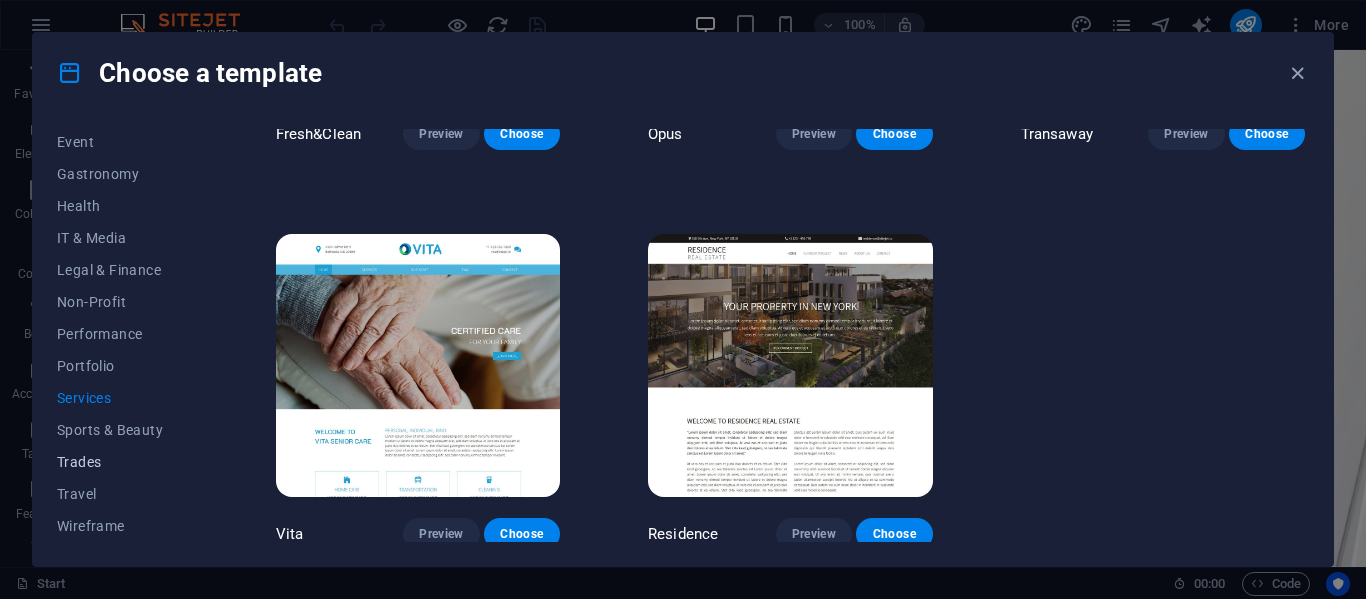 click on "Trades" at bounding box center [122, 462] 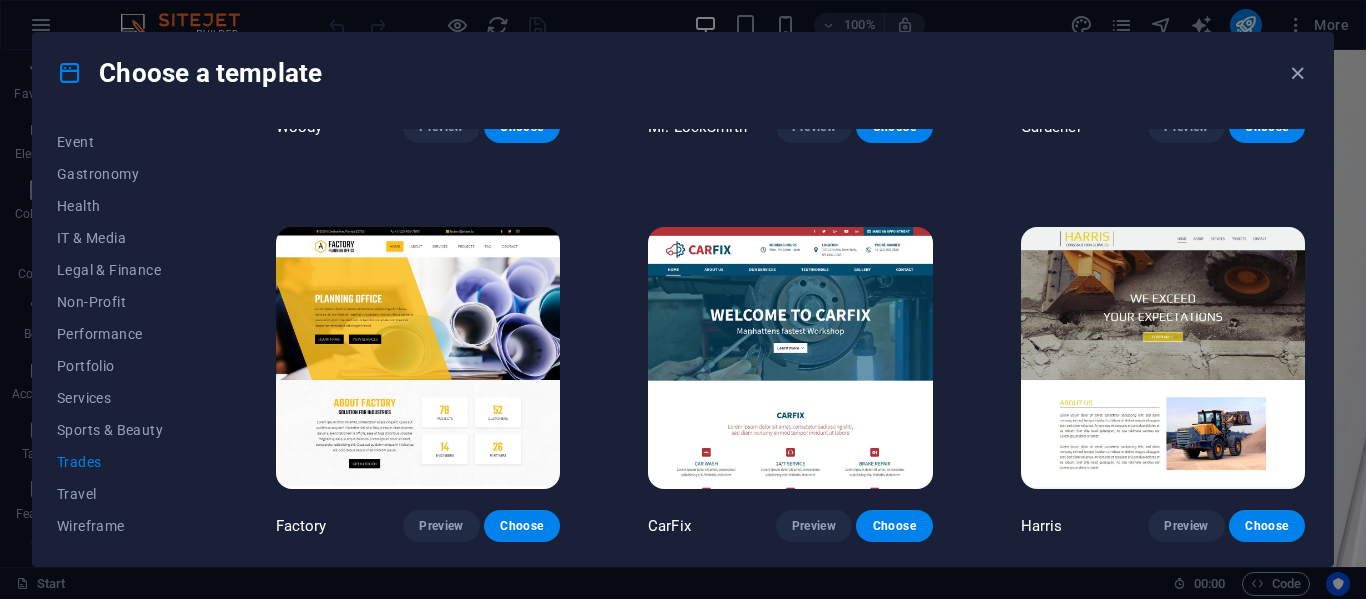 scroll, scrollTop: 0, scrollLeft: 0, axis: both 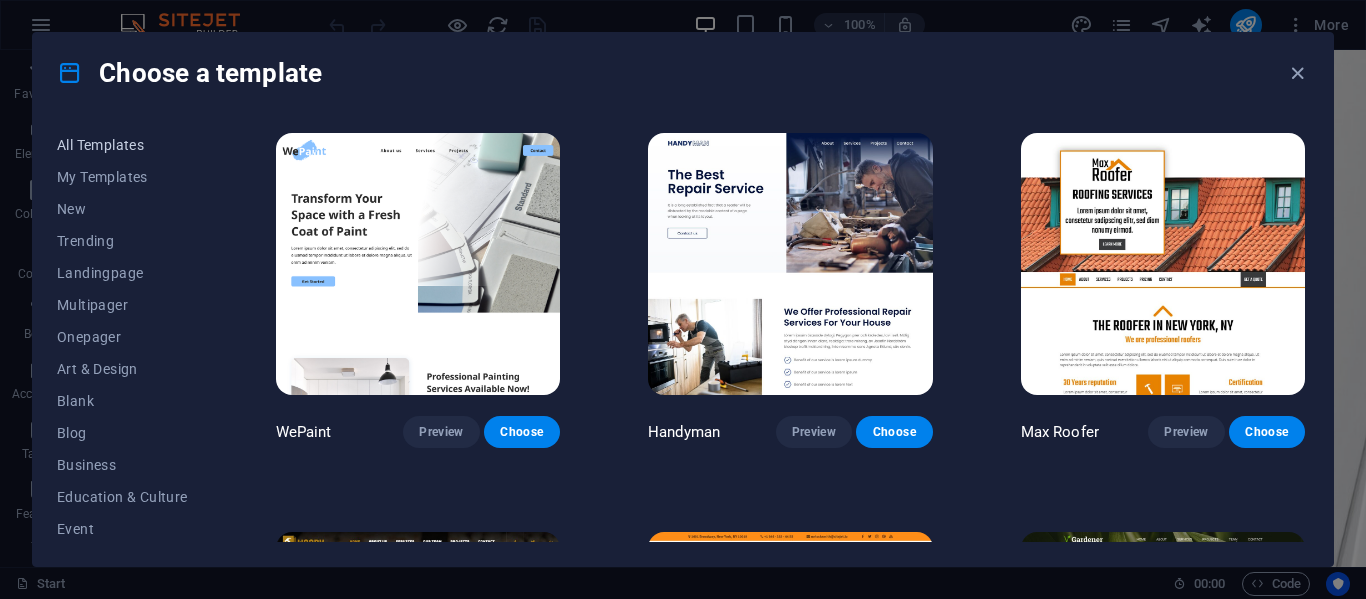 click on "All Templates" at bounding box center (122, 145) 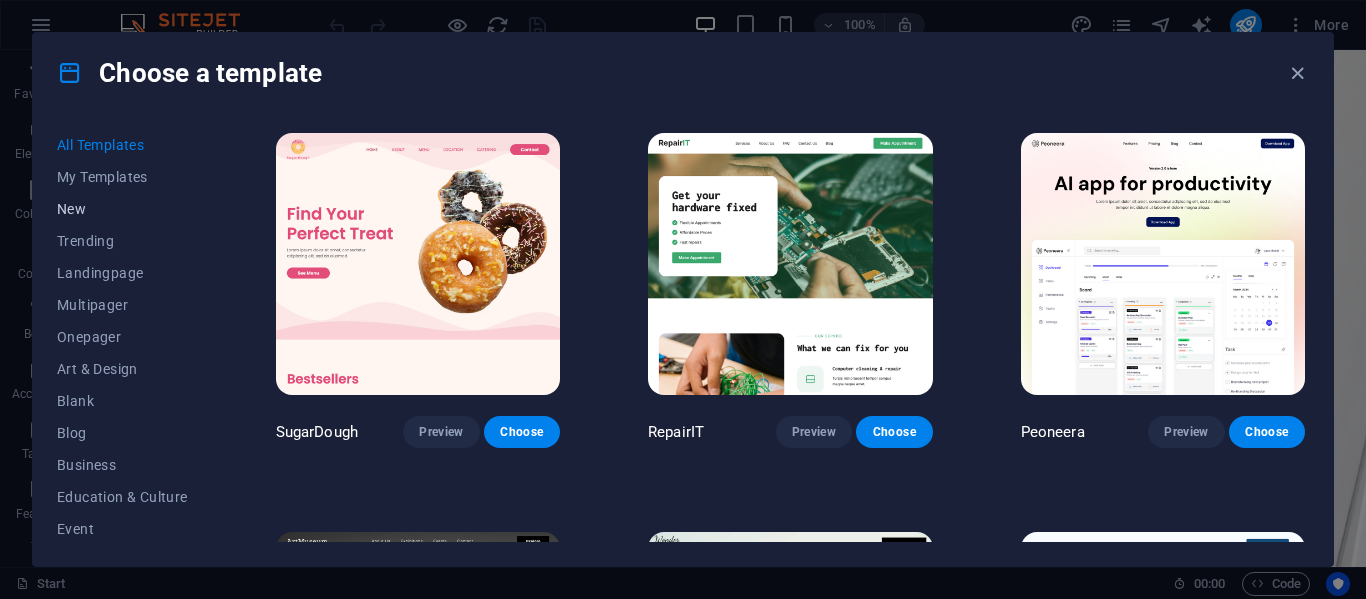 click on "New" at bounding box center [122, 209] 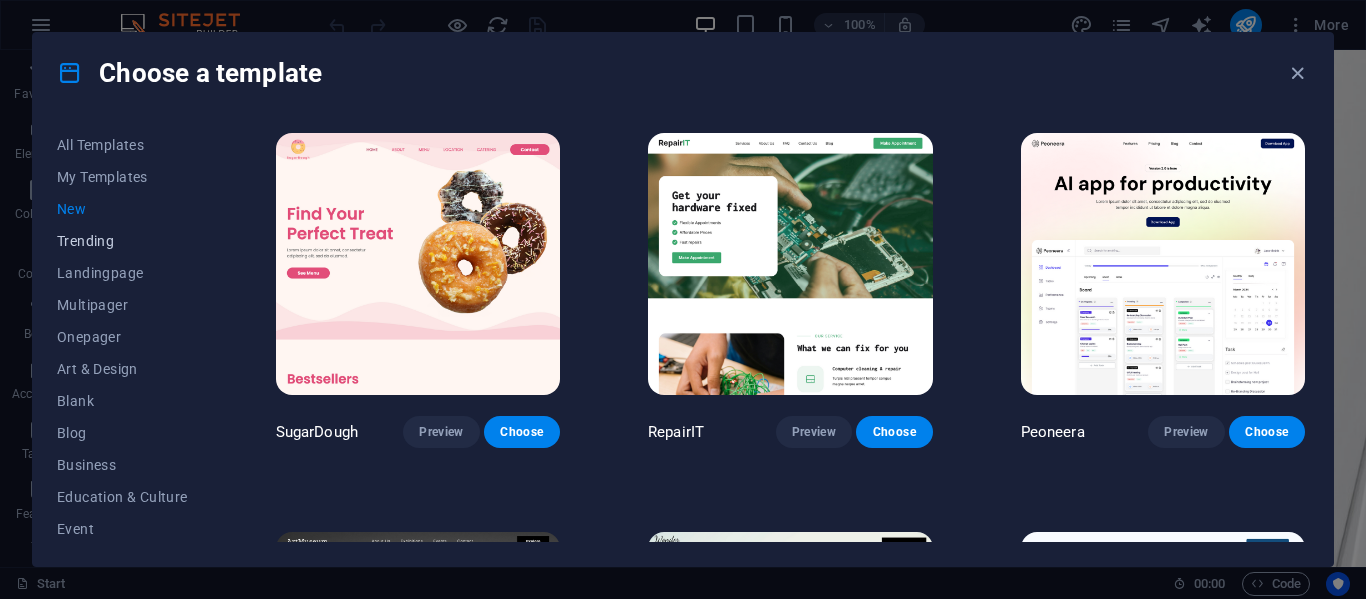 click on "Trending" at bounding box center (122, 241) 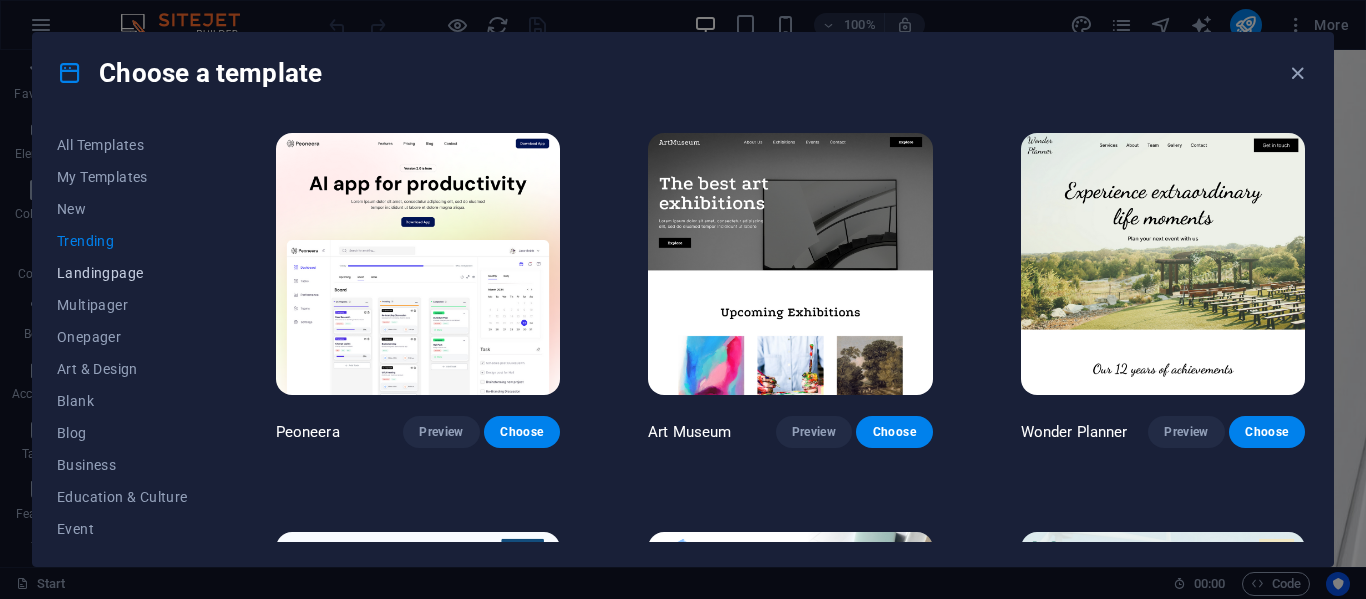 click on "Landingpage" at bounding box center [122, 273] 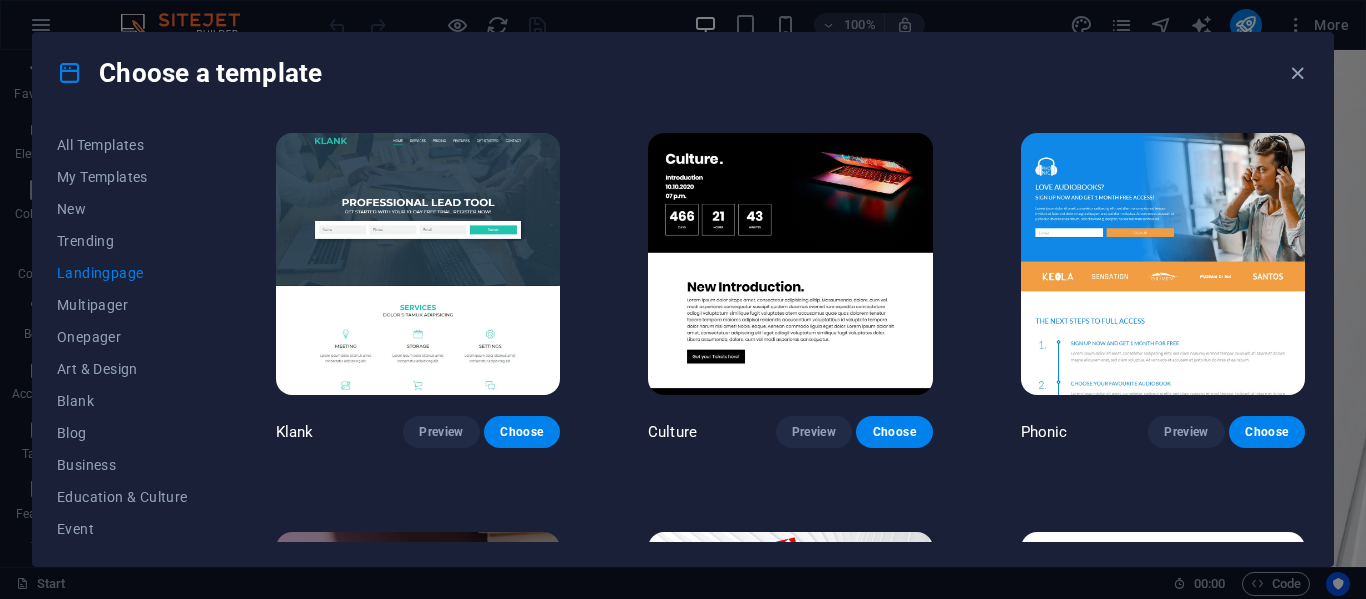 click at bounding box center (790, 264) 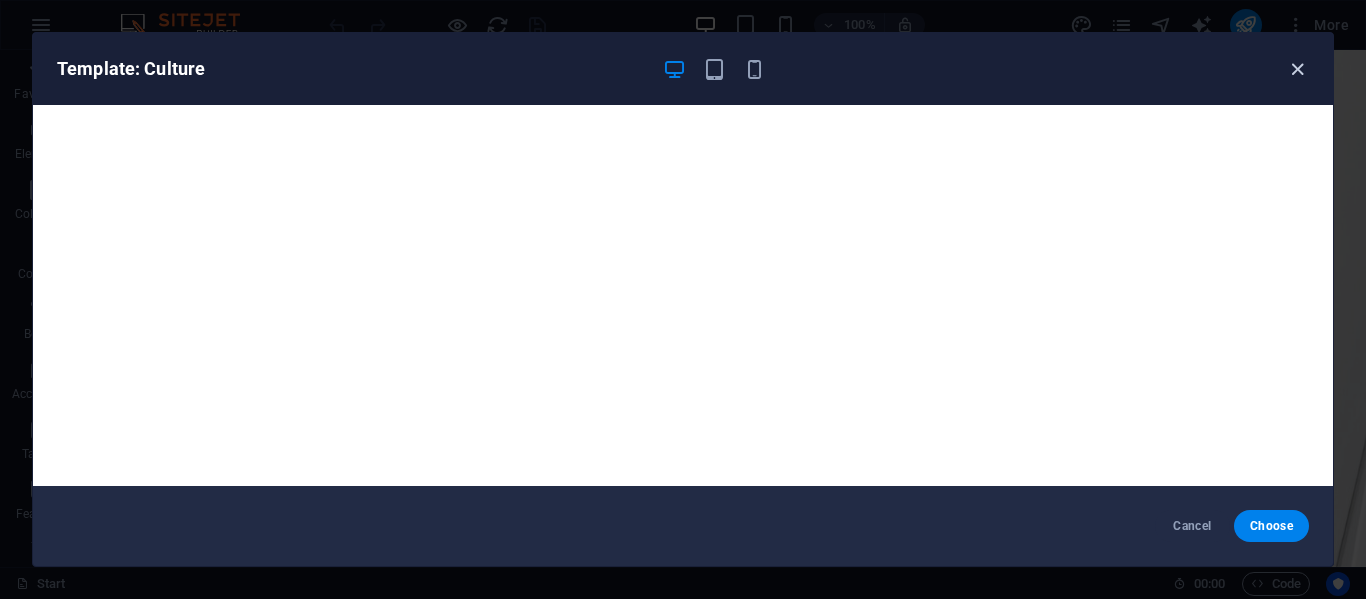 click at bounding box center (1297, 69) 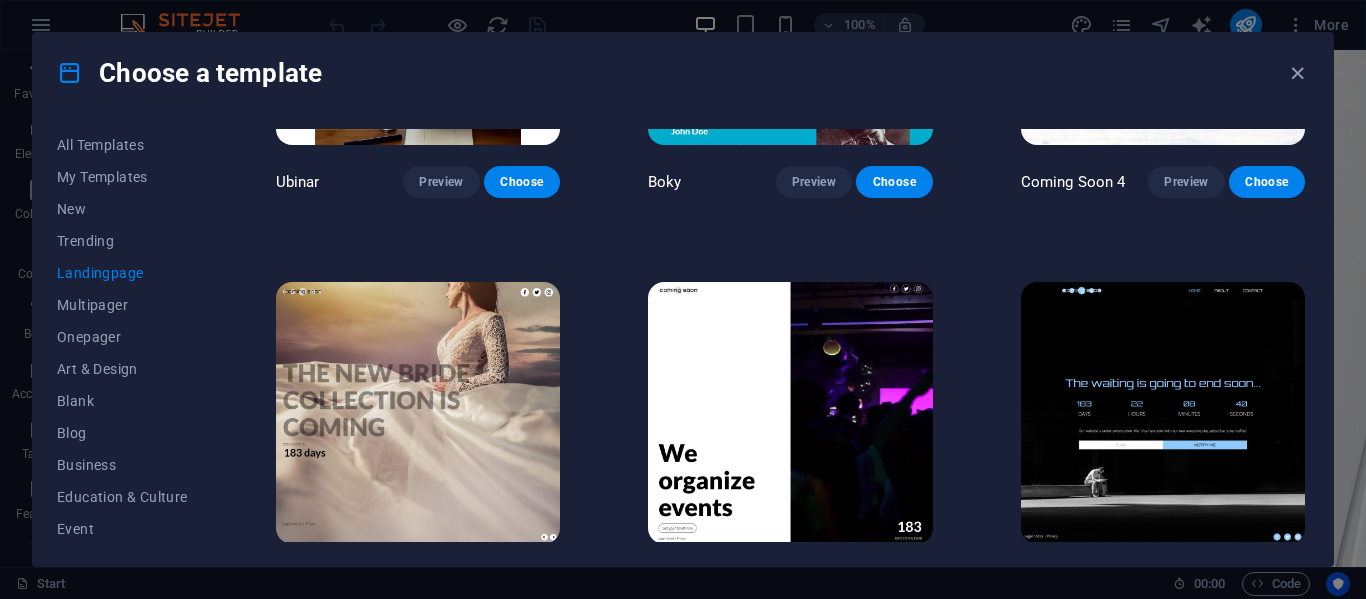 scroll, scrollTop: 3078, scrollLeft: 0, axis: vertical 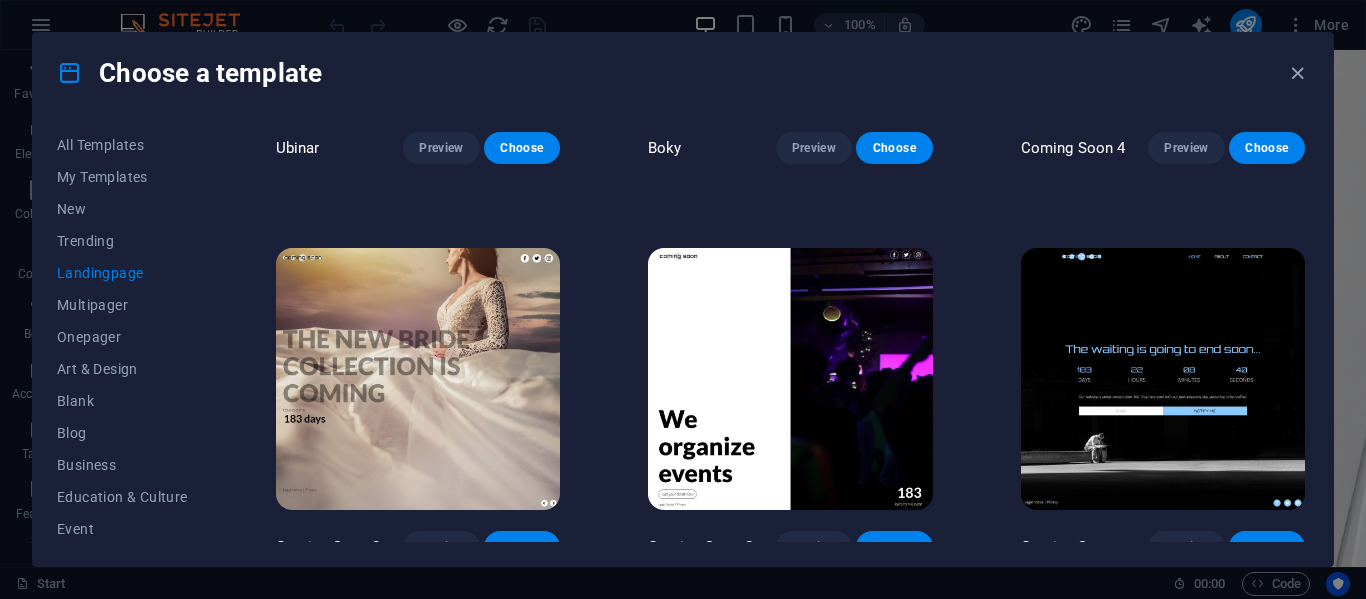 click at bounding box center (1163, 379) 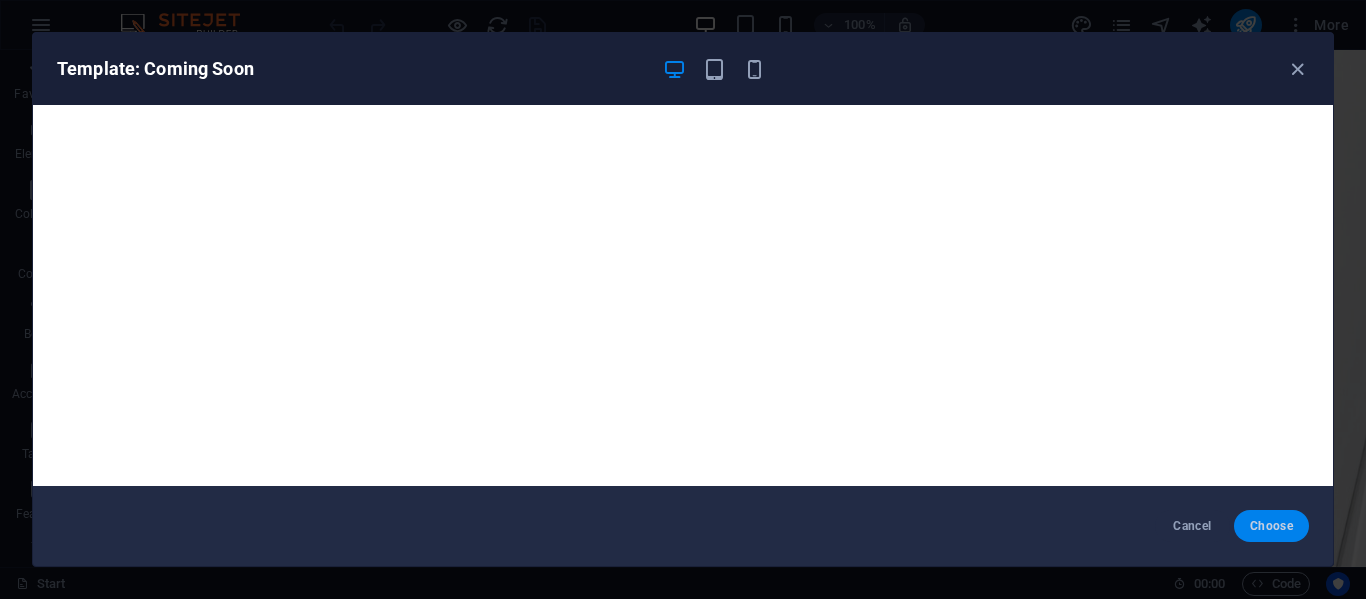 click on "Choose" at bounding box center (1271, 526) 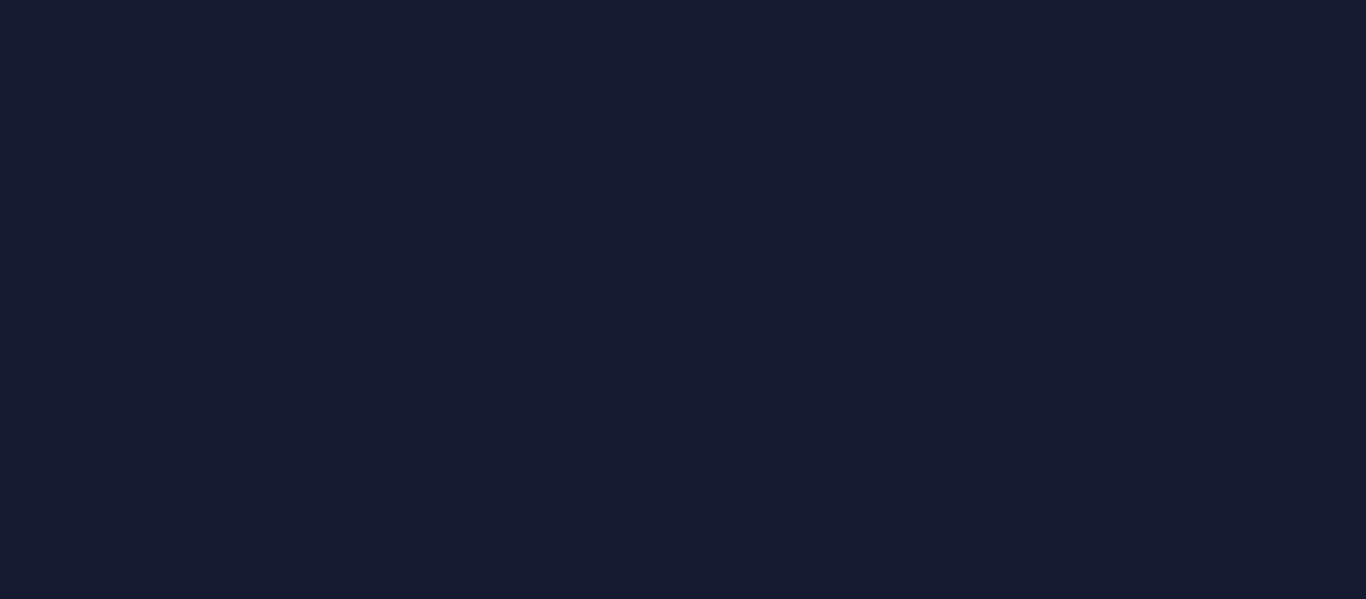 scroll, scrollTop: 0, scrollLeft: 0, axis: both 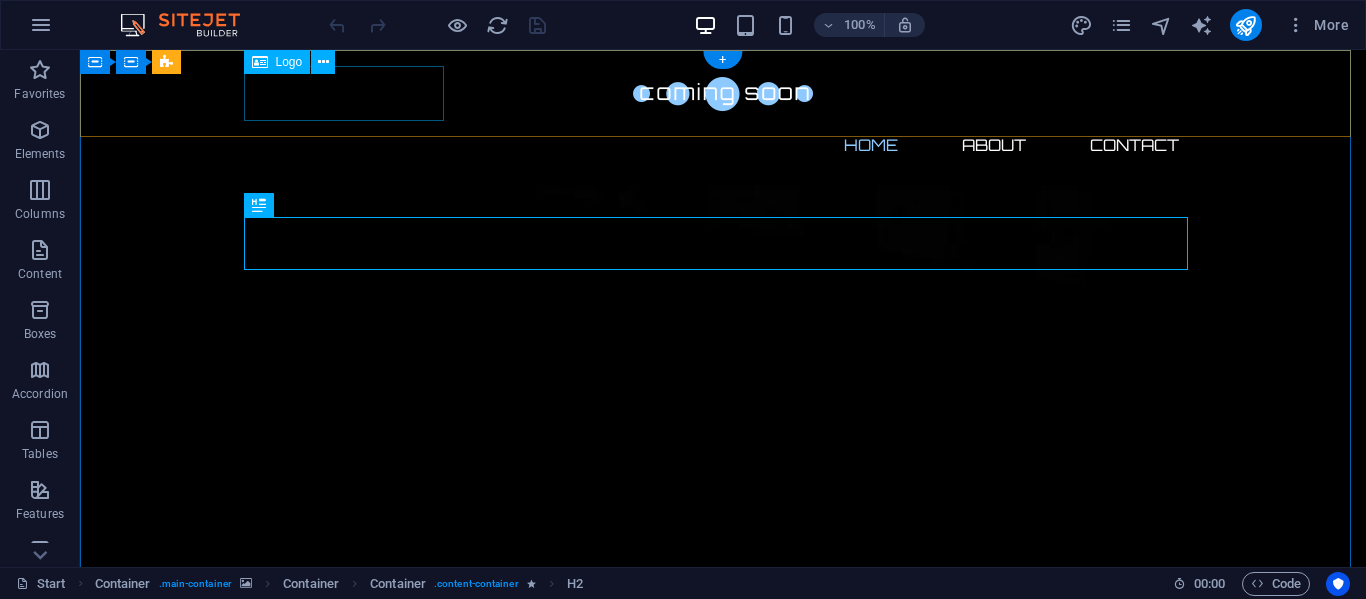 click at bounding box center (723, 93) 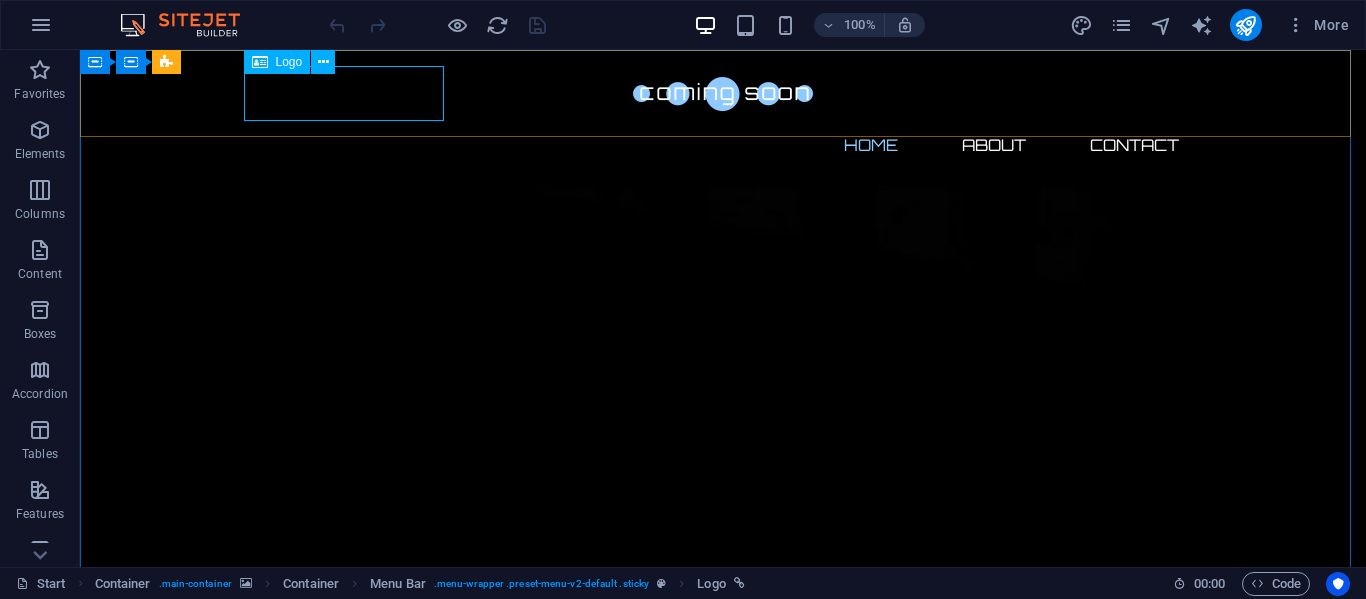click at bounding box center (260, 62) 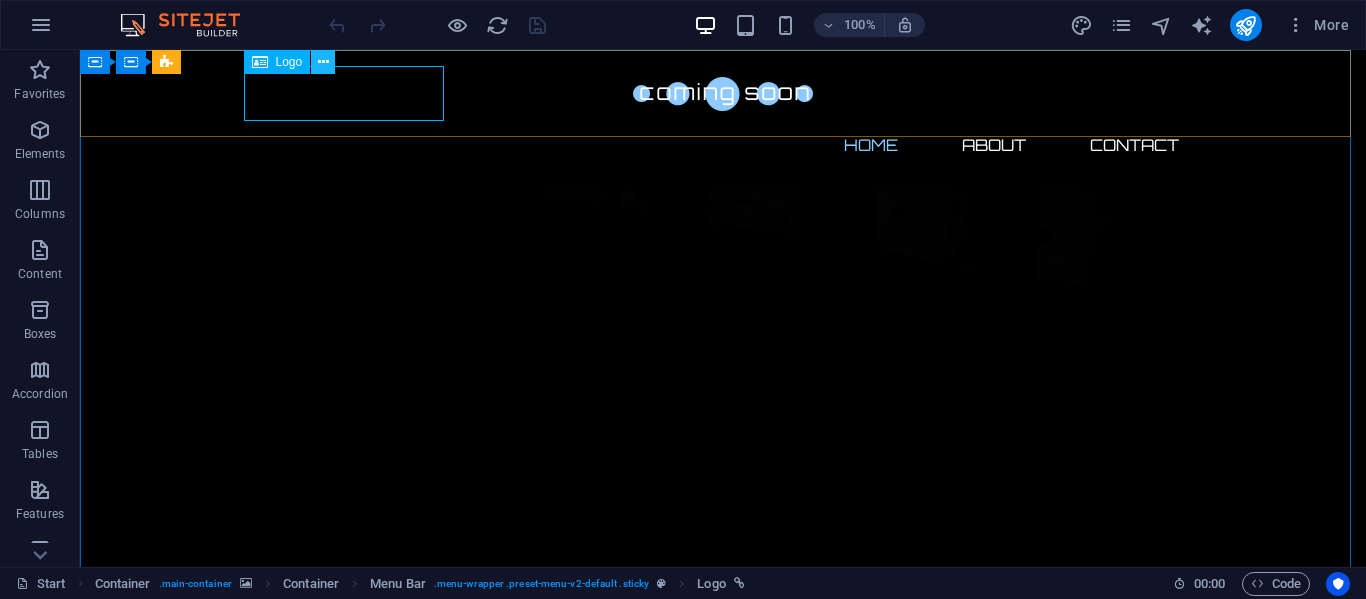 click at bounding box center (323, 62) 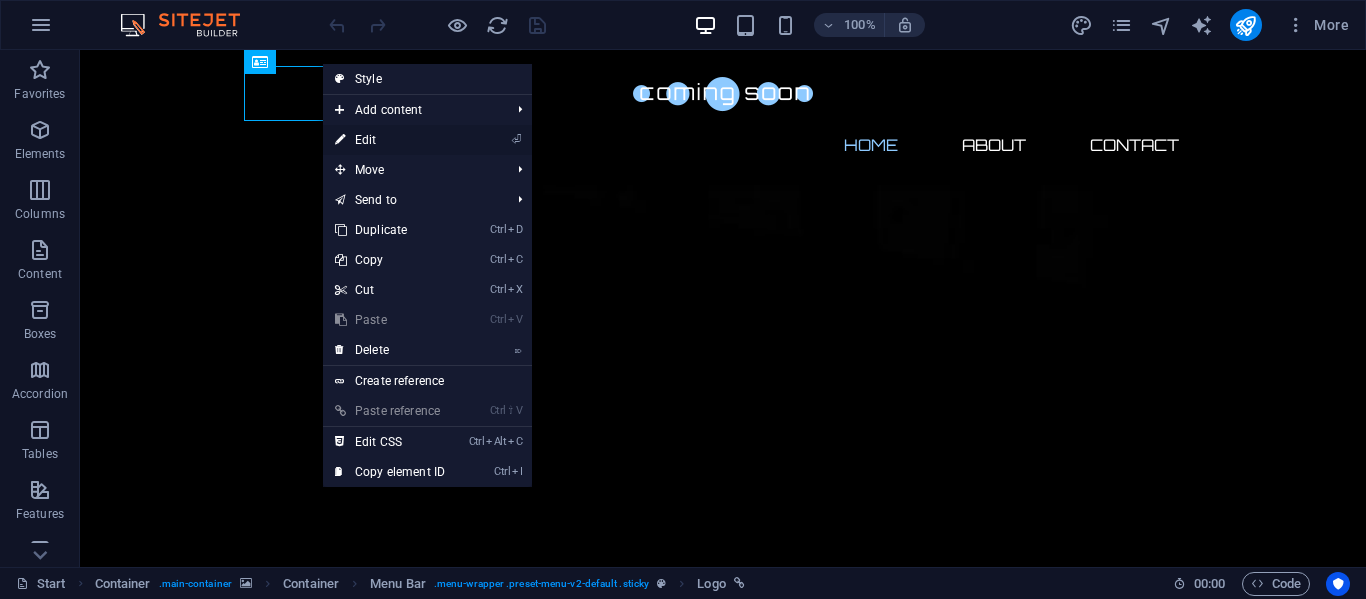 click on "⏎  Edit" at bounding box center [390, 140] 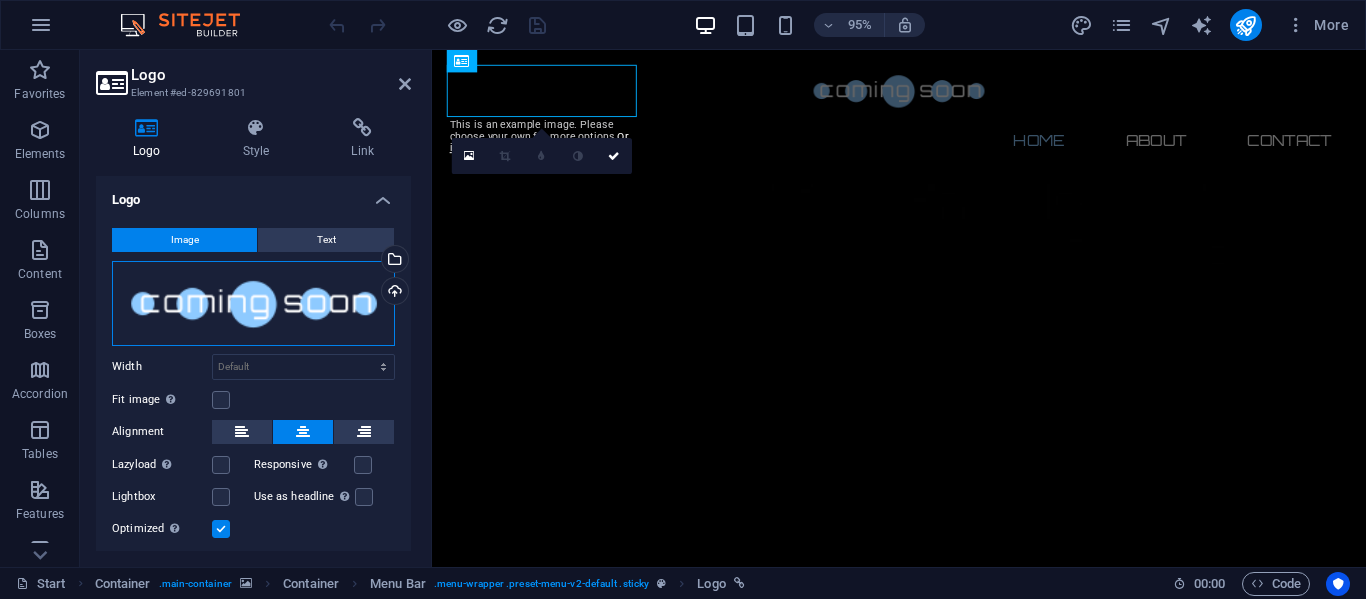 click on "Drag files here, click to choose files or select files from Files or our free stock photos & videos" at bounding box center (253, 303) 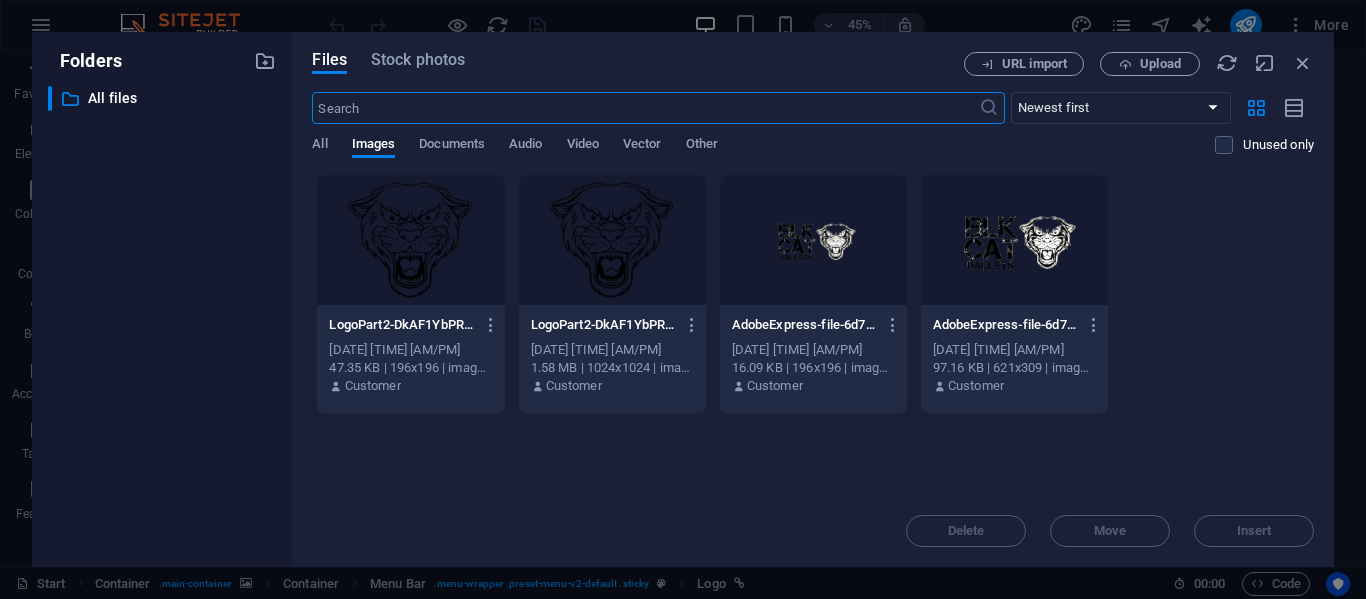click at bounding box center (612, 240) 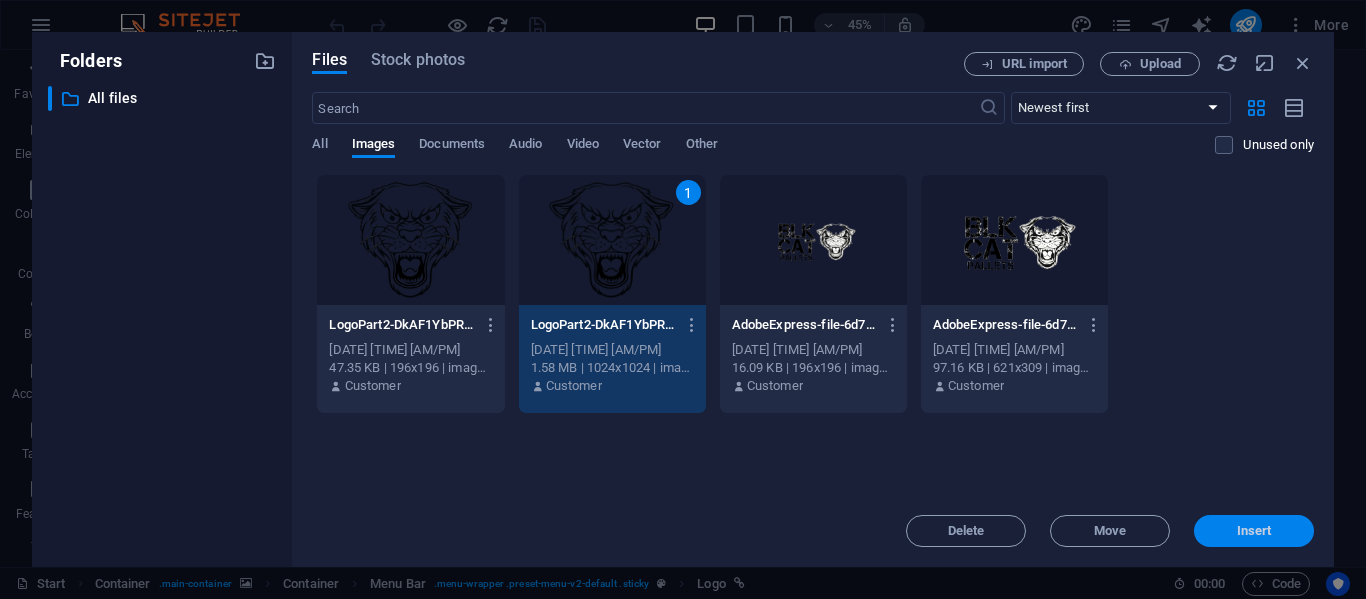 click on "Insert" at bounding box center [1254, 531] 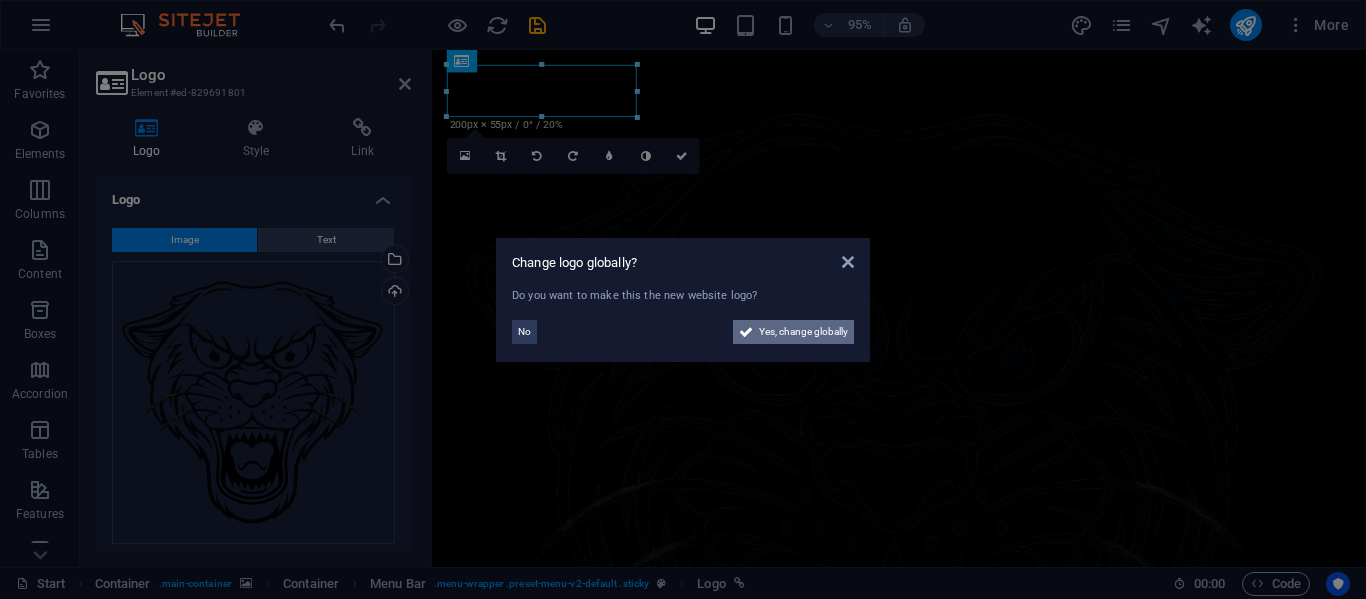 click on "Yes, change globally" at bounding box center [803, 332] 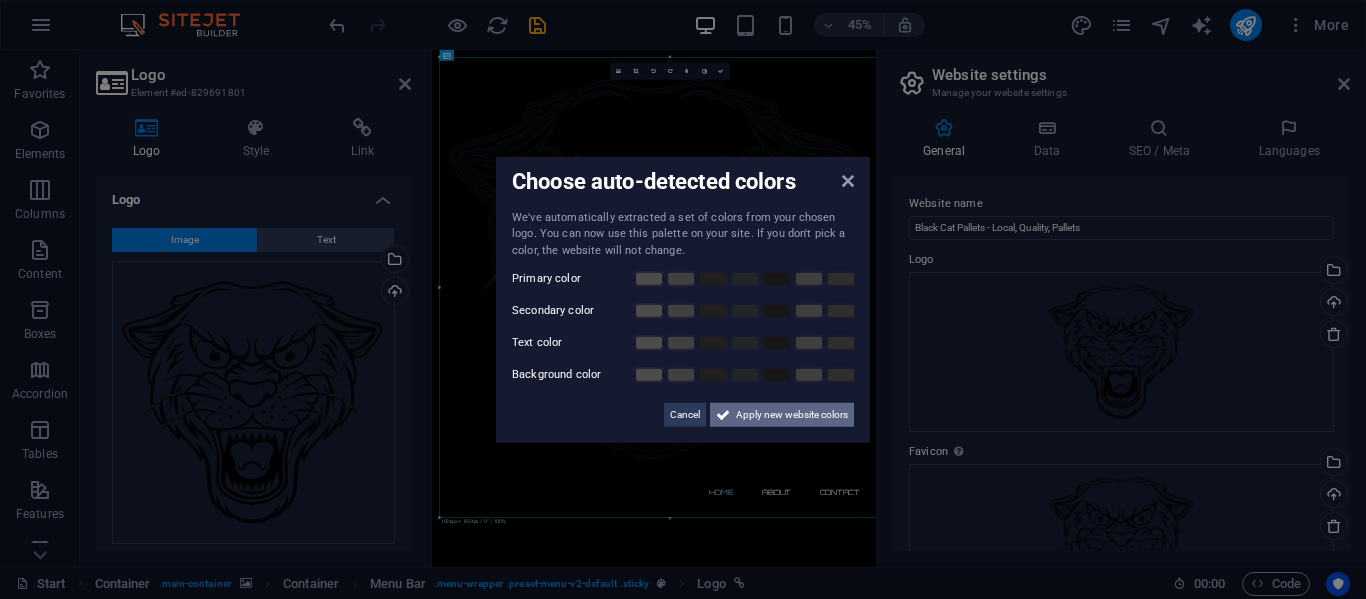 click on "Apply new website colors" at bounding box center (792, 415) 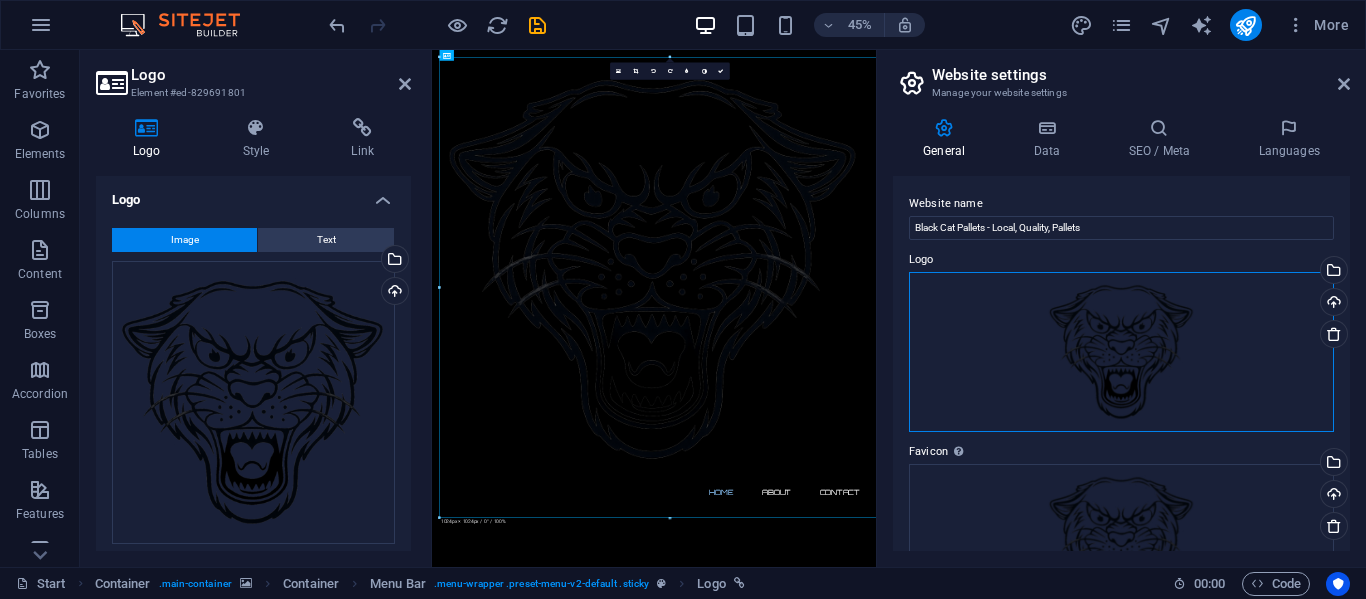 click on "Drag files here, click to choose files or select files from Files or our free stock photos & videos" at bounding box center [1121, 352] 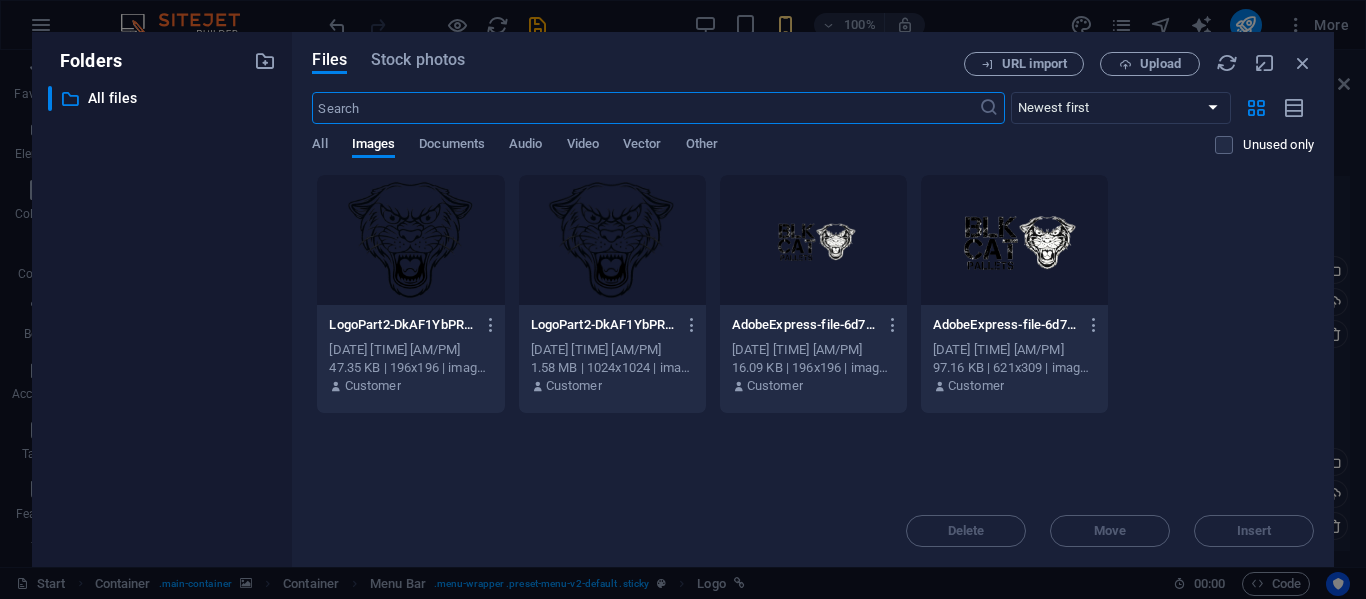 click at bounding box center (410, 240) 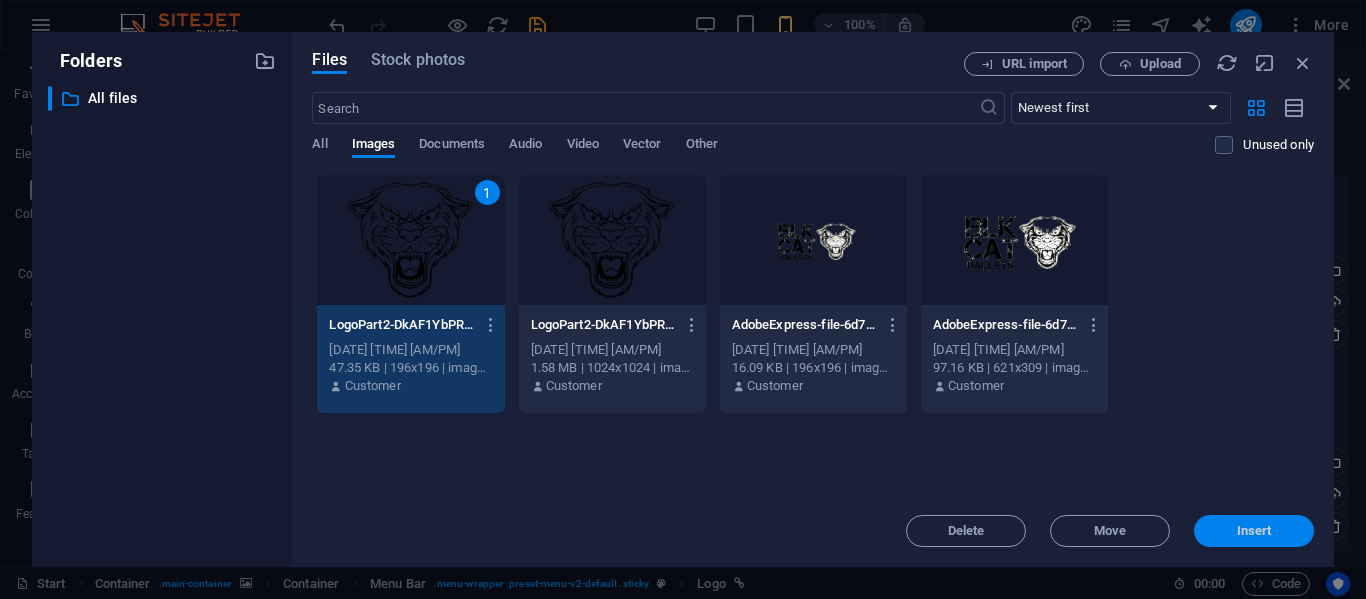 click on "Insert" at bounding box center (1254, 531) 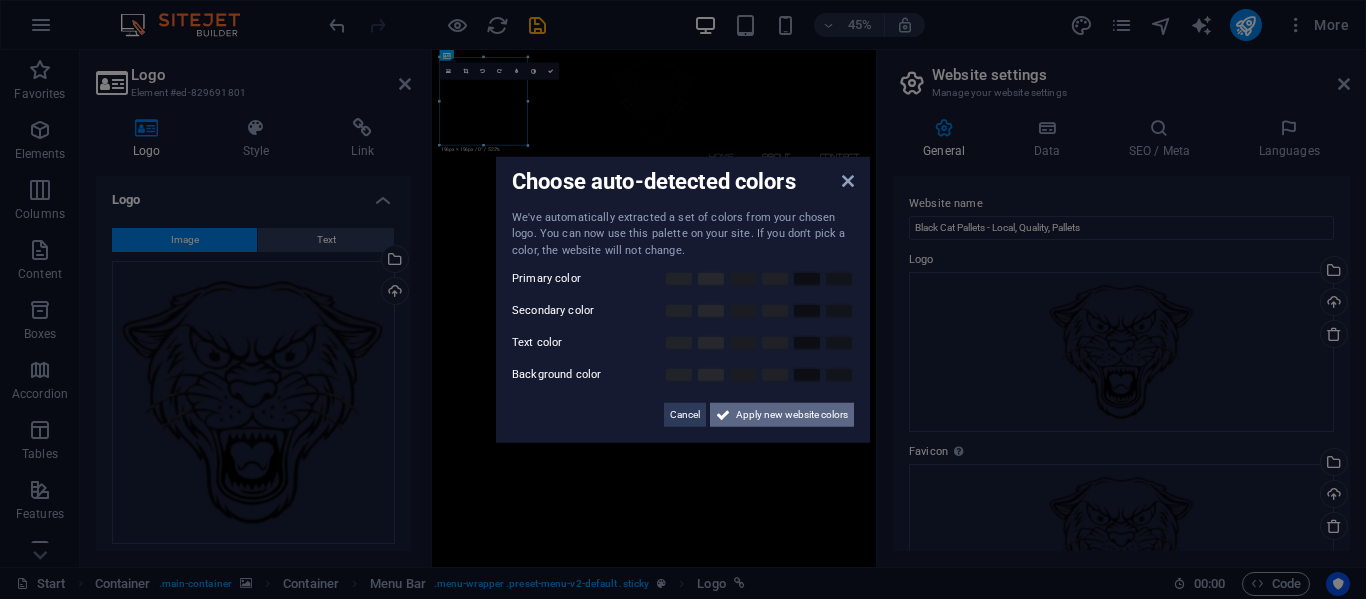 click on "Apply new website colors" at bounding box center (792, 415) 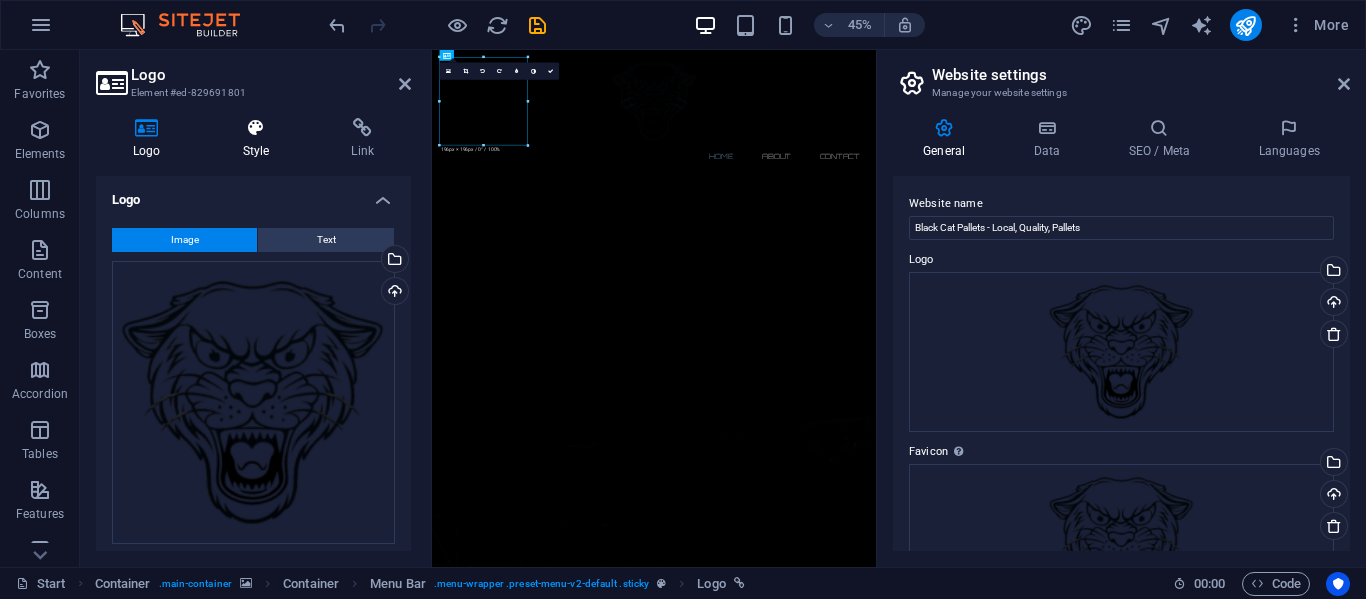 click on "Style" at bounding box center [260, 139] 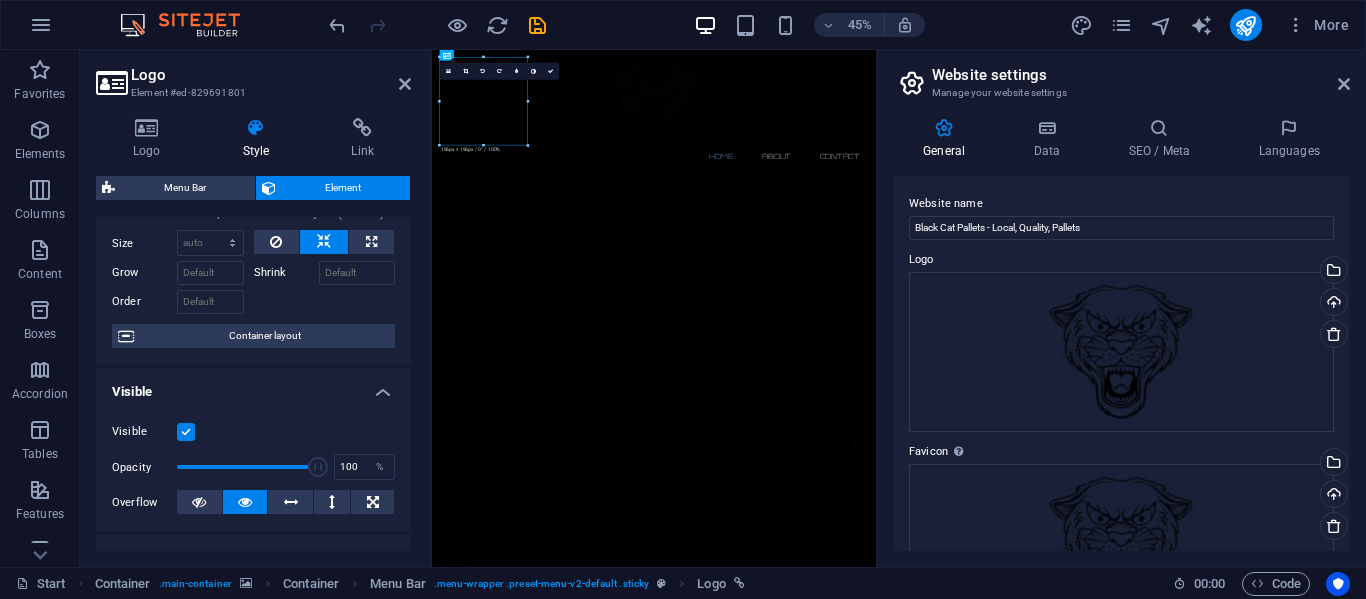 scroll, scrollTop: 0, scrollLeft: 0, axis: both 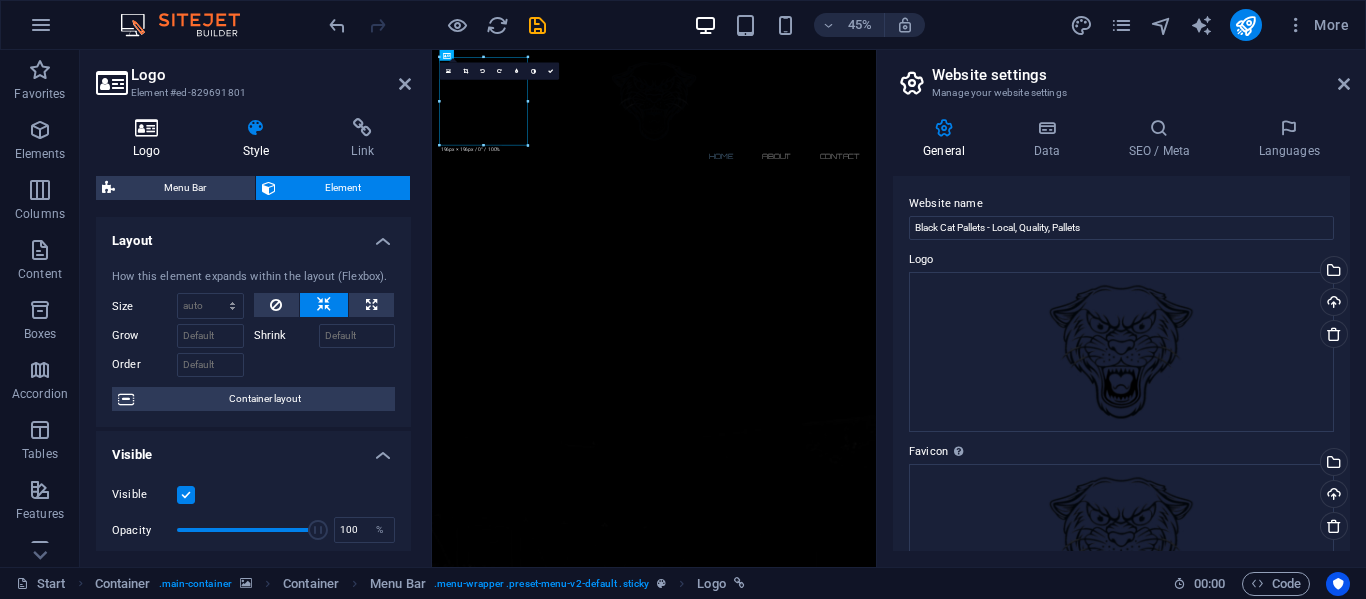 click at bounding box center (147, 128) 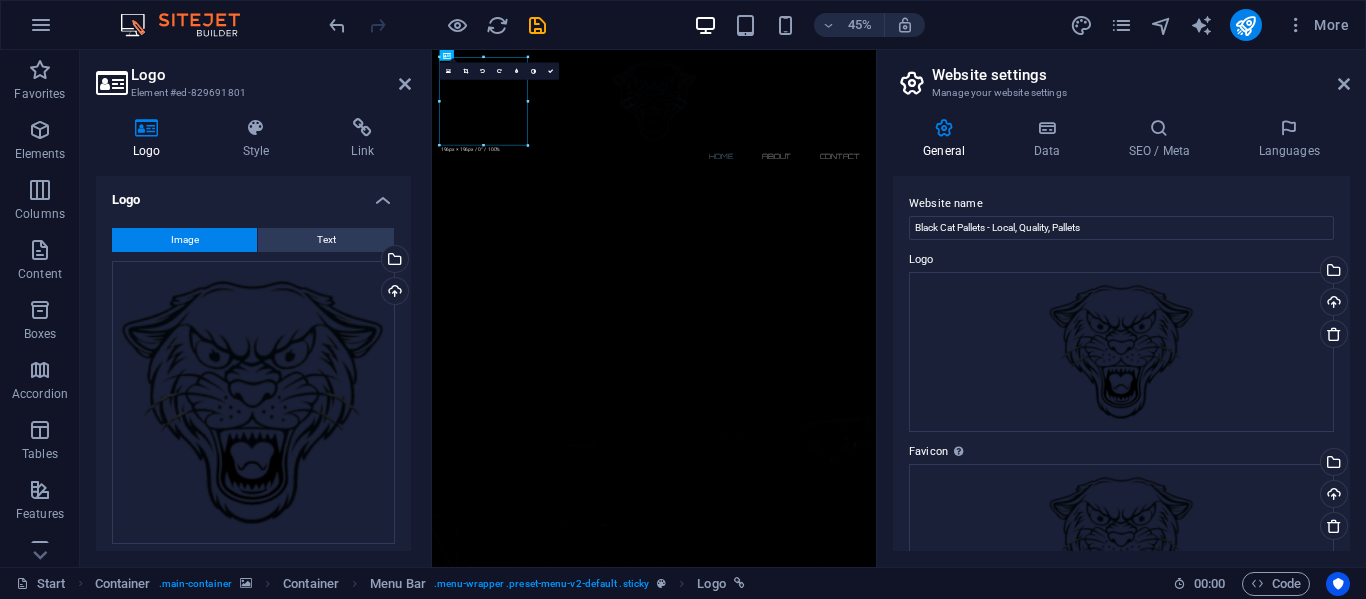 drag, startPoint x: 411, startPoint y: 343, endPoint x: 418, endPoint y: 432, distance: 89.27486 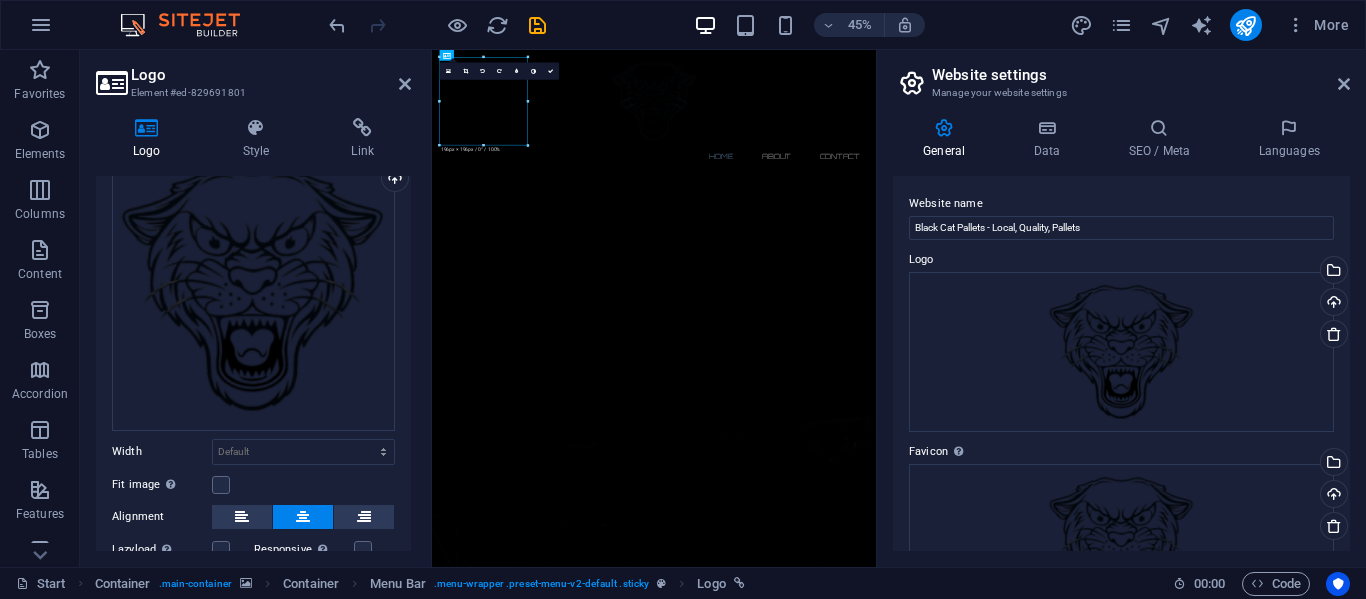 scroll, scrollTop: 0, scrollLeft: 0, axis: both 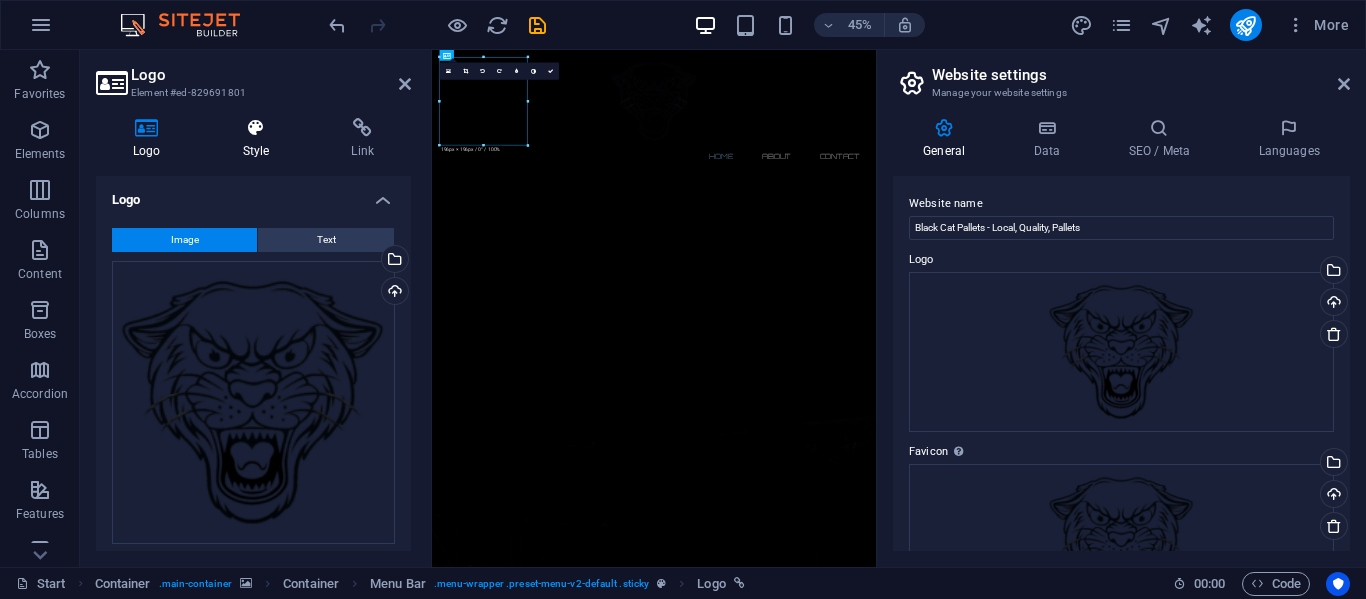 click at bounding box center (256, 128) 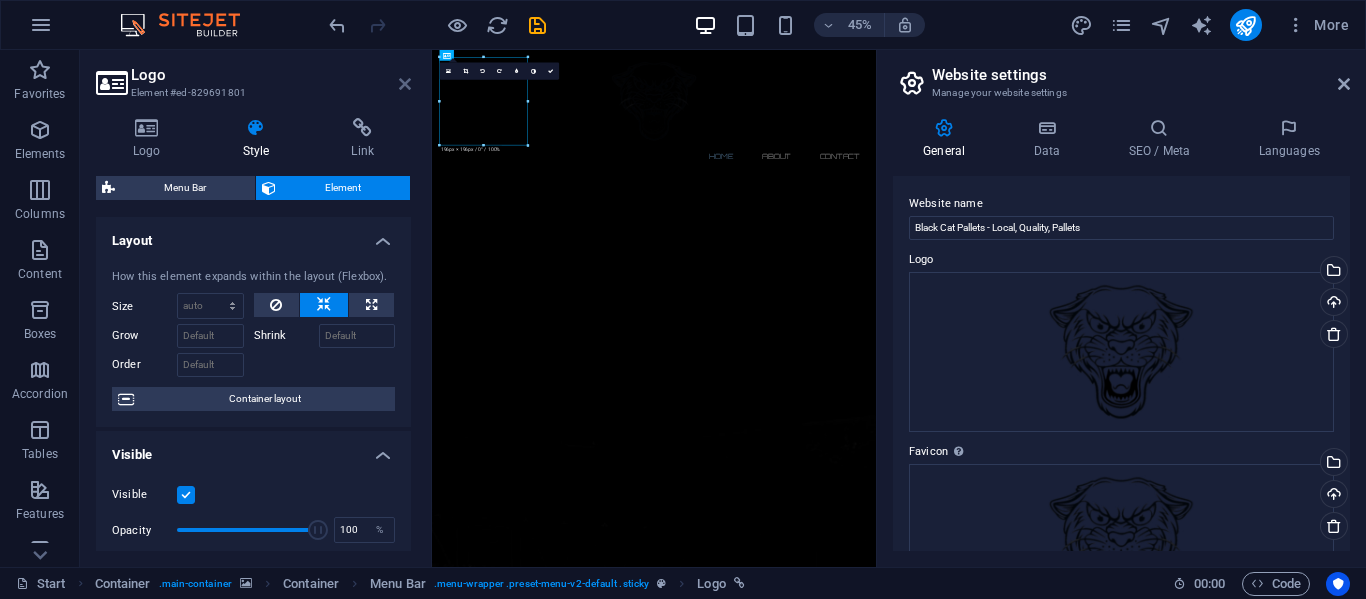 click at bounding box center (405, 84) 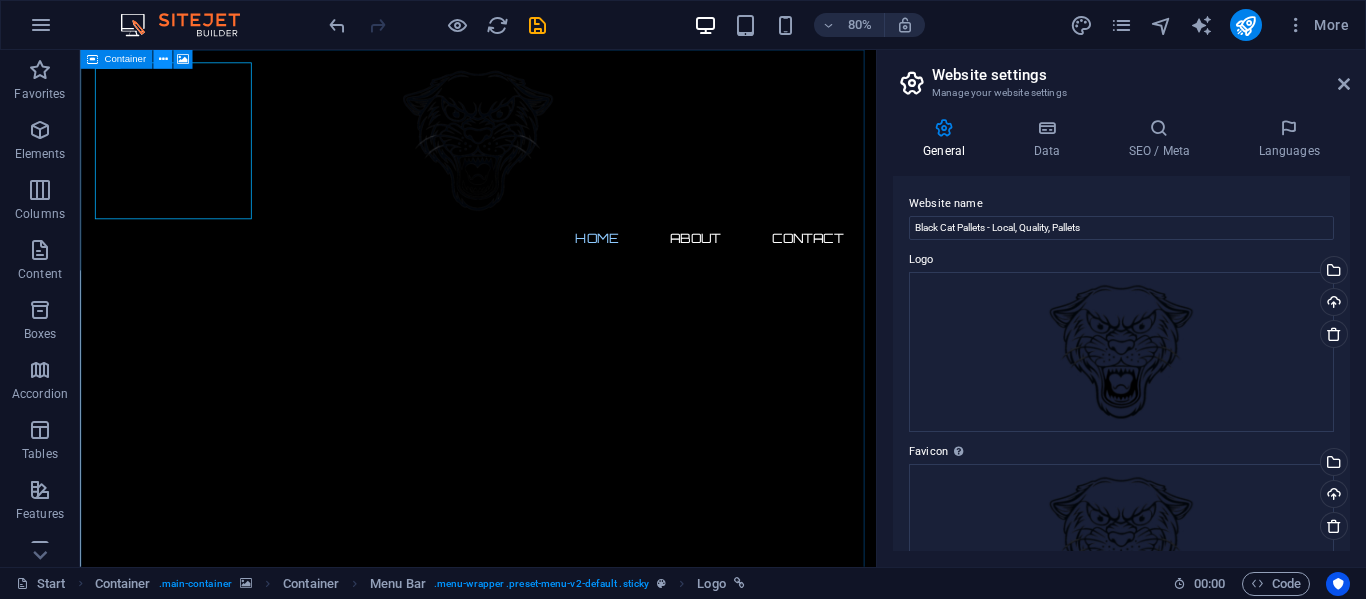 click at bounding box center [162, 59] 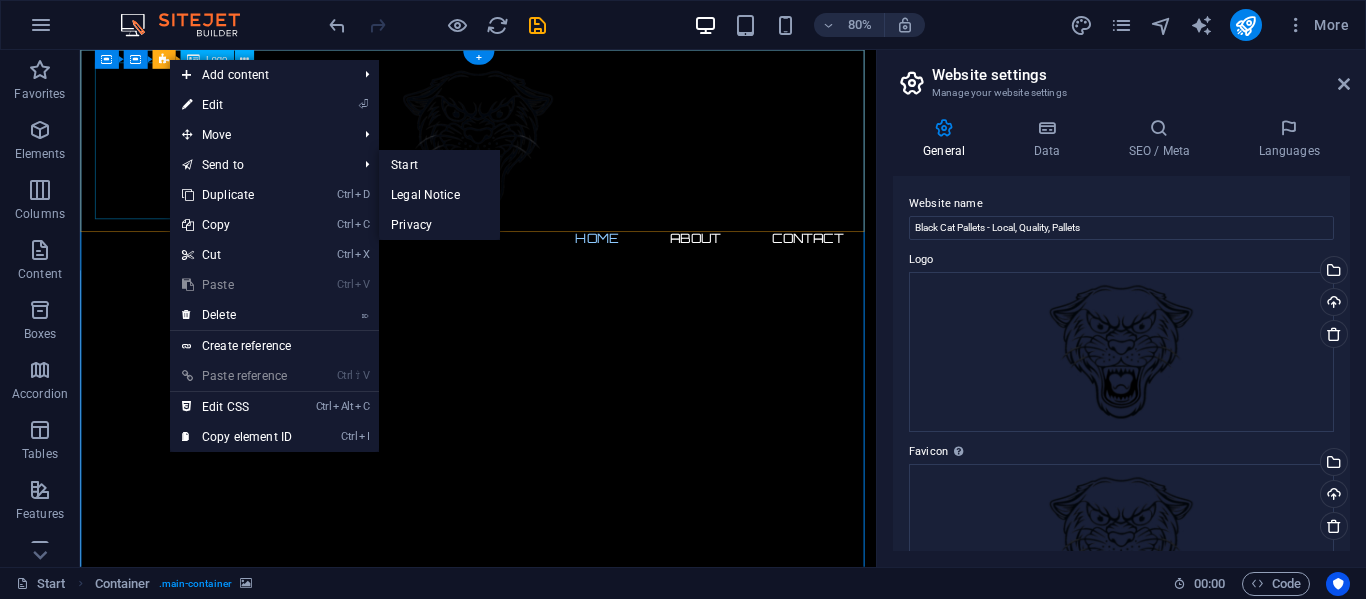 click at bounding box center [578, 164] 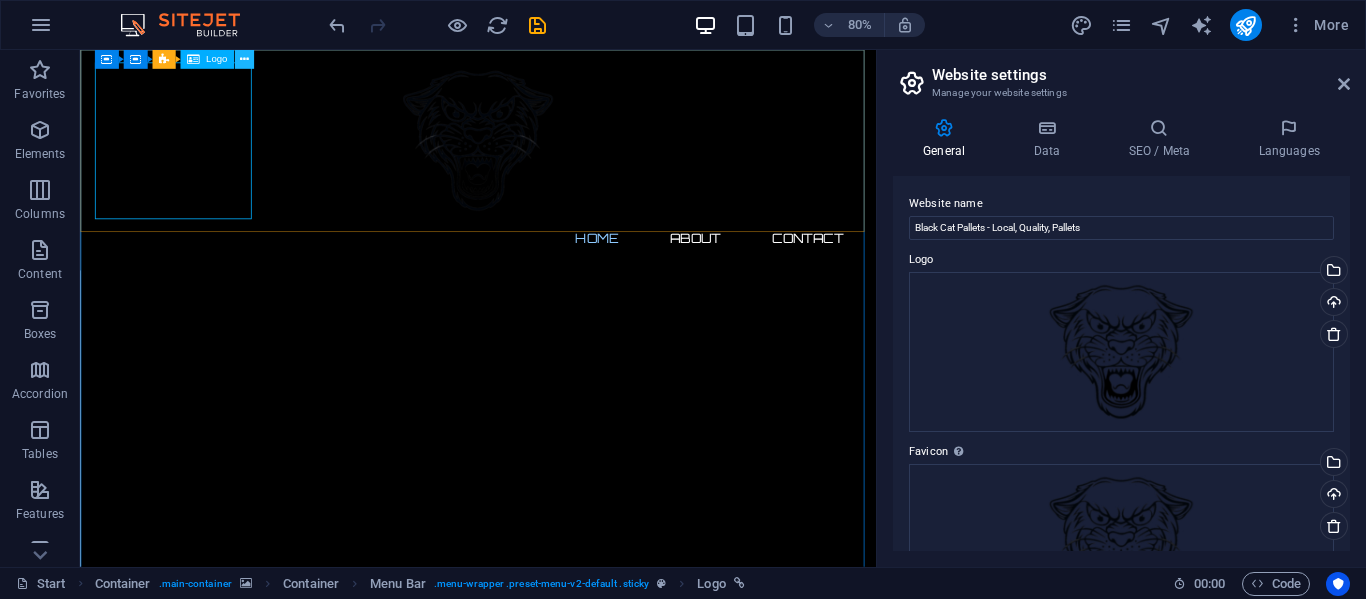 click at bounding box center (243, 59) 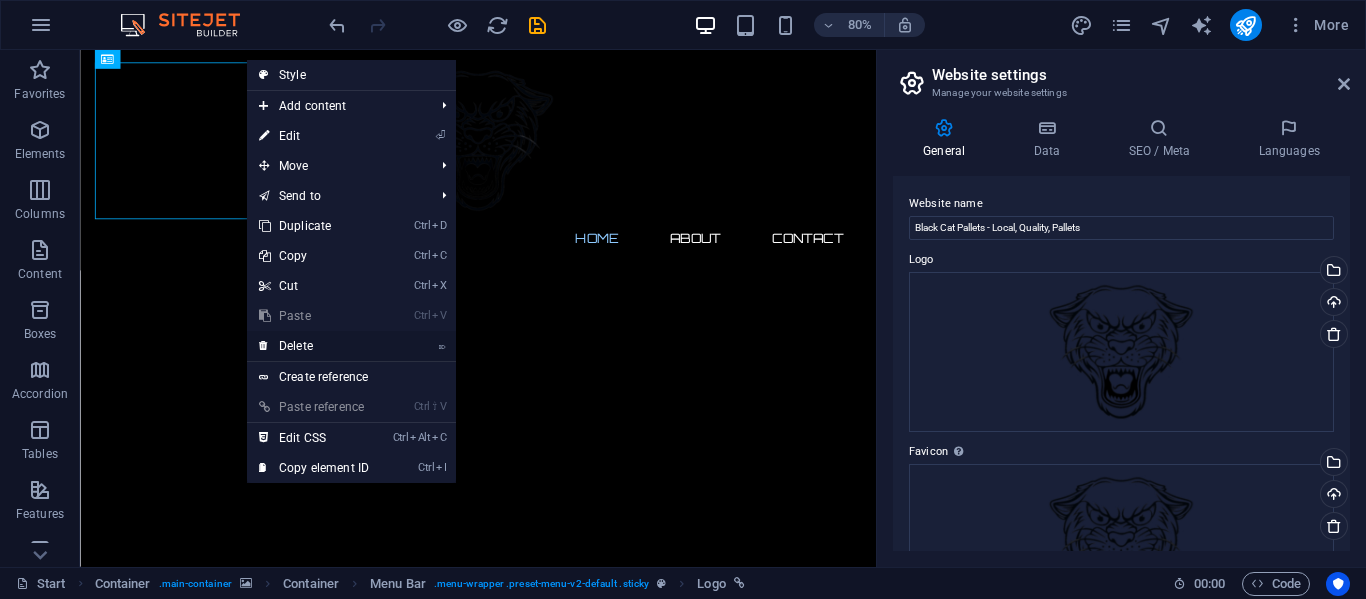 click on "⌦  Delete" at bounding box center (314, 346) 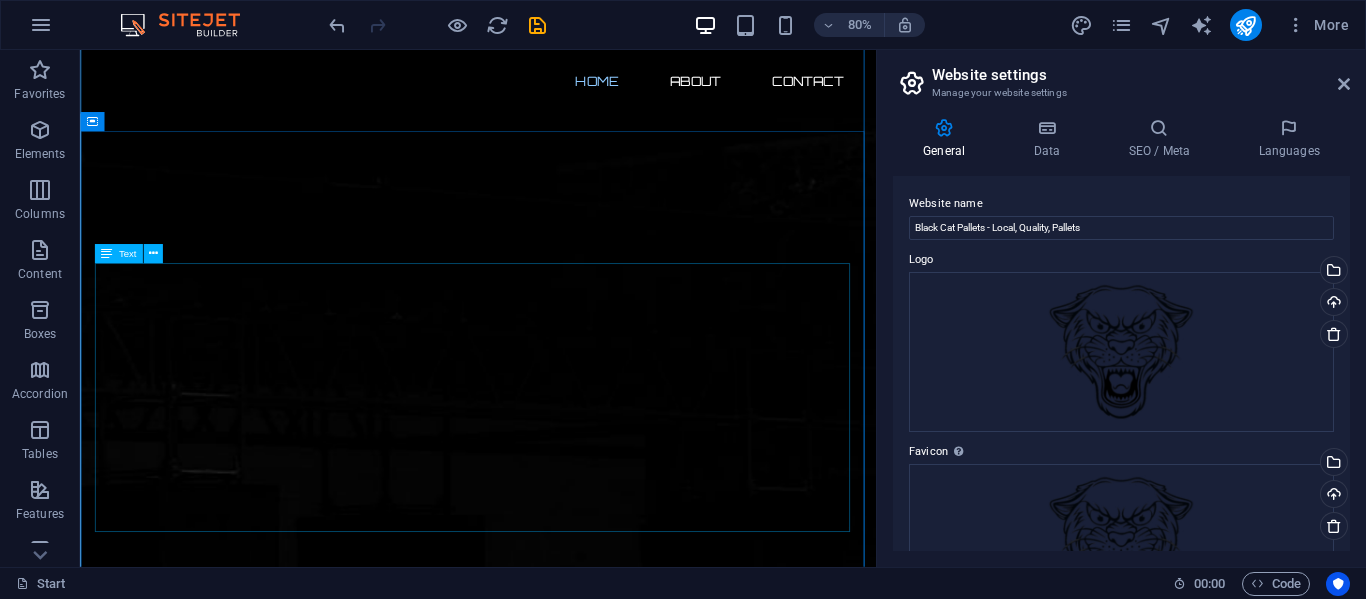 scroll, scrollTop: 656, scrollLeft: 0, axis: vertical 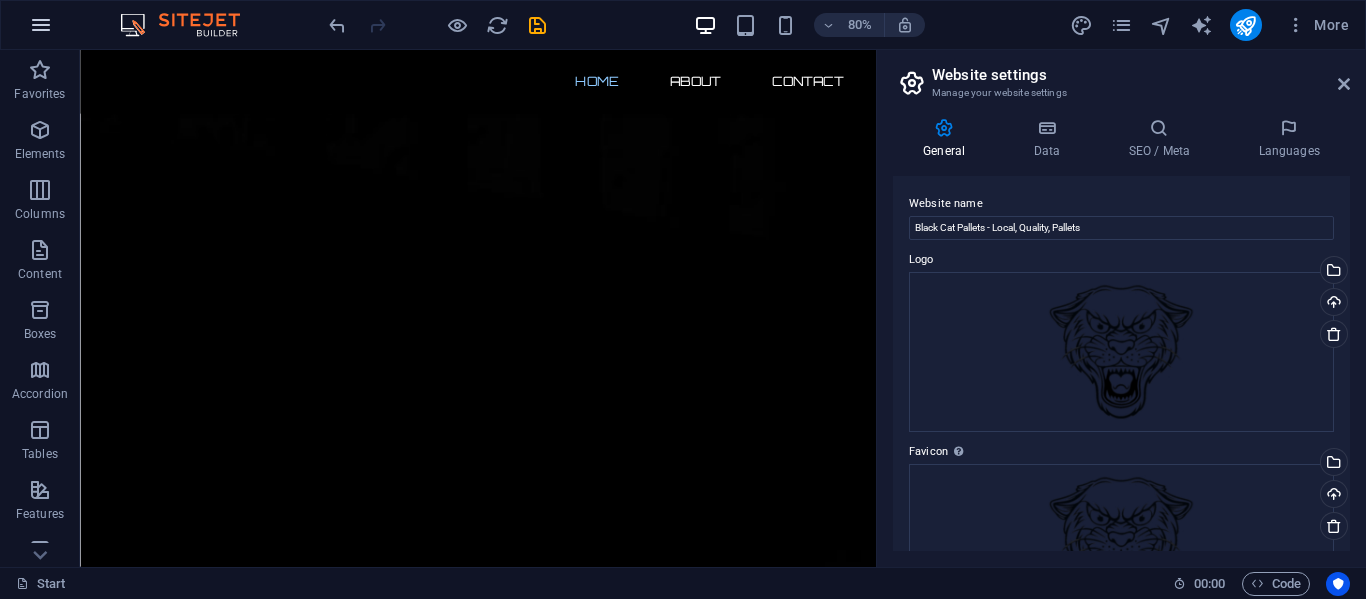 click at bounding box center [41, 25] 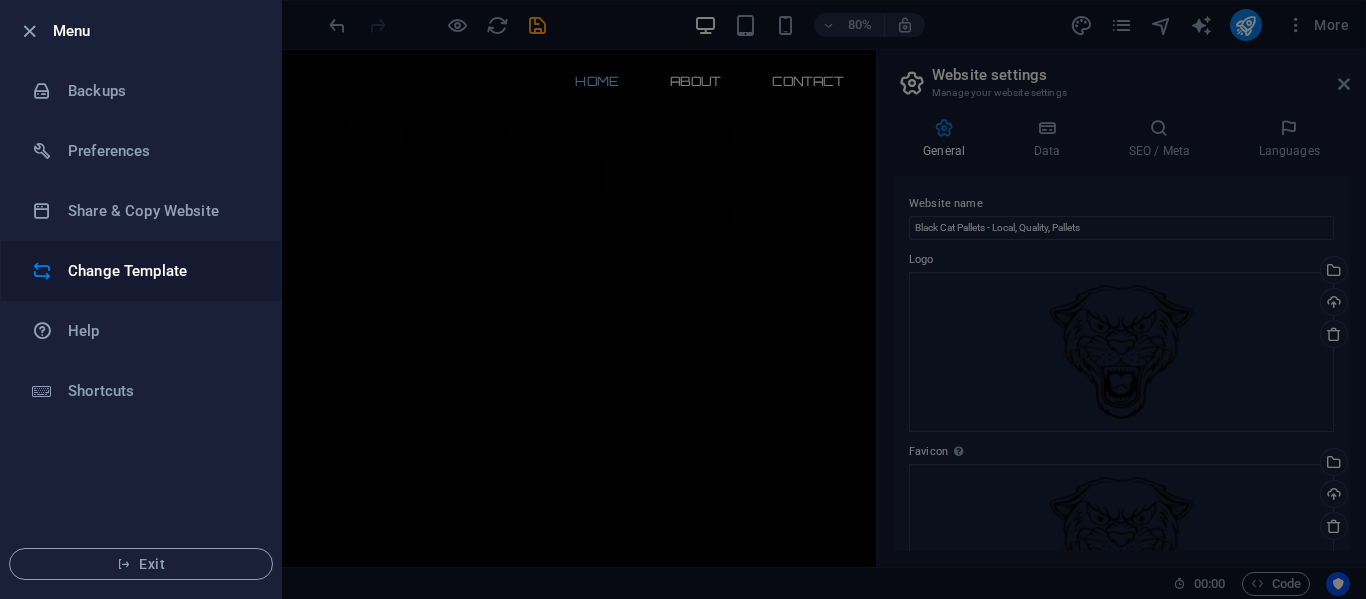 click on "Change Template" at bounding box center (160, 271) 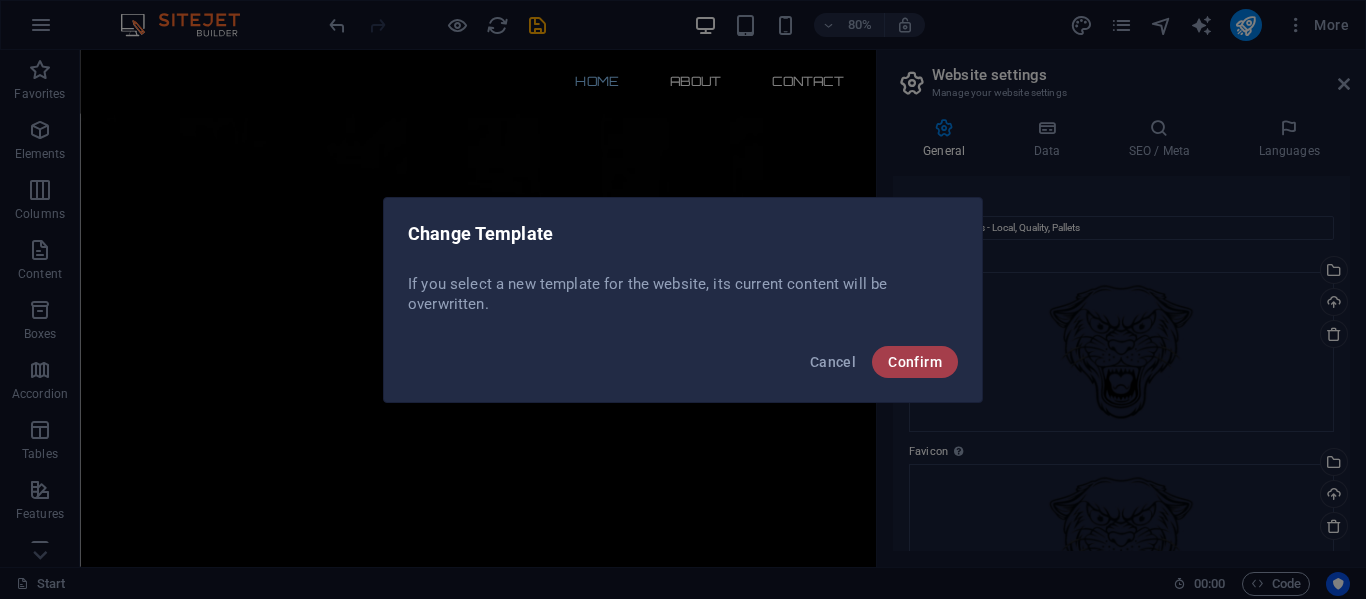 click on "Confirm" at bounding box center [915, 362] 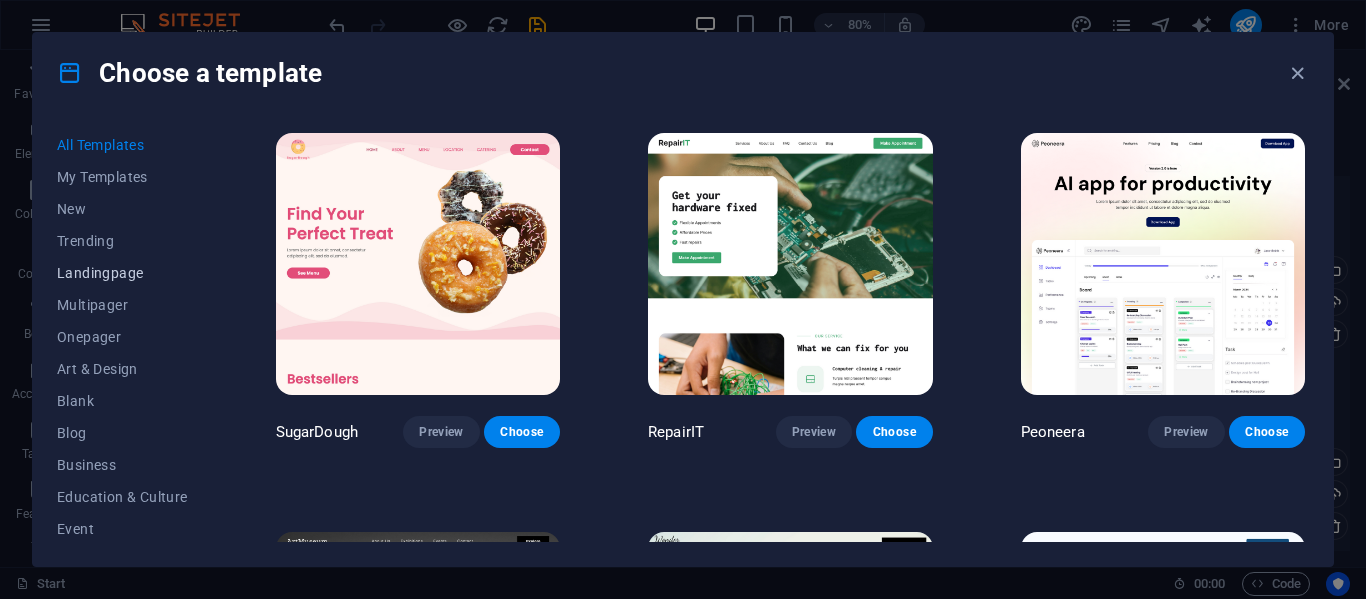 click on "Landingpage" at bounding box center (122, 273) 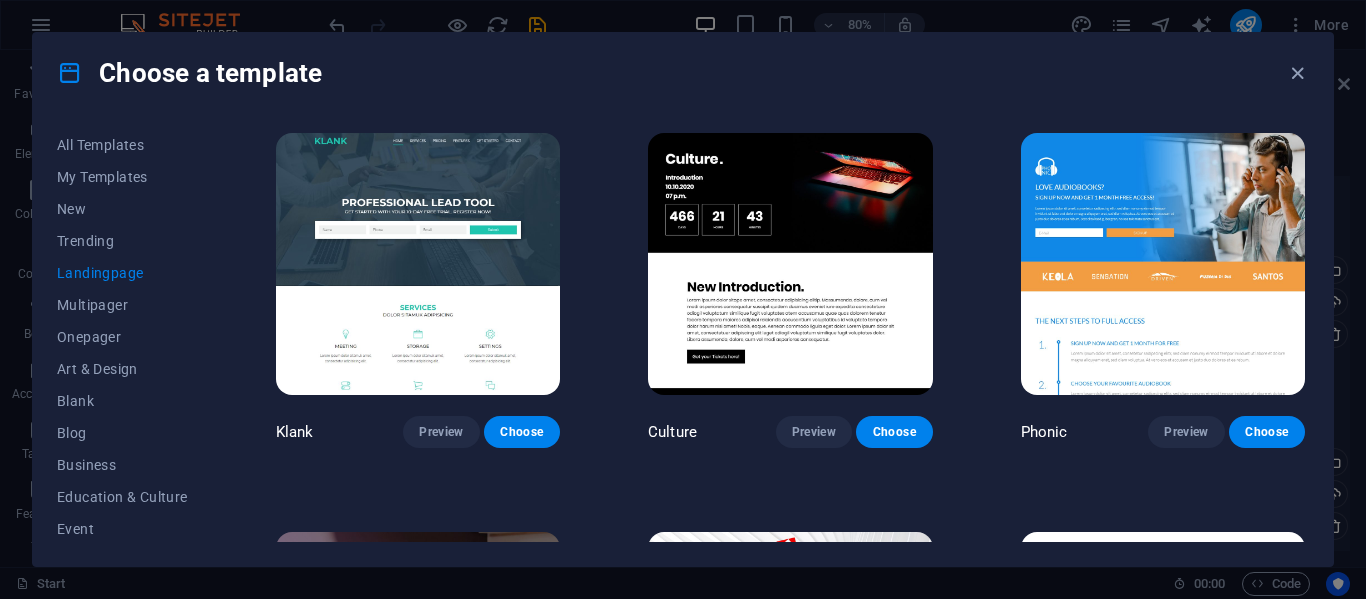 drag, startPoint x: 1346, startPoint y: 191, endPoint x: 1345, endPoint y: 229, distance: 38.013157 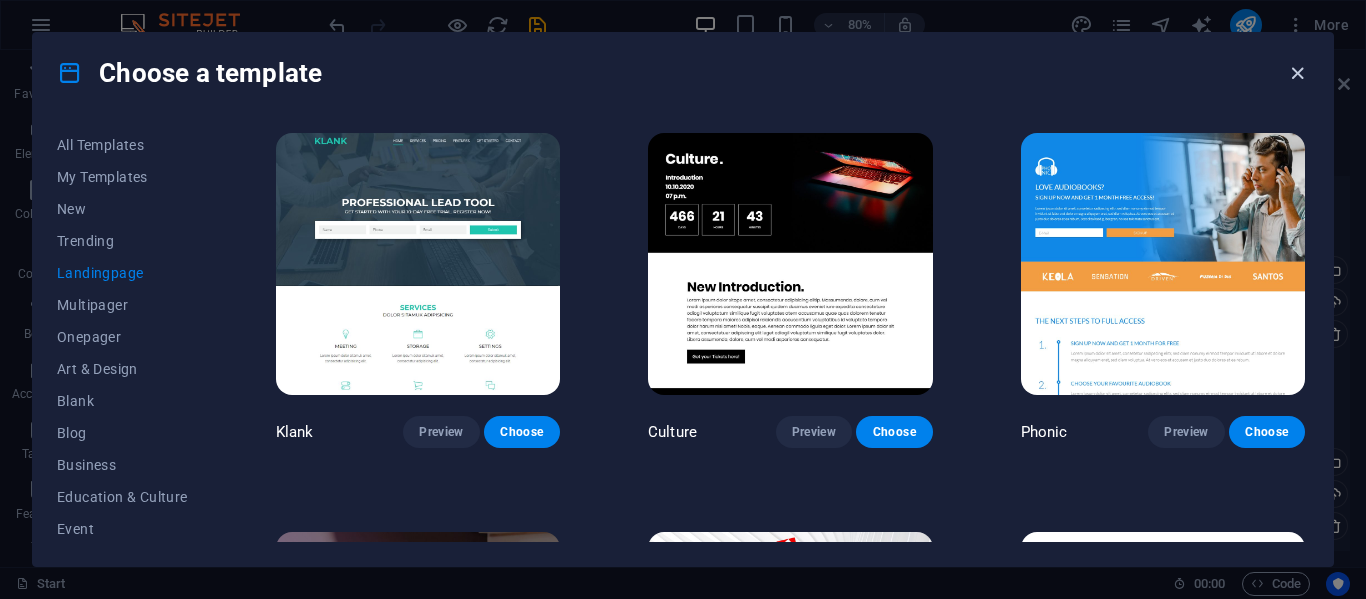 click at bounding box center (1297, 73) 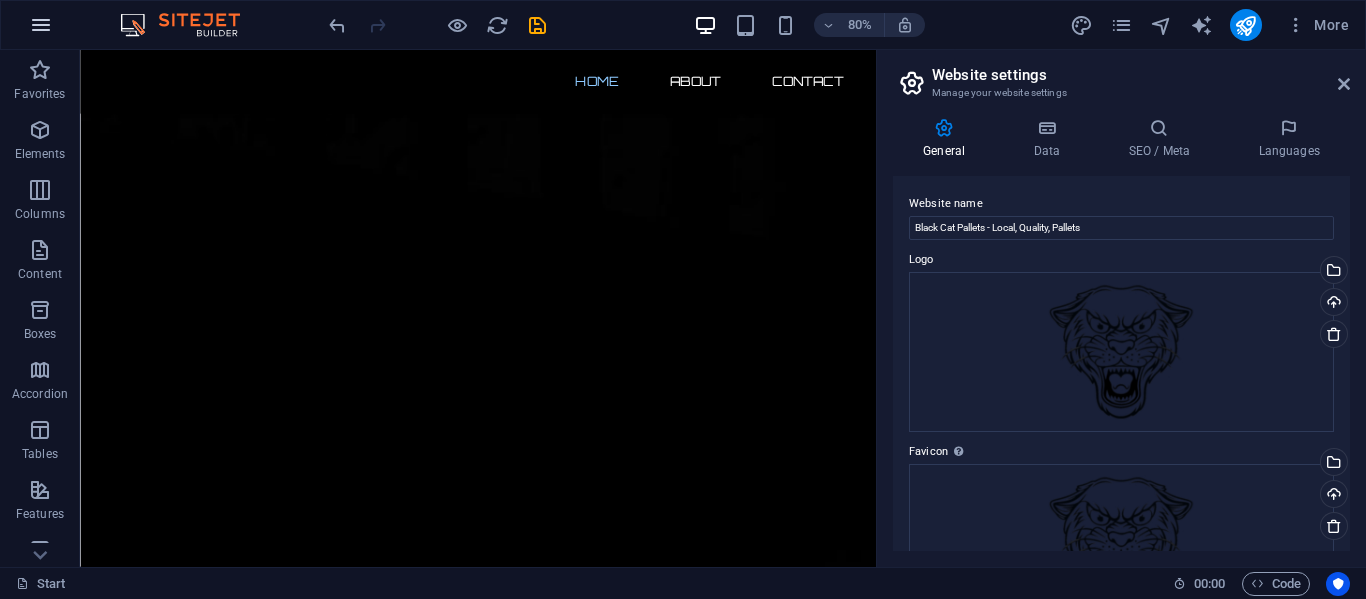 click at bounding box center [41, 25] 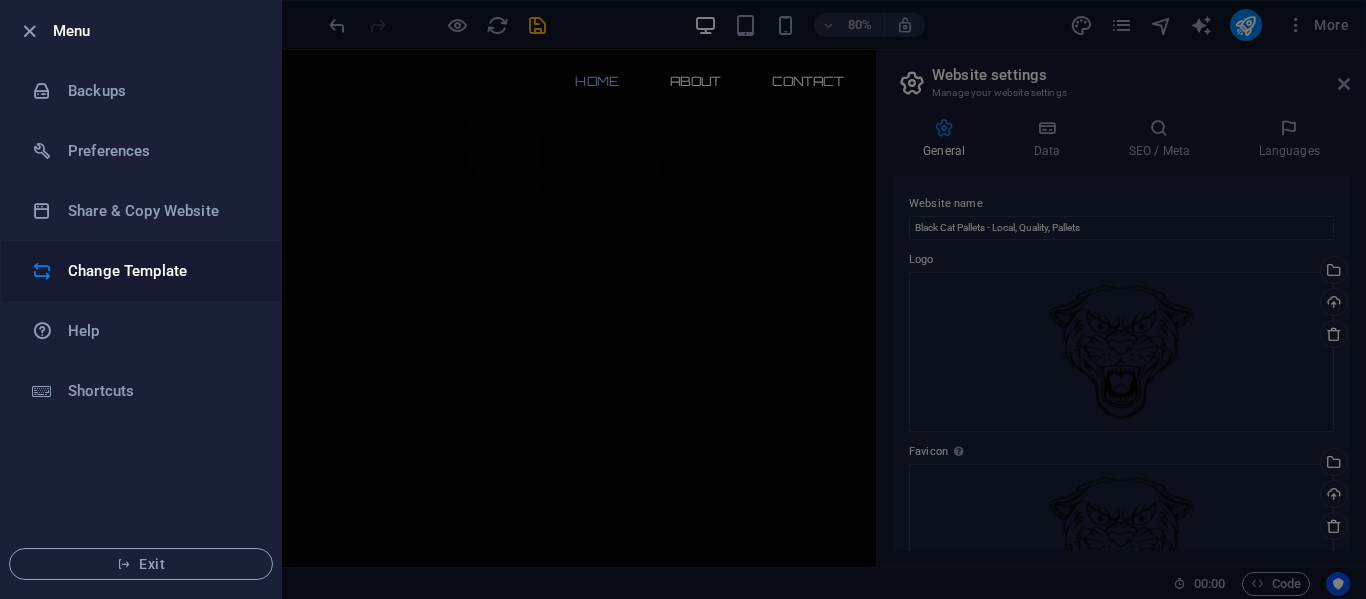 click on "Change Template" at bounding box center [160, 271] 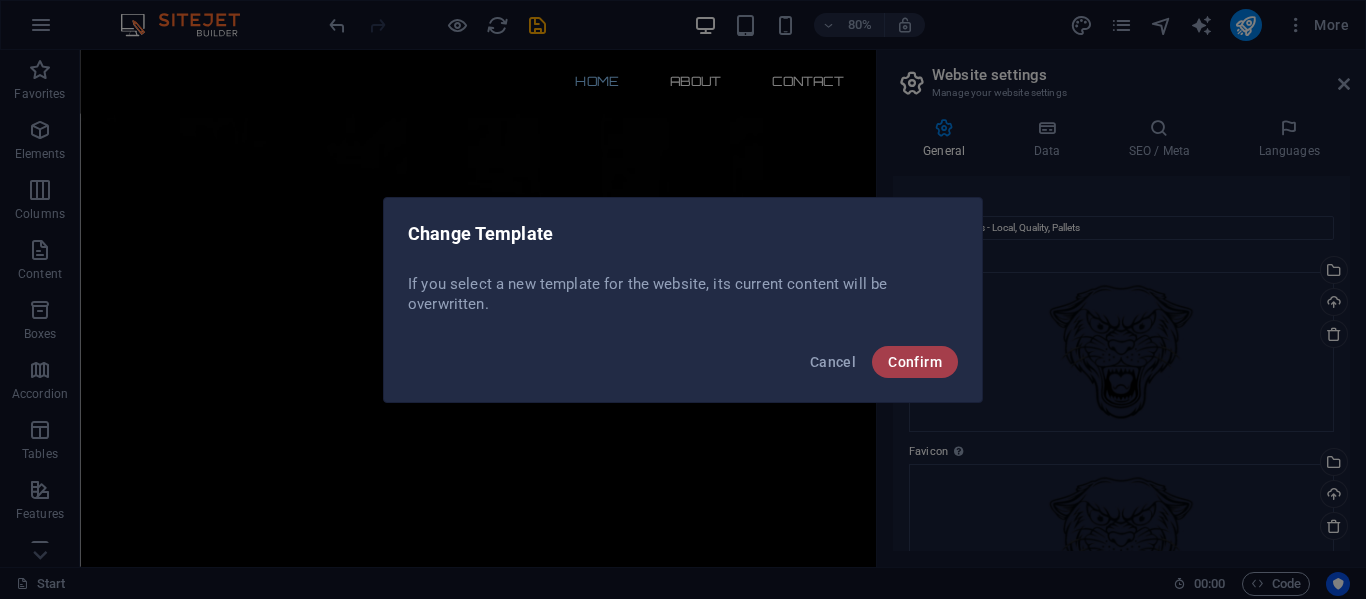 click on "Confirm" at bounding box center (915, 362) 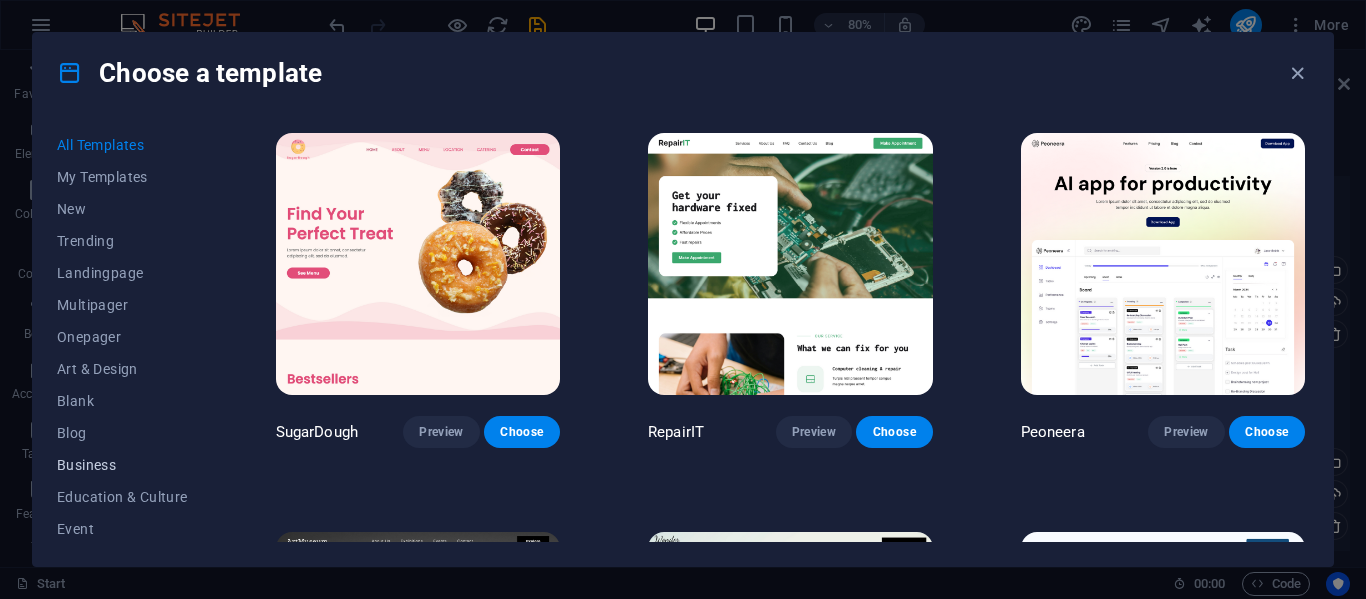click on "Business" at bounding box center [122, 465] 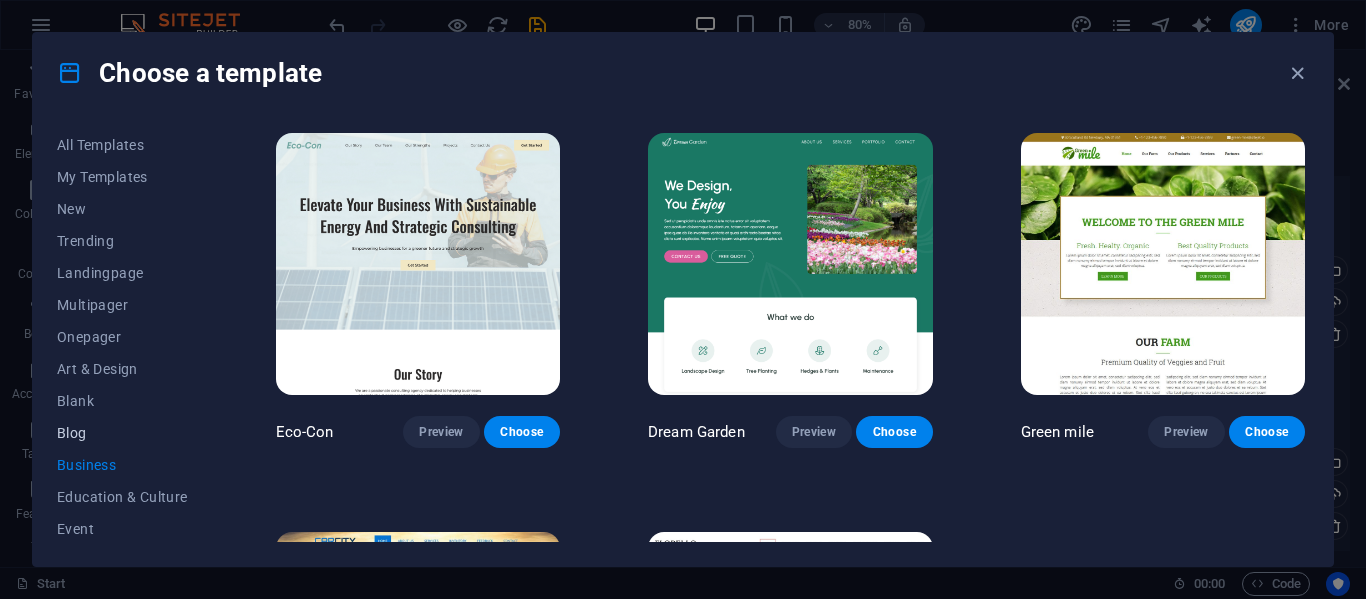 click on "Blog" at bounding box center [122, 433] 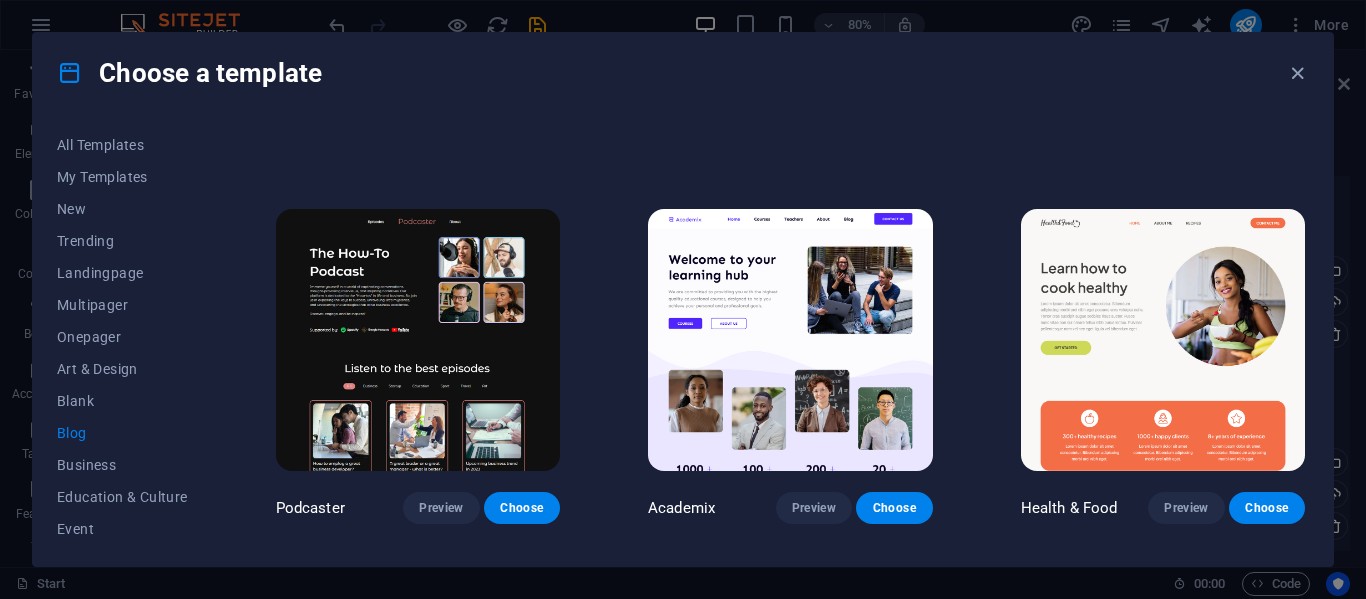 scroll, scrollTop: 375, scrollLeft: 0, axis: vertical 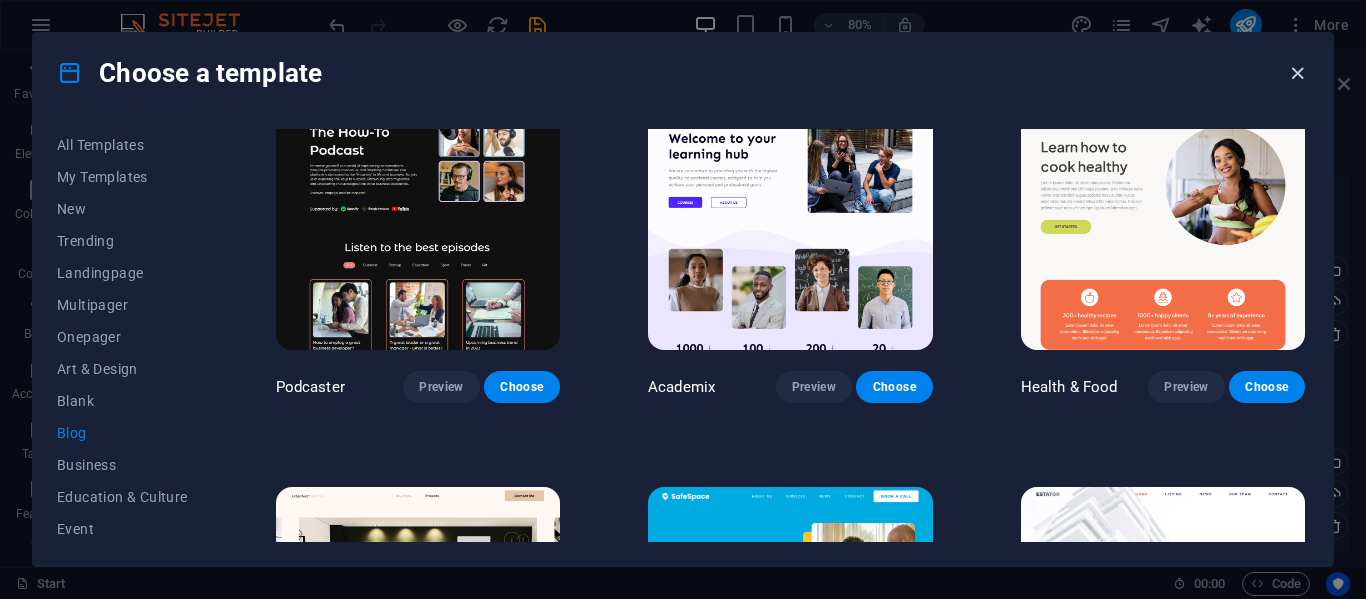 click at bounding box center [1297, 73] 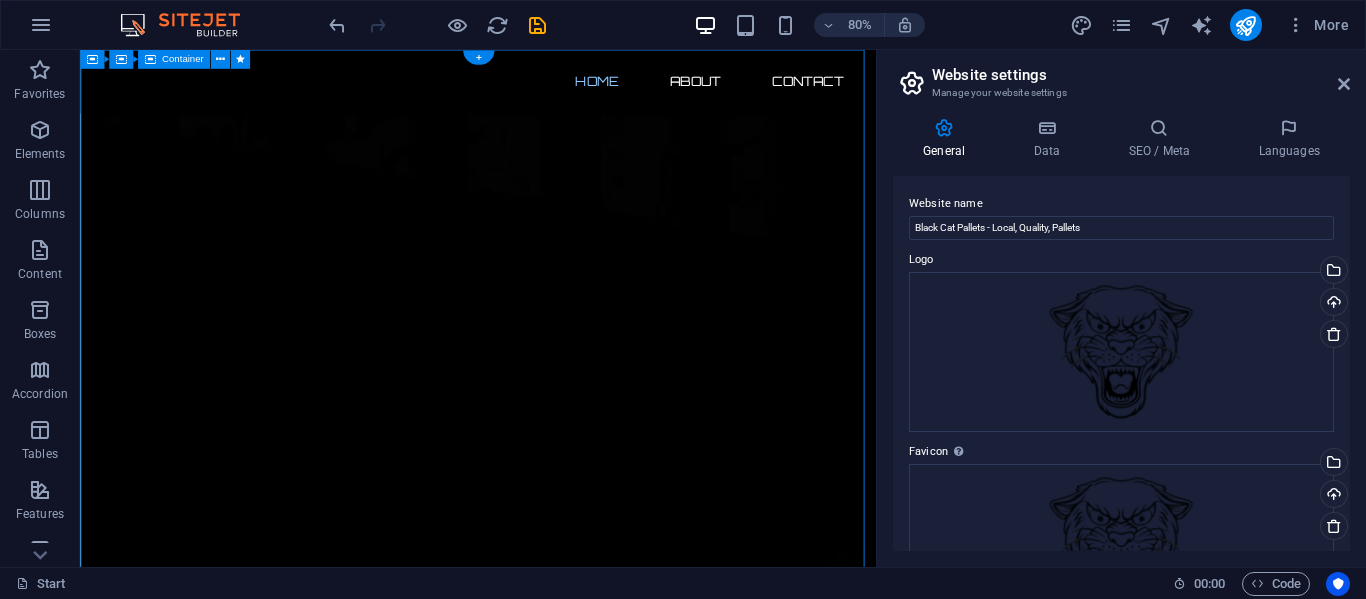 click on "The waiting is going to end soon... 0 Days 0 Hours 0 Minutes 0 Seconds Our website is under construction. We`ll be here soon with our new awesome site, subscribe to be notified.  Notify me   I have read and understand the privacy policy. Unreadable? Load new" at bounding box center [577, 2740] 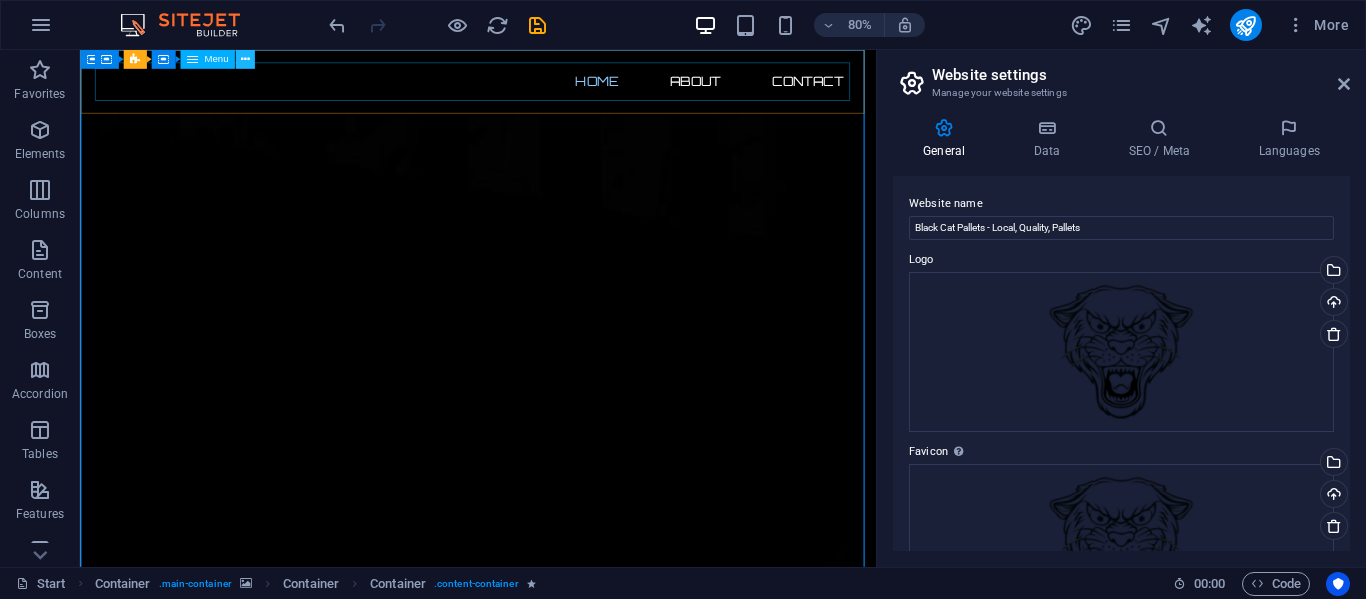 click at bounding box center [244, 59] 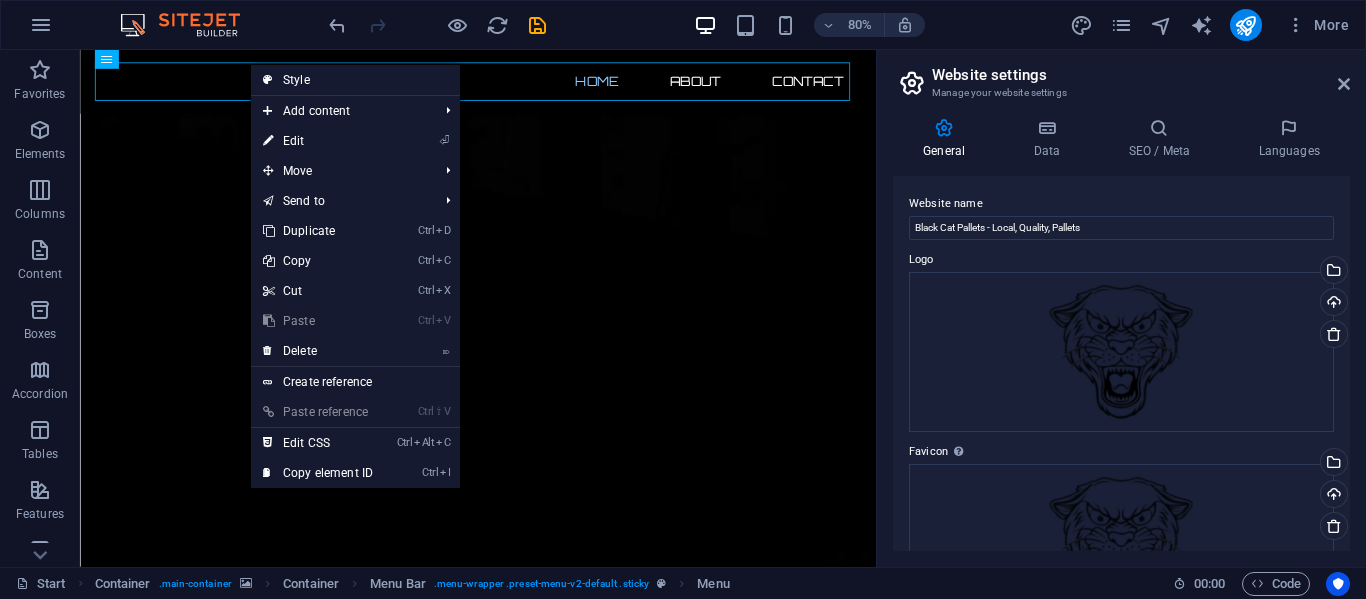 click on "Ctrl V  Paste" at bounding box center [318, 321] 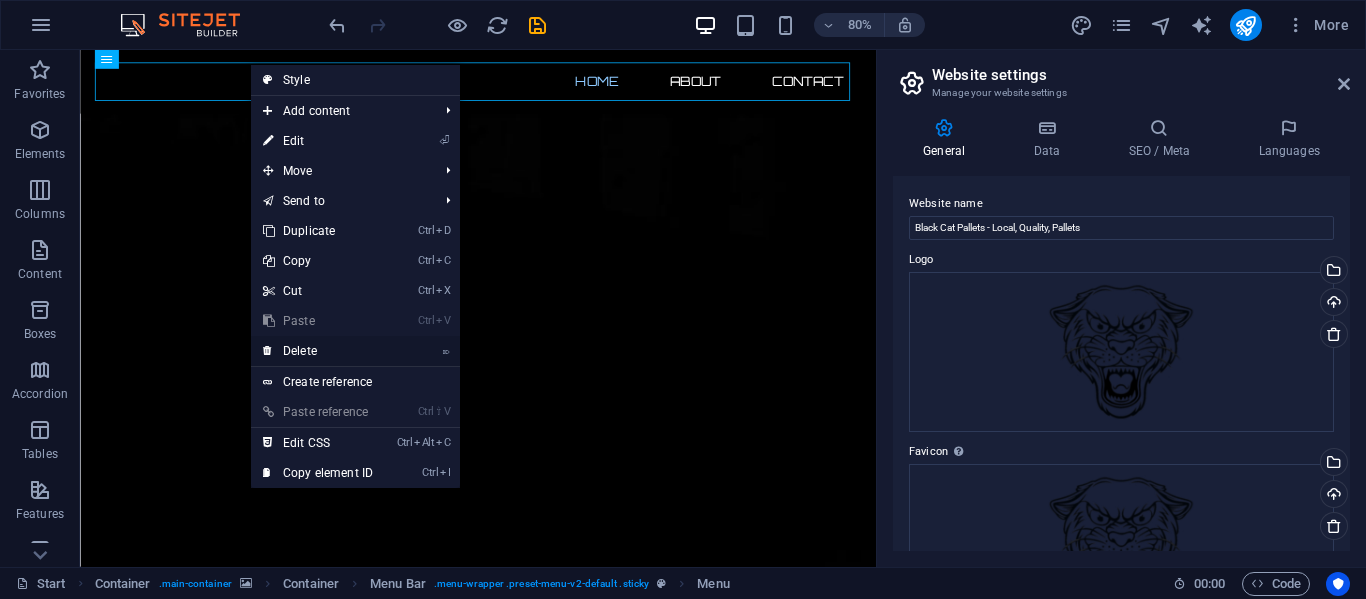 click on "⌦  Delete" at bounding box center (318, 351) 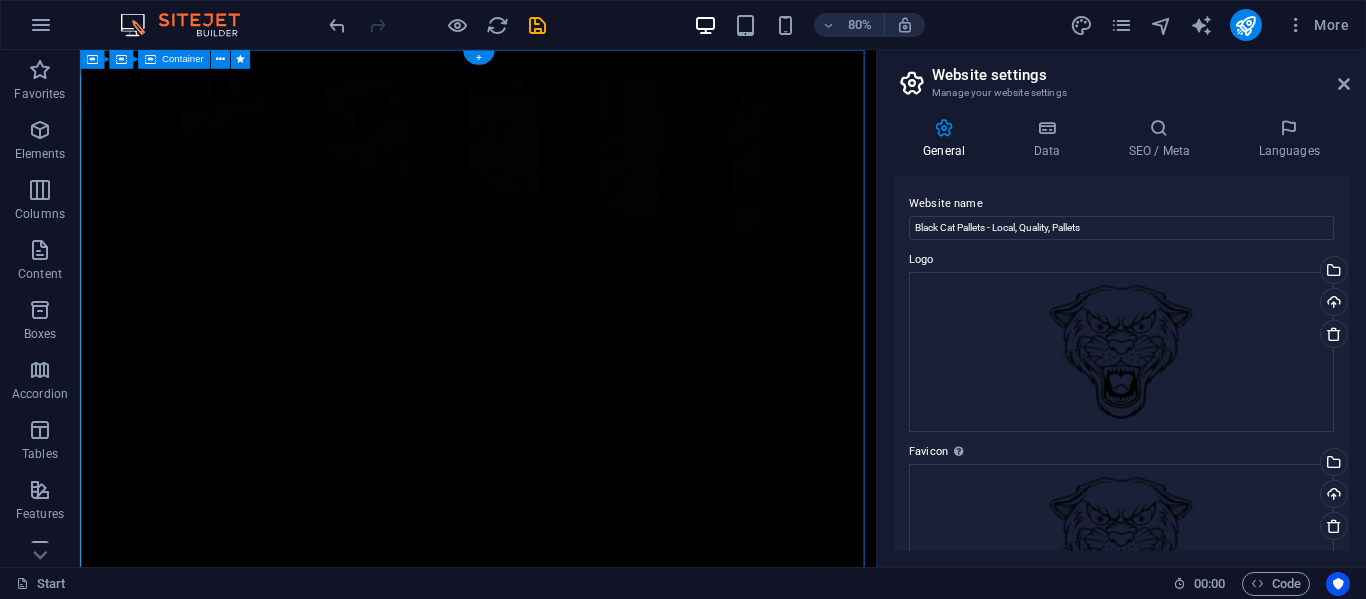 click on "The waiting is going to end soon... 0 Days 0 Hours 0 Minutes 0 Seconds Our website is under construction. We`ll be here soon with our new awesome site, subscribe to be notified.  Notify me   I have read and understand the privacy policy. Unreadable? Load new" at bounding box center (577, 2716) 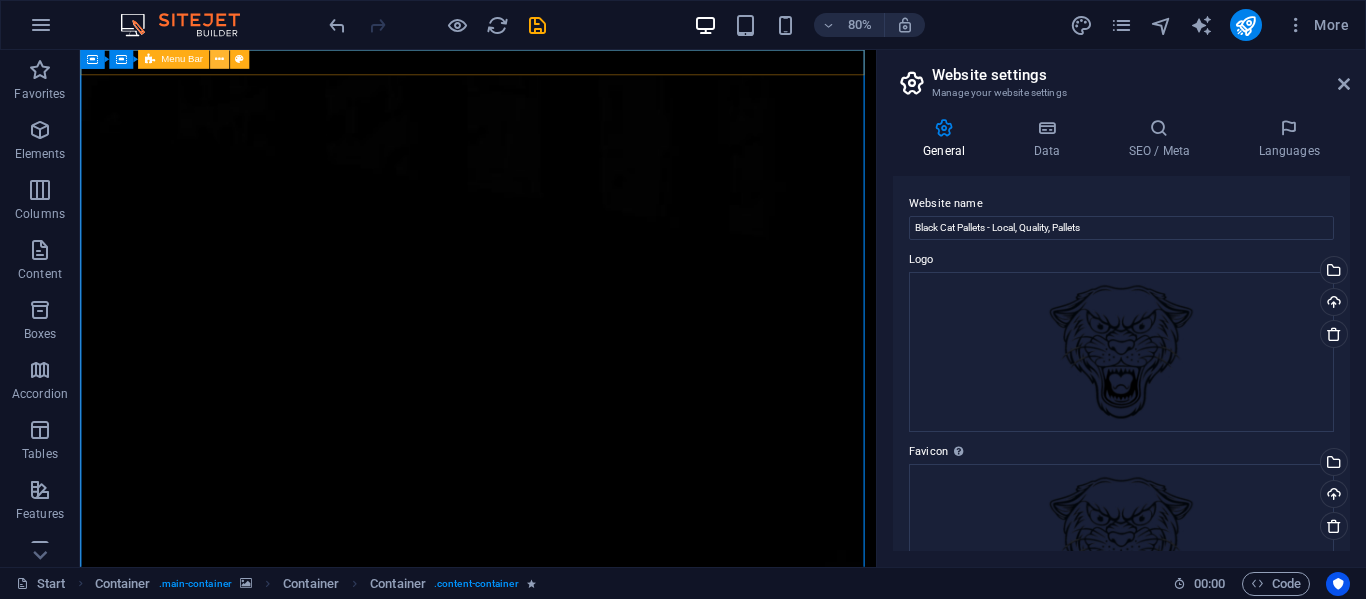 click at bounding box center (219, 59) 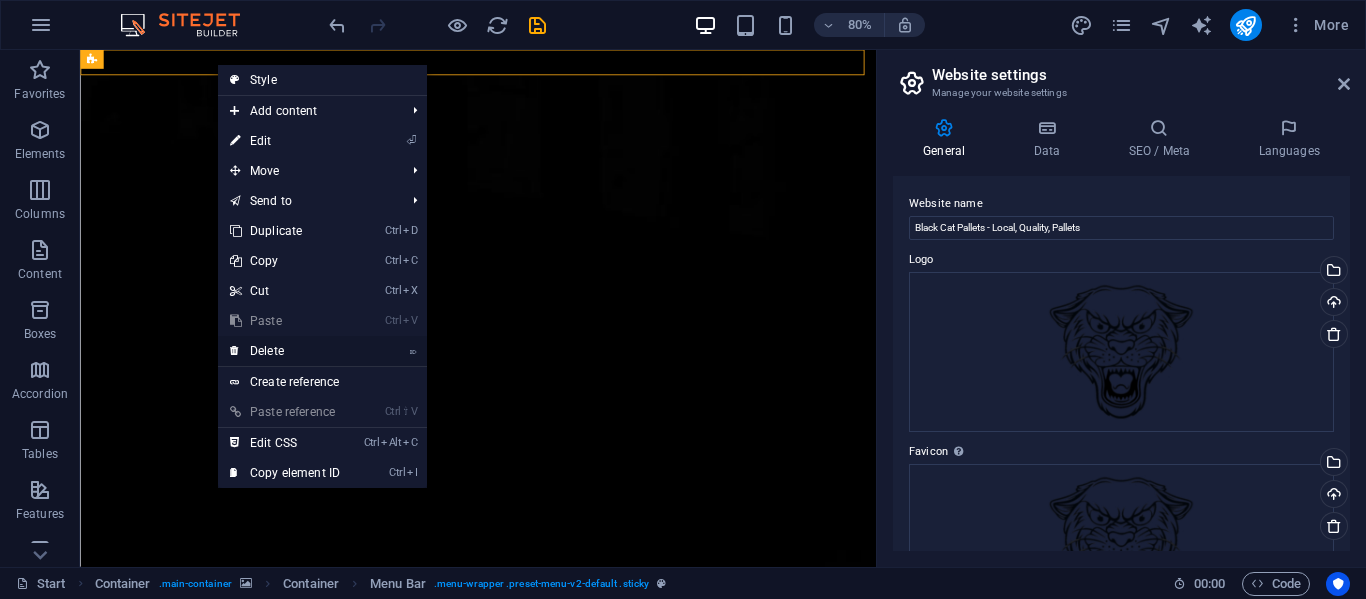 click on "⌦  Delete" at bounding box center [285, 351] 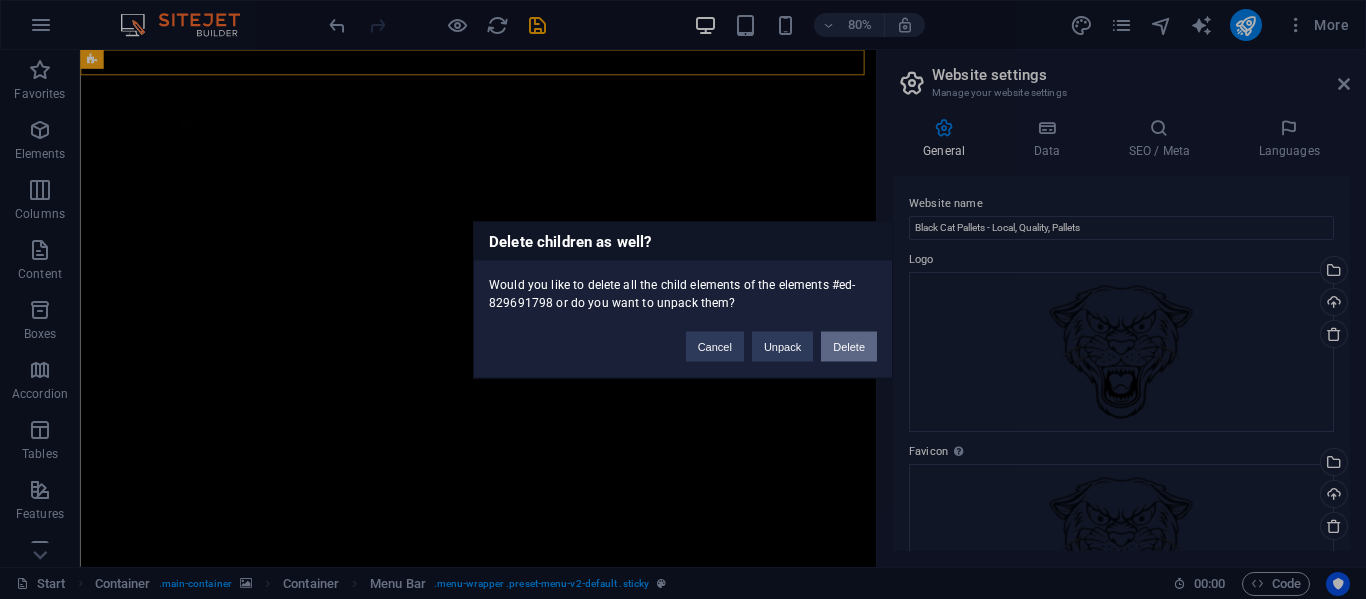click on "Delete" at bounding box center [849, 346] 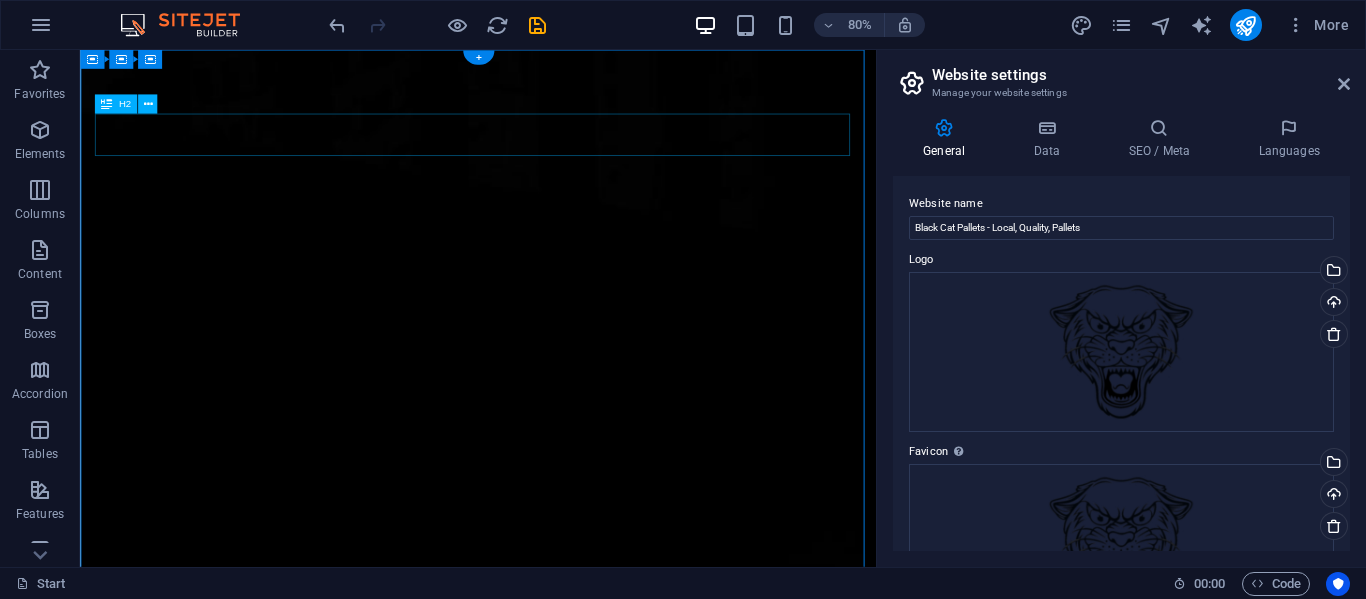 click on "The waiting is going to end soon..." at bounding box center [578, 2157] 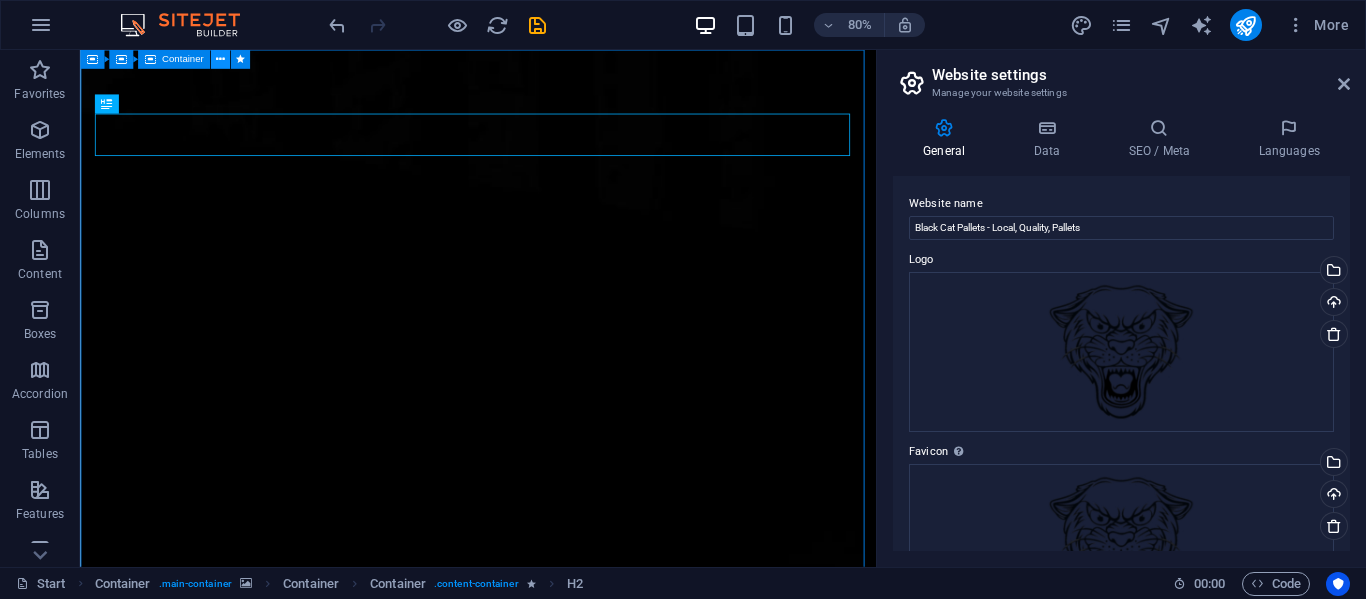 click at bounding box center [220, 59] 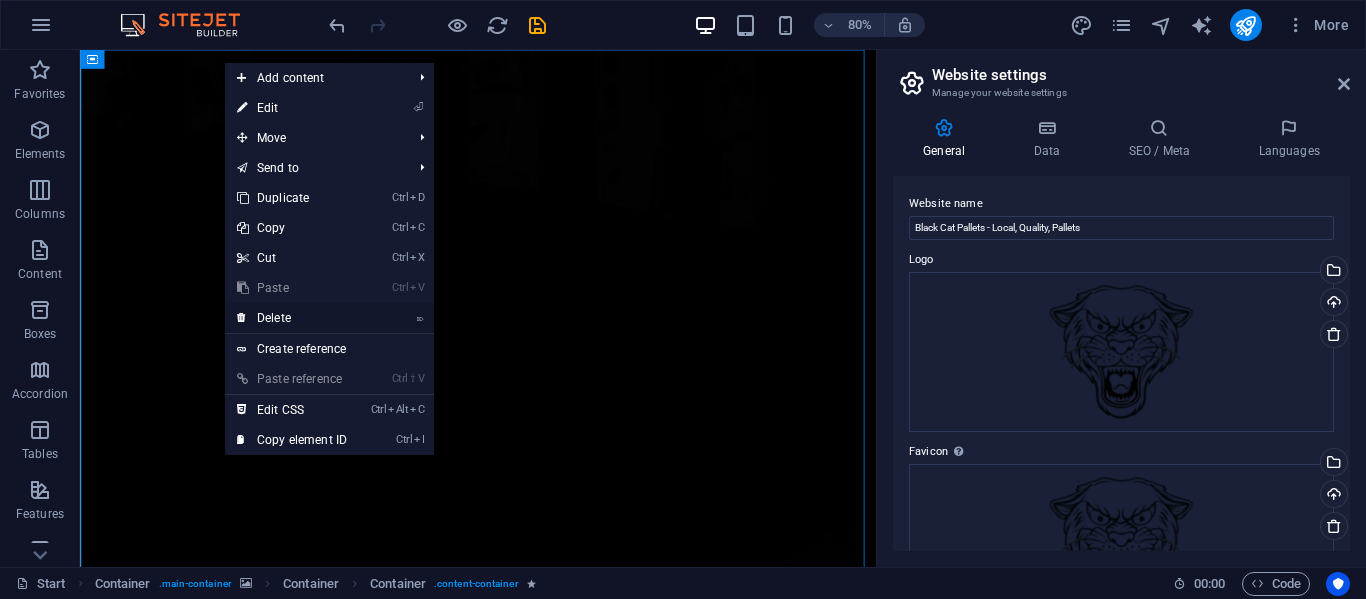 click on "⌦  Delete" at bounding box center [292, 318] 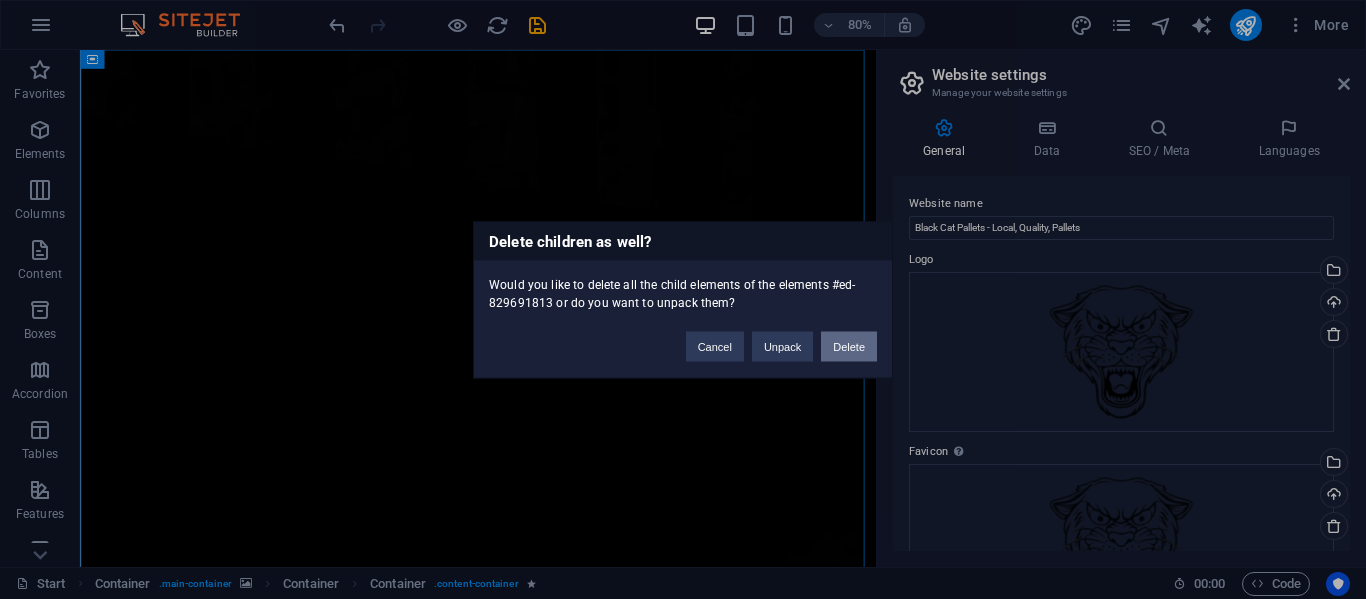 click on "Delete" at bounding box center (849, 346) 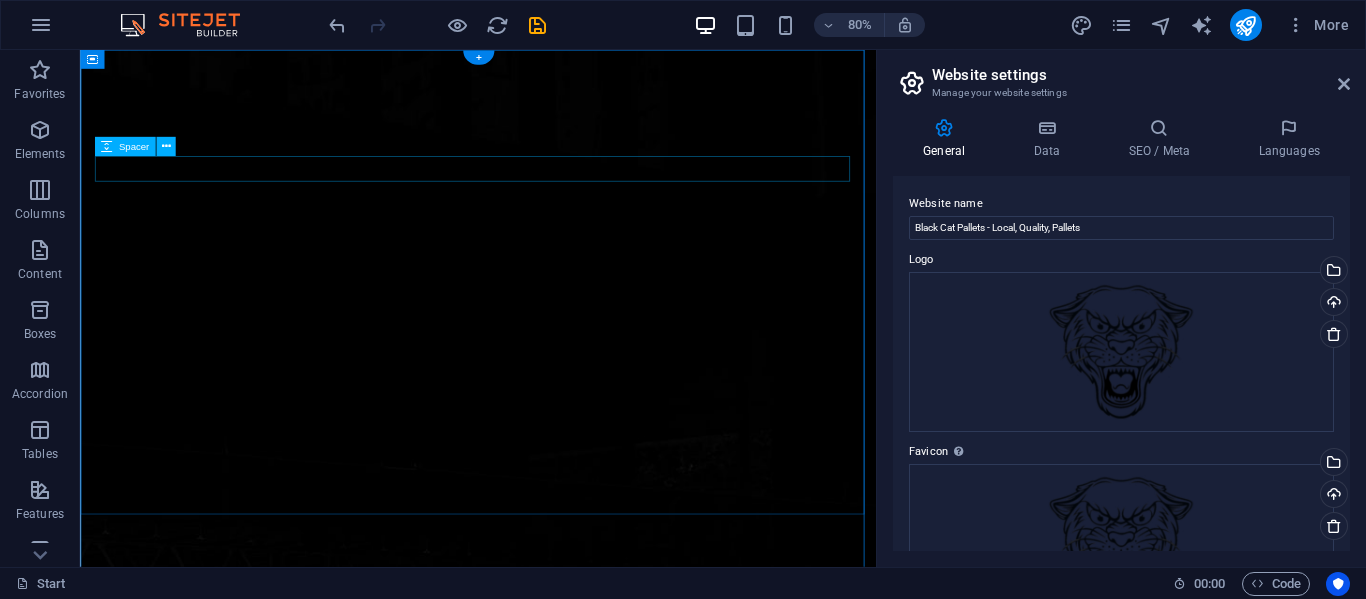 click at bounding box center (578, 1523) 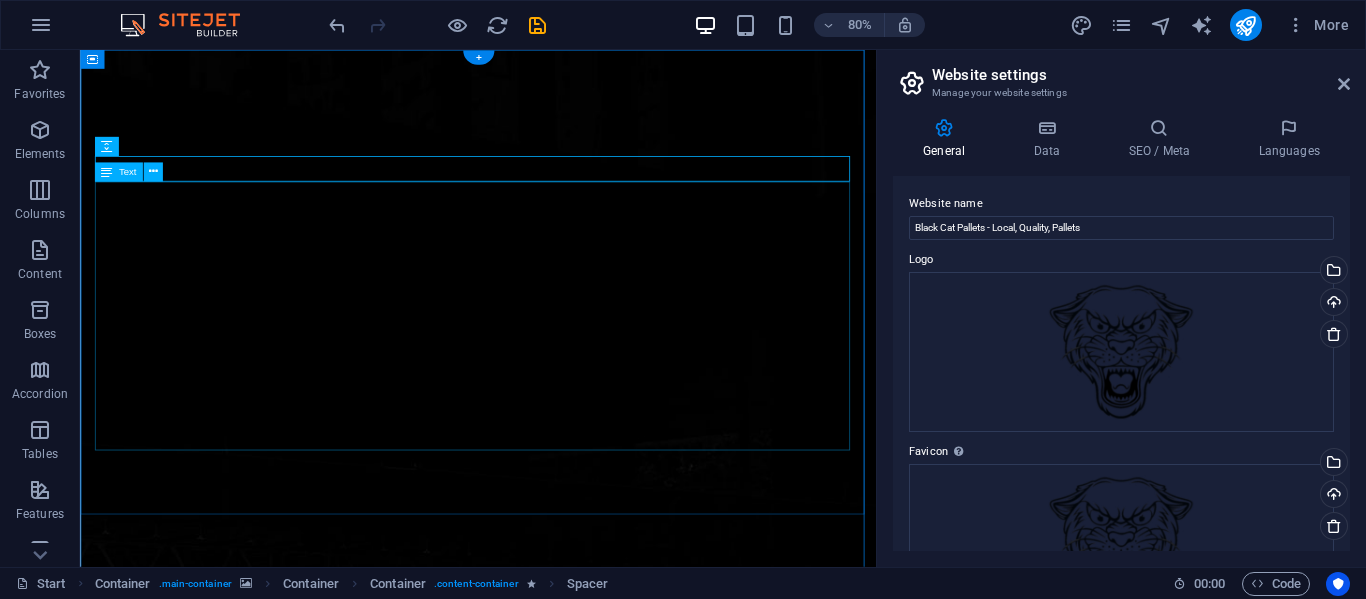 click on "Lorem ipsum dolor sit amet, consetetur sadipscing elitr, sed diam nonumy eirmod tempor invidunt ut labore et dolore magna aliquyam erat, sed diam voluptua. At vero eos et accusam et justo duo dolores et ea rebum. Stet clita kasd gubergren, no sea takimata sanctus est Lorem ipsum dolor sit amet. Lorem ipsum dolor sit amet, consetetur sadipscing elitr, sed diam nonumy eirmod tempor invidunt ut labore et dolore magna aliquyam erat, sed diam voluptua. At vero eos et accusam et justo duo dolores et ea rebum. Stet clita kasd gubergren, no sea takimata sanctus est Lorem ipsum dolor sit amet. Lorem ipsum dolor sit amet, consetetur sadipscing elitr, sed diam nonumy eirmod tempor invidunt ut labore et dolore magna aliquyam erat, sed diam voluptua. At vero eos et accusam et justo duo dolores et ea rebum. Stet clita kasd gubergren, no sea takimata sanctus est Lorem ipsum dolor sit amet." at bounding box center (578, 1695) 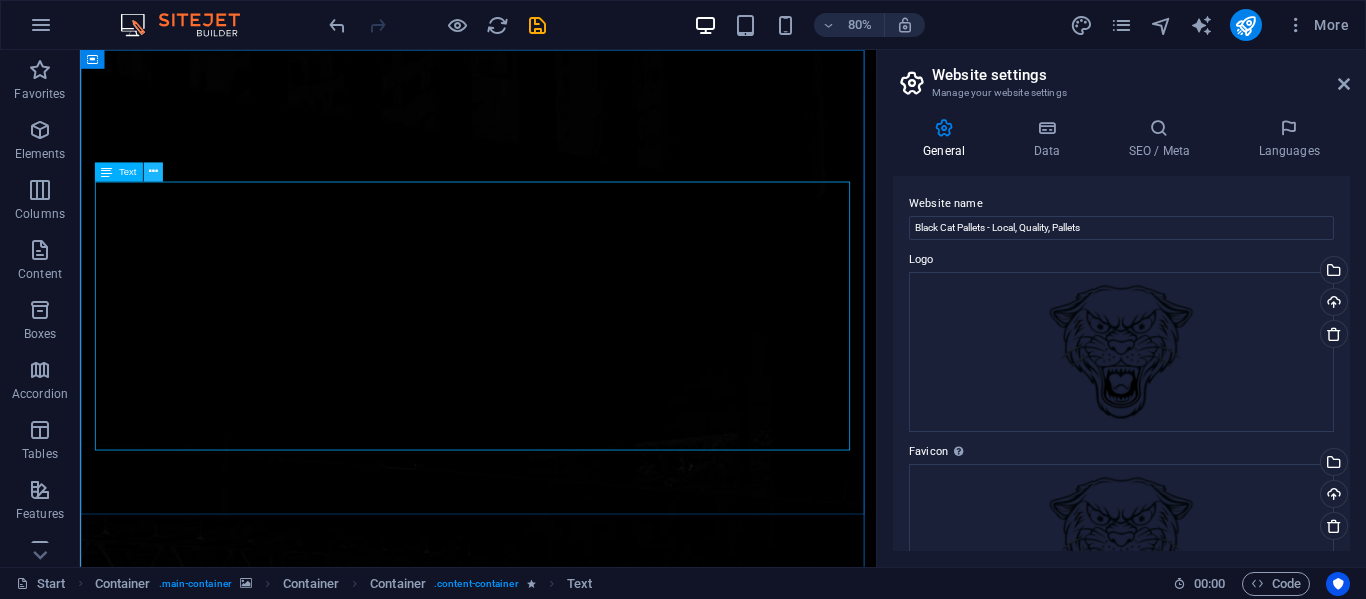 click at bounding box center (152, 172) 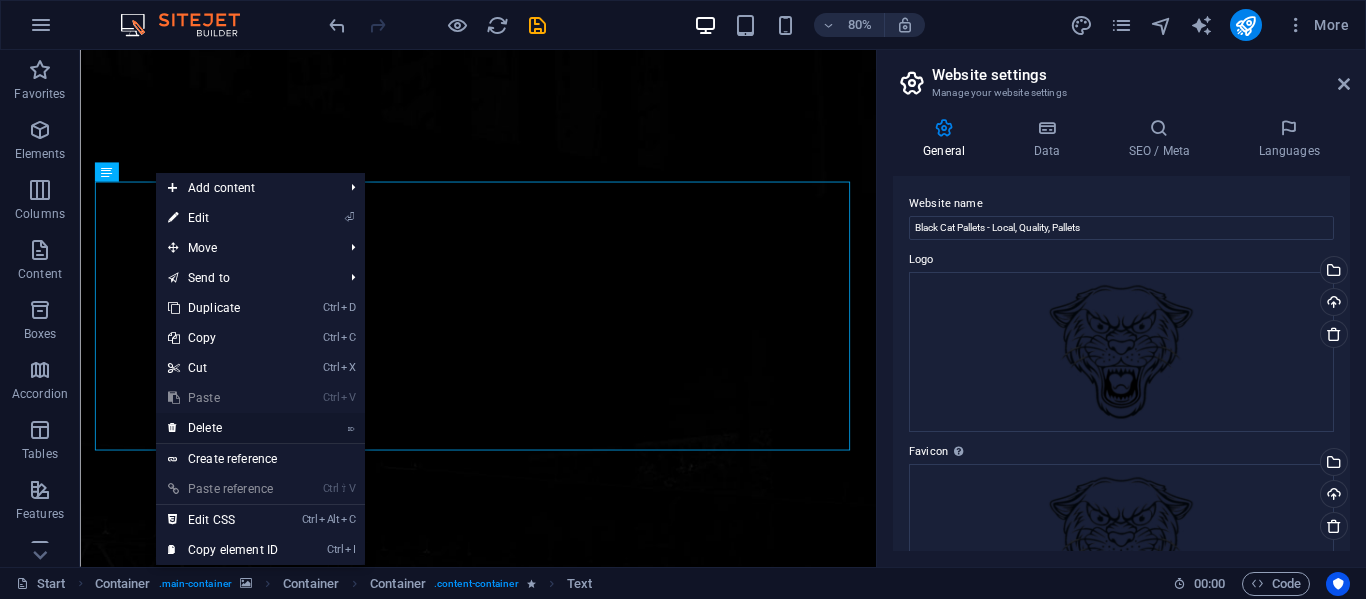click on "⌦  Delete" at bounding box center [223, 428] 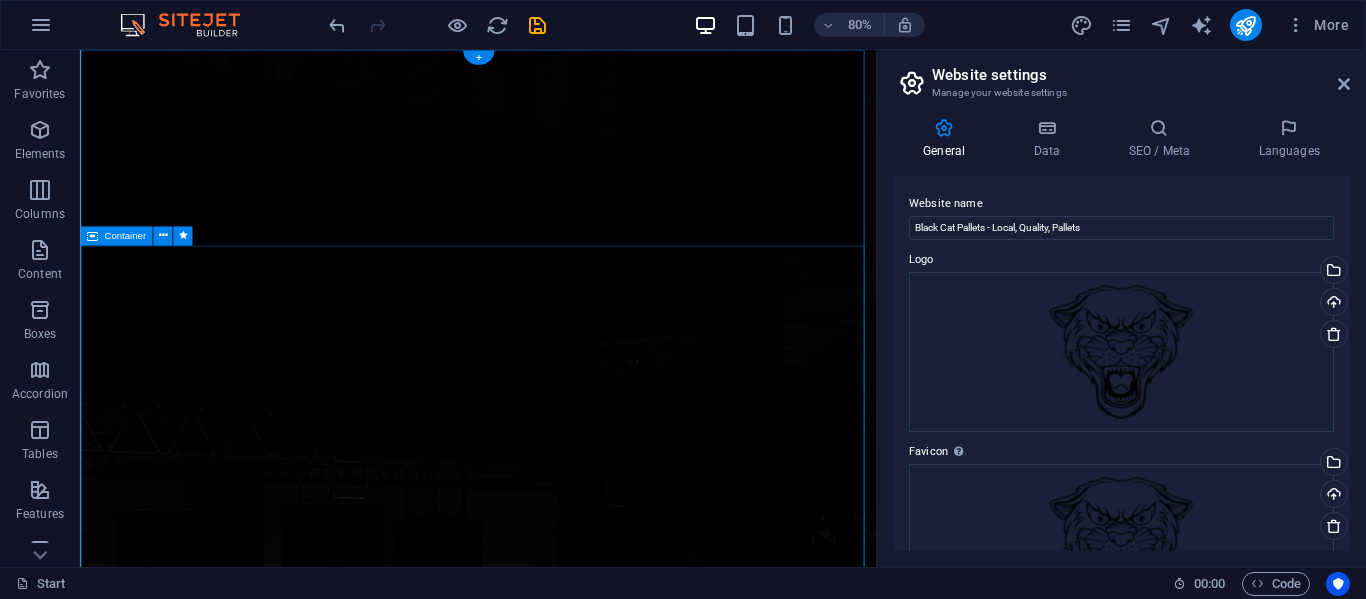 click on "Contact us Lorem ipsum dolor sit amet, consetetur sadipscing elitr, sed diam nonumy eirmod tempor invidunt ut labore et dolore magna aliquyam erat, sed diam voluptua. At vero eos et accusam et justo duo dolores et ea rebum. Stet clita kasd gubergren, no sea takimata sanctus est Lorem ipsum dolor sit amet. Lorem ipsum dolor sit amet, consetetur sadipscing elitr, sed diam nonumy eirmod tempor invidunt ut labore et dolore magna aliquyam erat, sed diam voluptua. At vero eos et accusam et justo duo dolores et ea rebum. Stet clita kasd gubergren, no sea takimata sanctus est Lorem ipsum dolor sit amet. Address :  1601 Broadway   New York   10019 Phone :  + 1-123-456-7890 Email :  17fe3f68d56d0f594b1f700e295109@cpanel.local   I have read and understand the privacy policy. Unreadable? Load new Submit" at bounding box center [577, 1748] 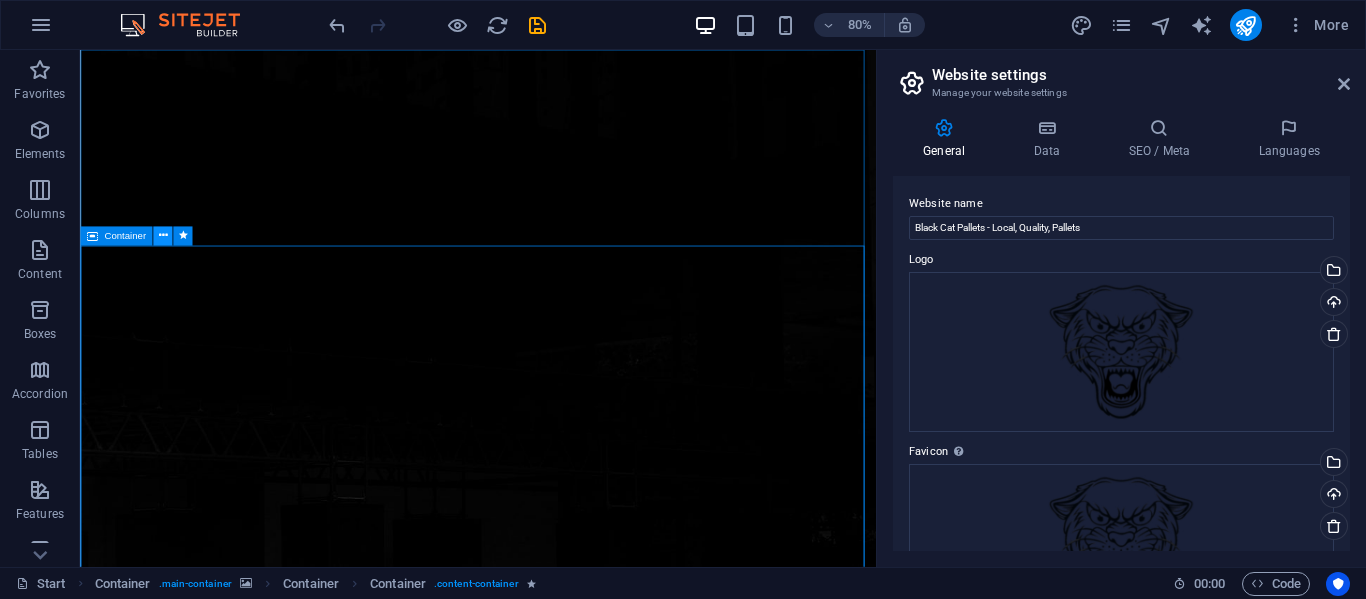 click at bounding box center (162, 236) 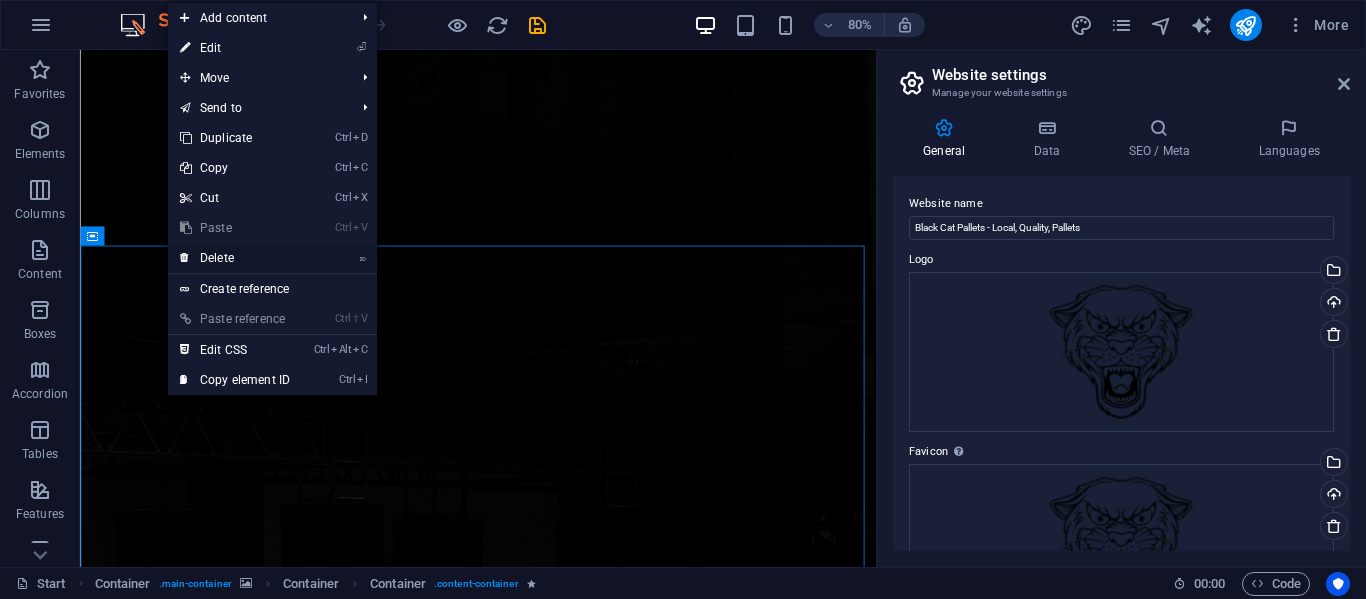 click on "⌦  Delete" at bounding box center [235, 258] 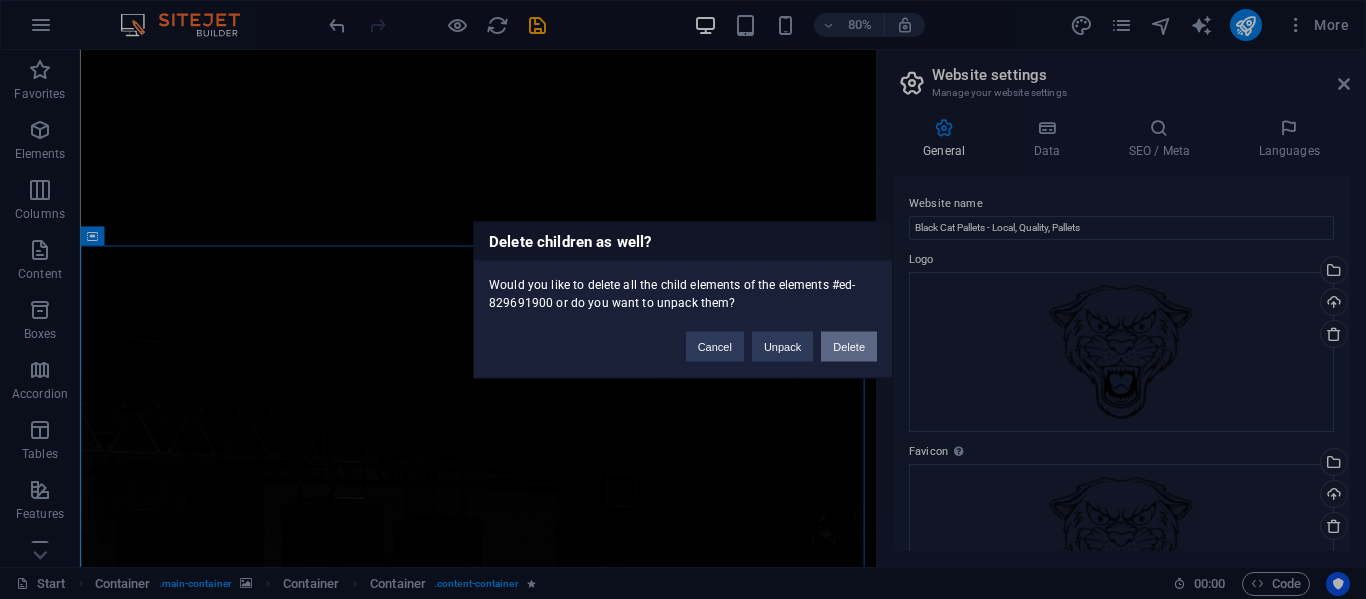 click on "Delete" at bounding box center (849, 346) 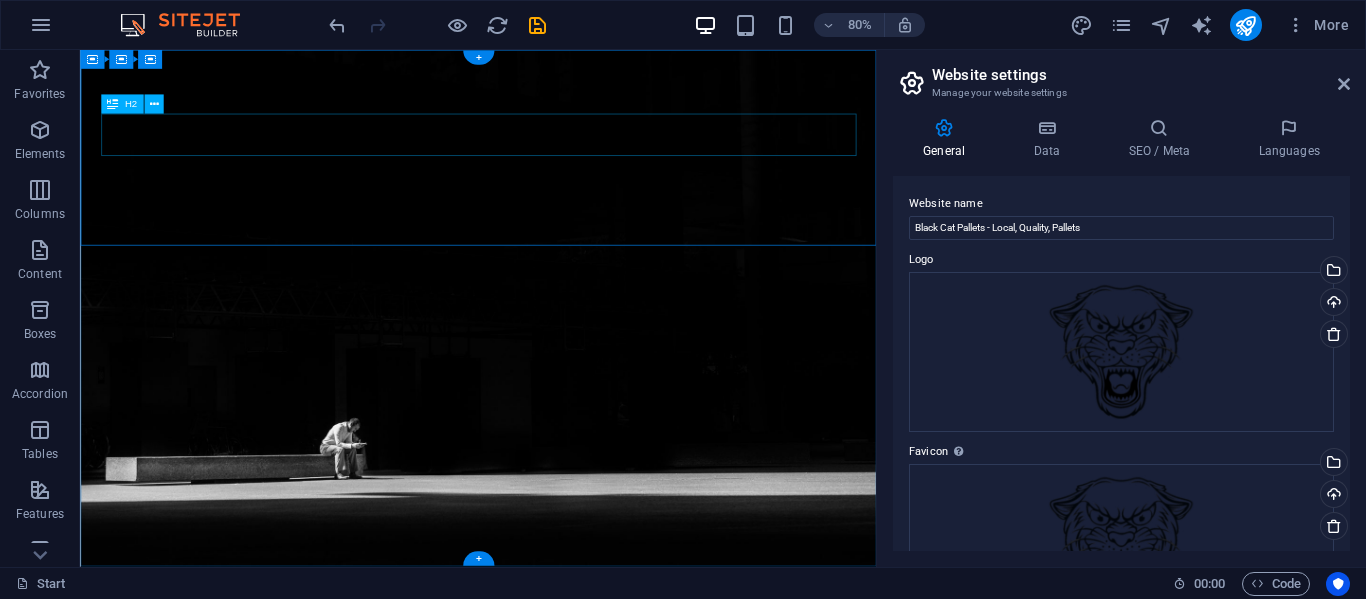 click on "About us" at bounding box center (578, 802) 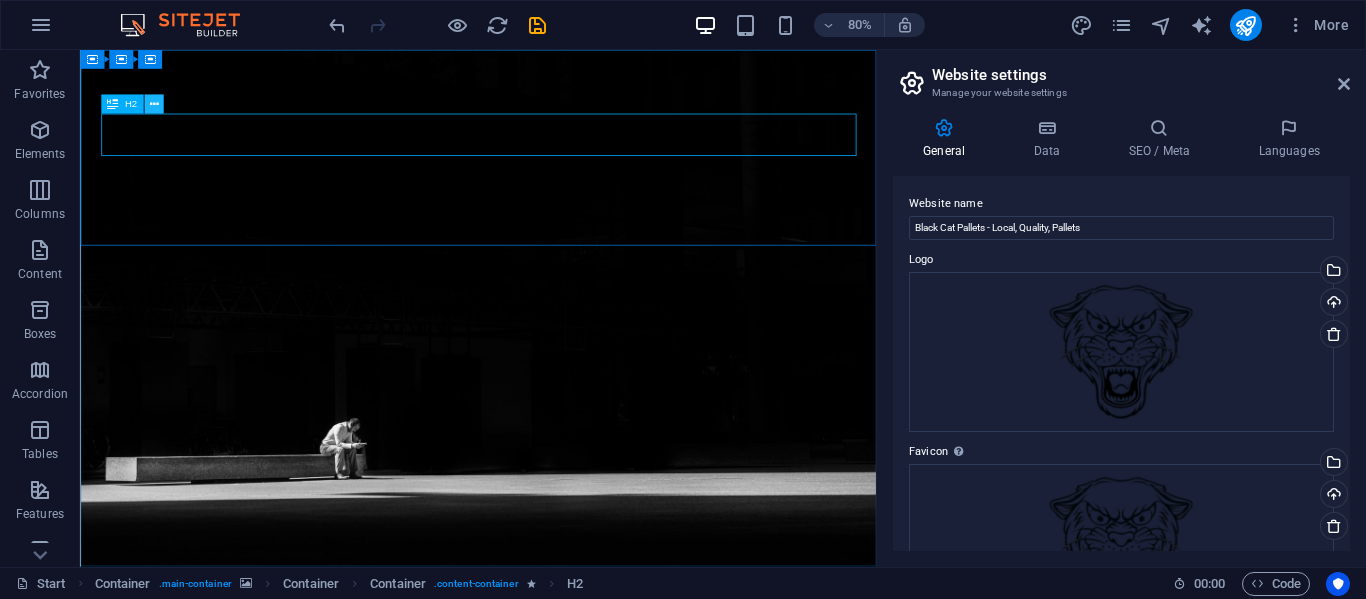 click at bounding box center (153, 104) 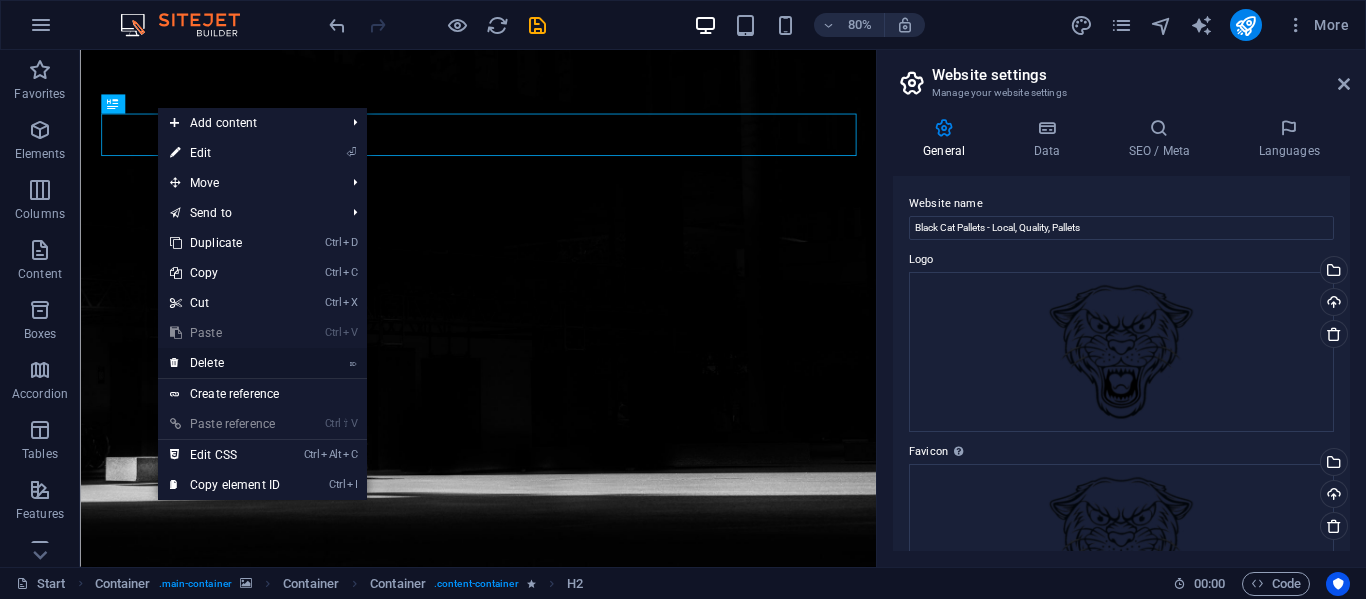 click on "⌦  Delete" at bounding box center [225, 363] 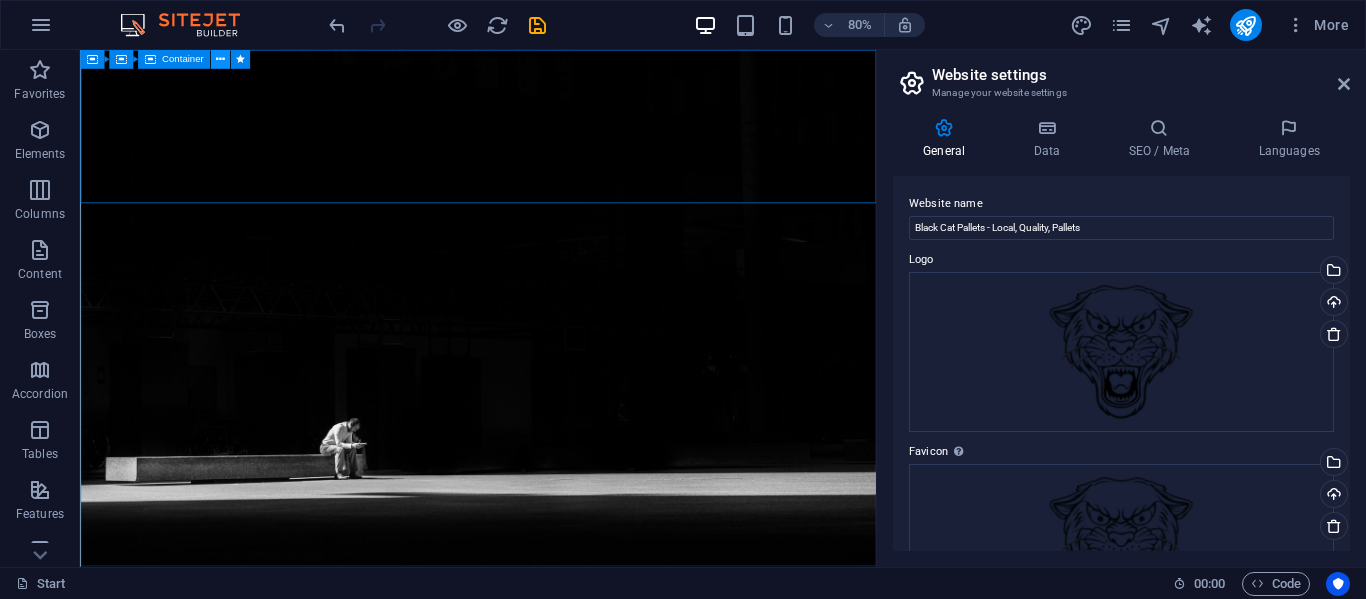click at bounding box center [220, 59] 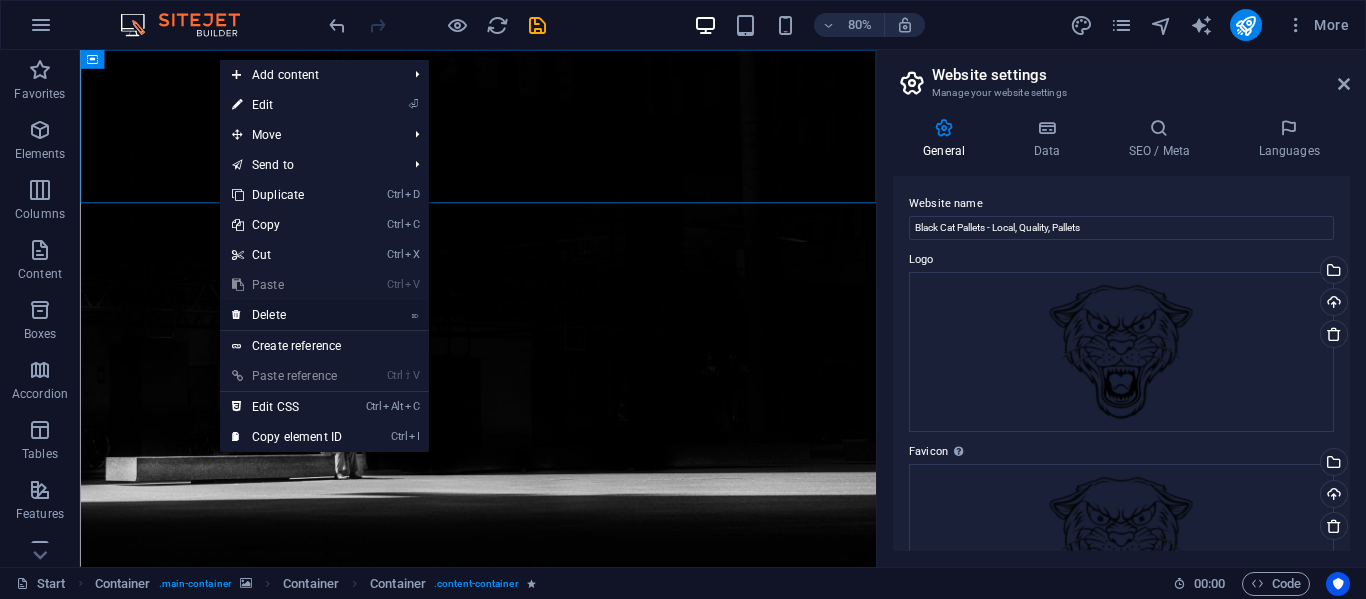 click on "⌦  Delete" at bounding box center (287, 315) 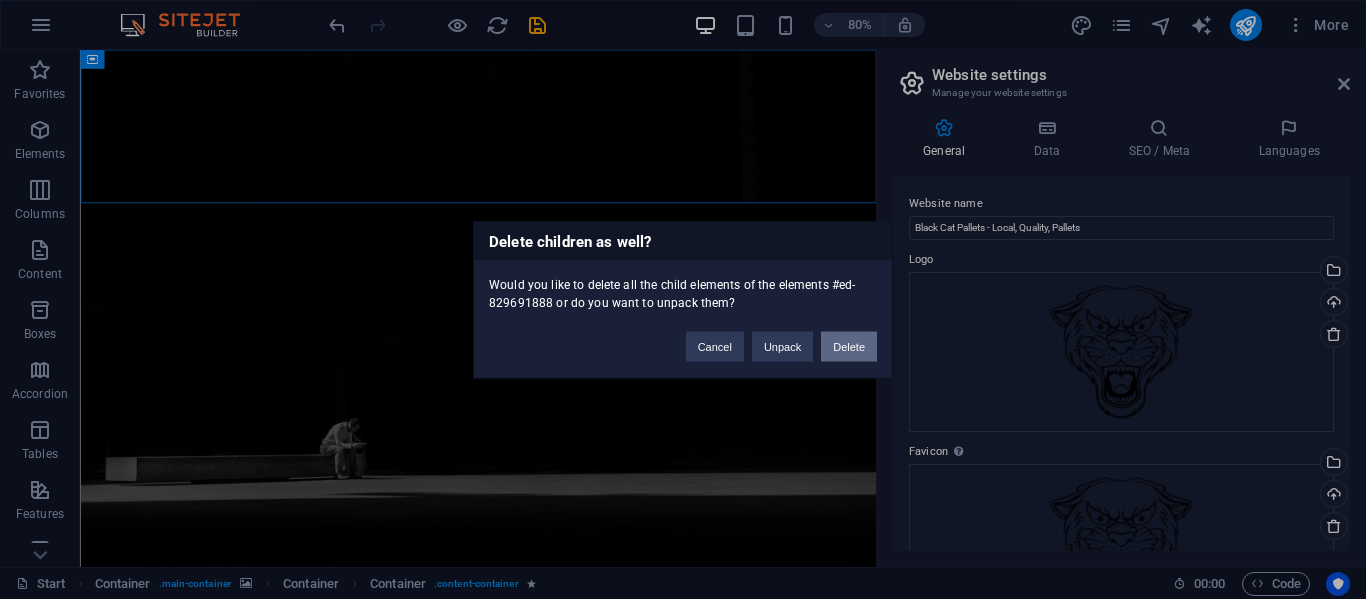 click on "Delete" at bounding box center [849, 346] 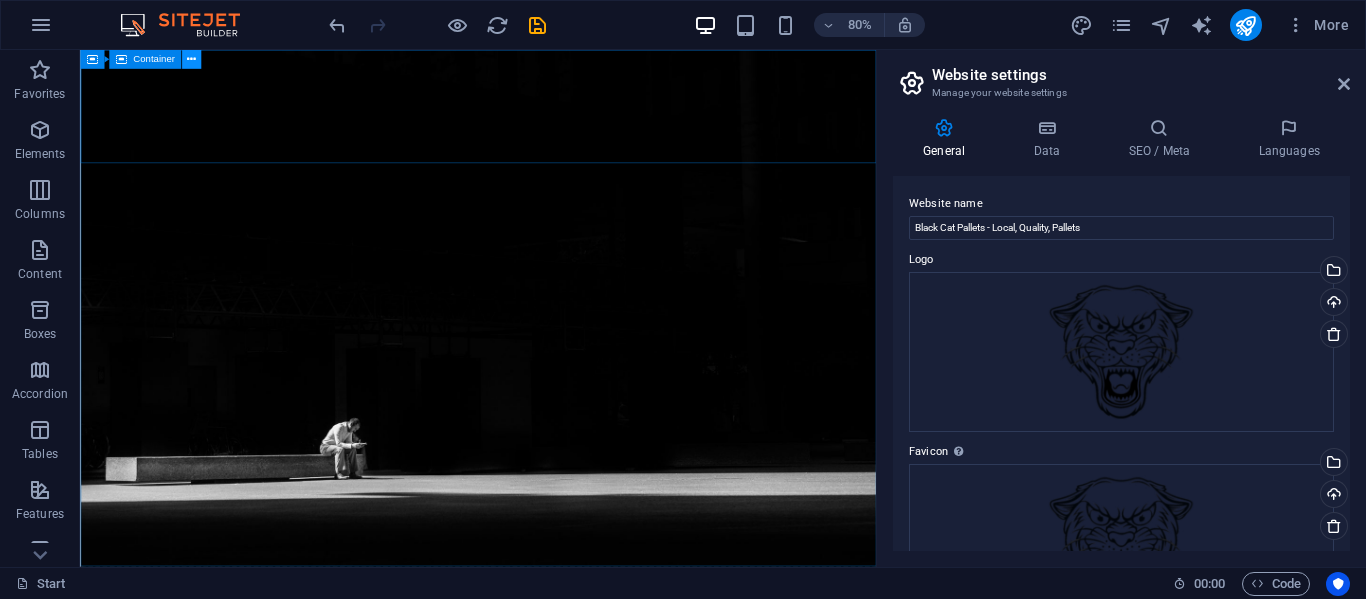 click at bounding box center (191, 59) 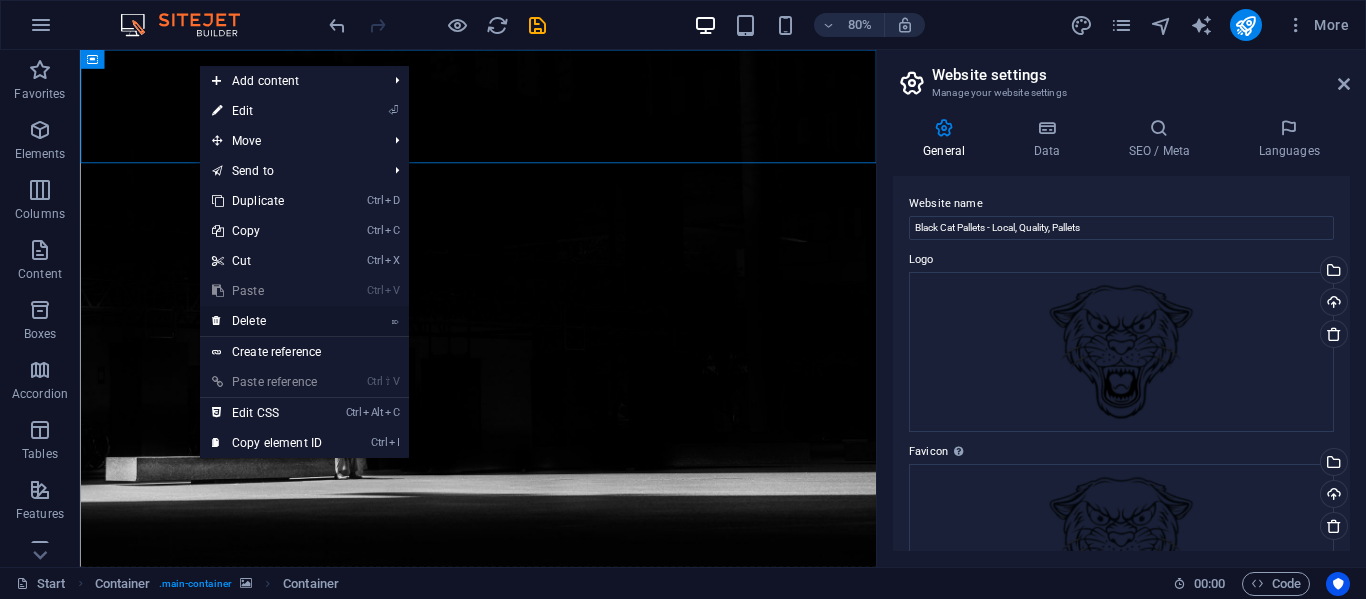 click on "⌦  Delete" at bounding box center [267, 321] 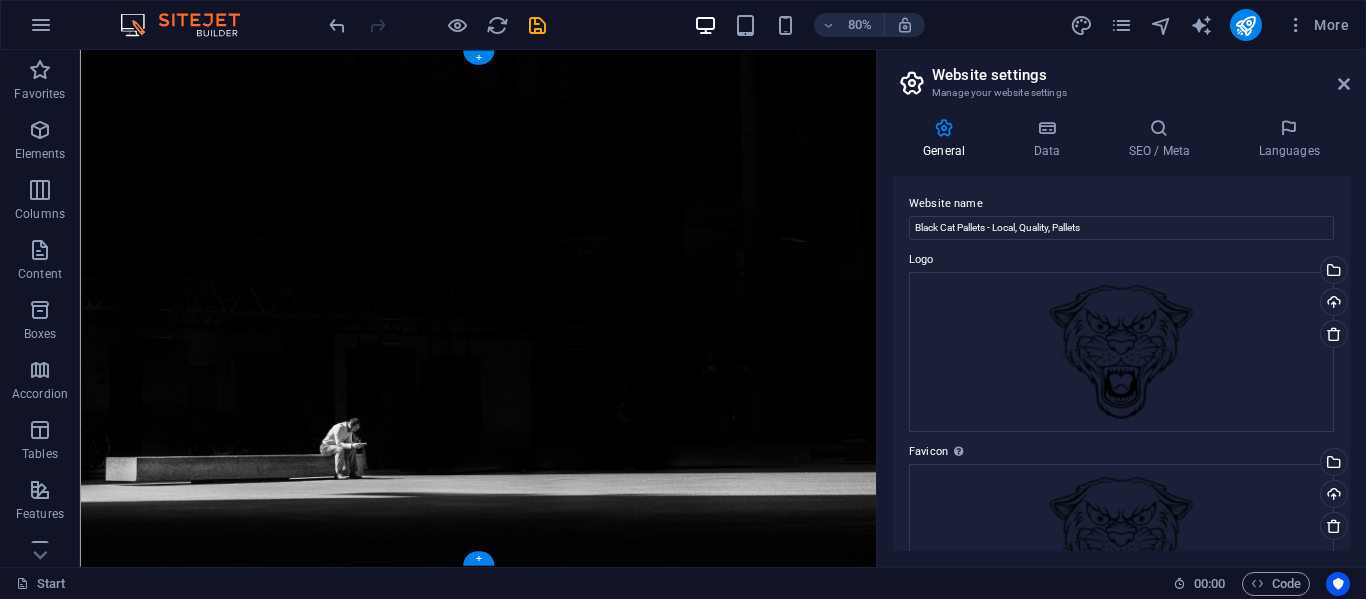 click at bounding box center [577, 373] 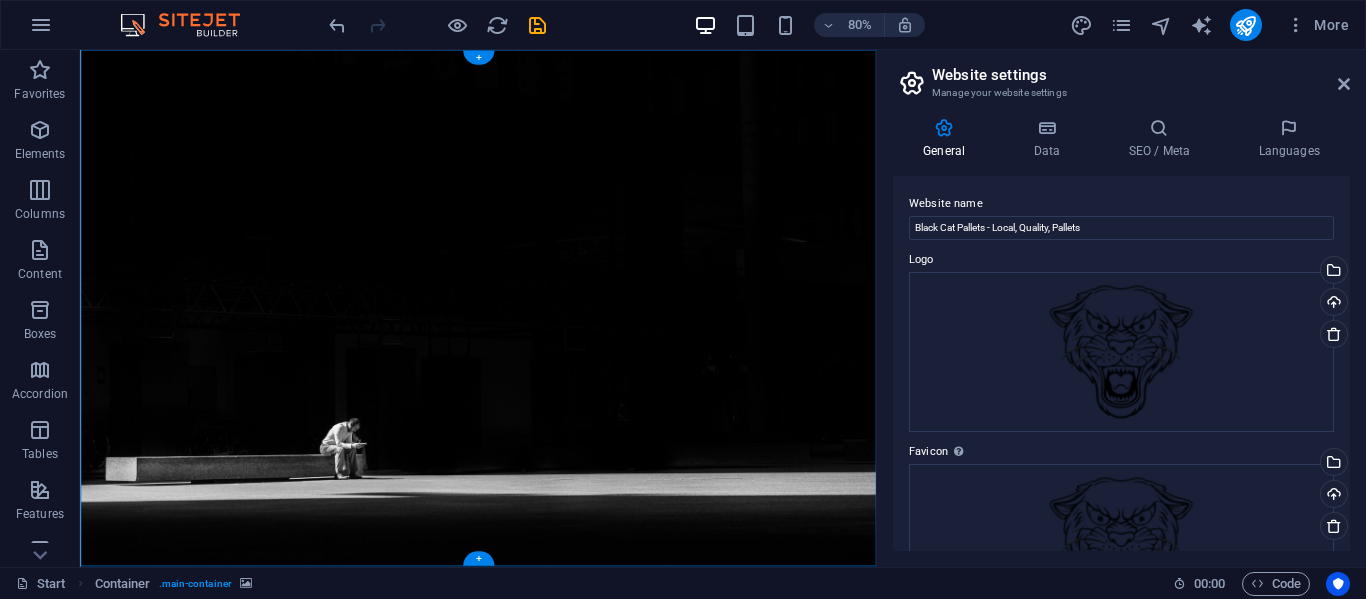 click at bounding box center (577, 373) 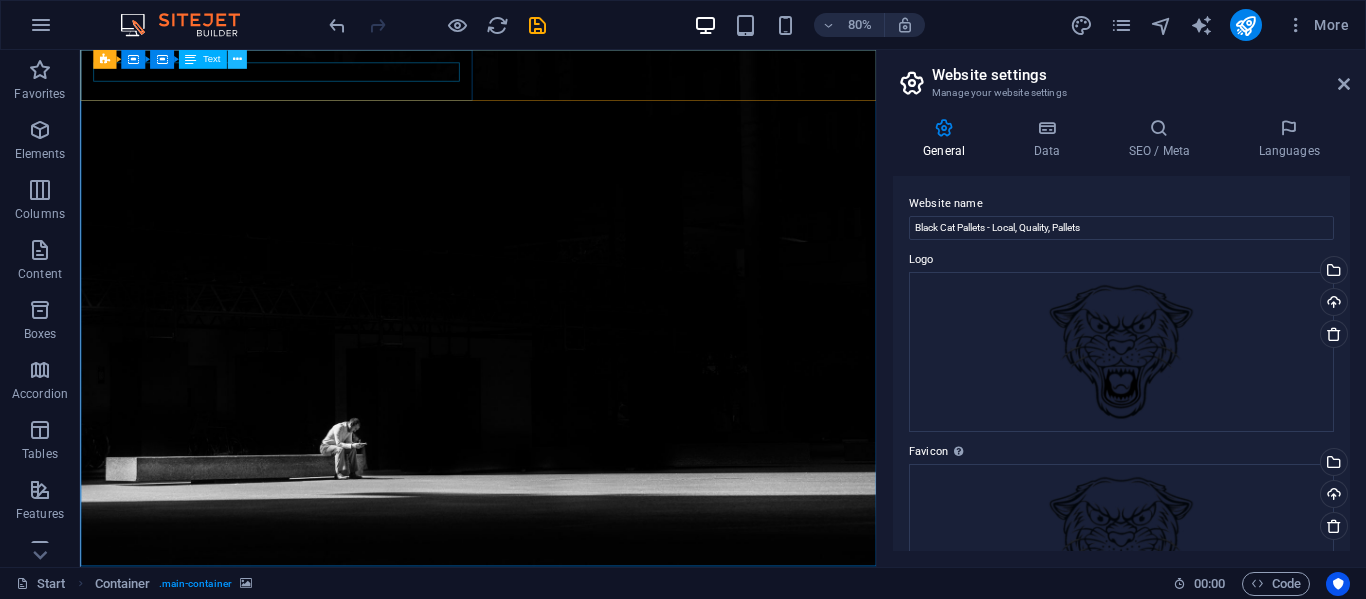click at bounding box center [236, 59] 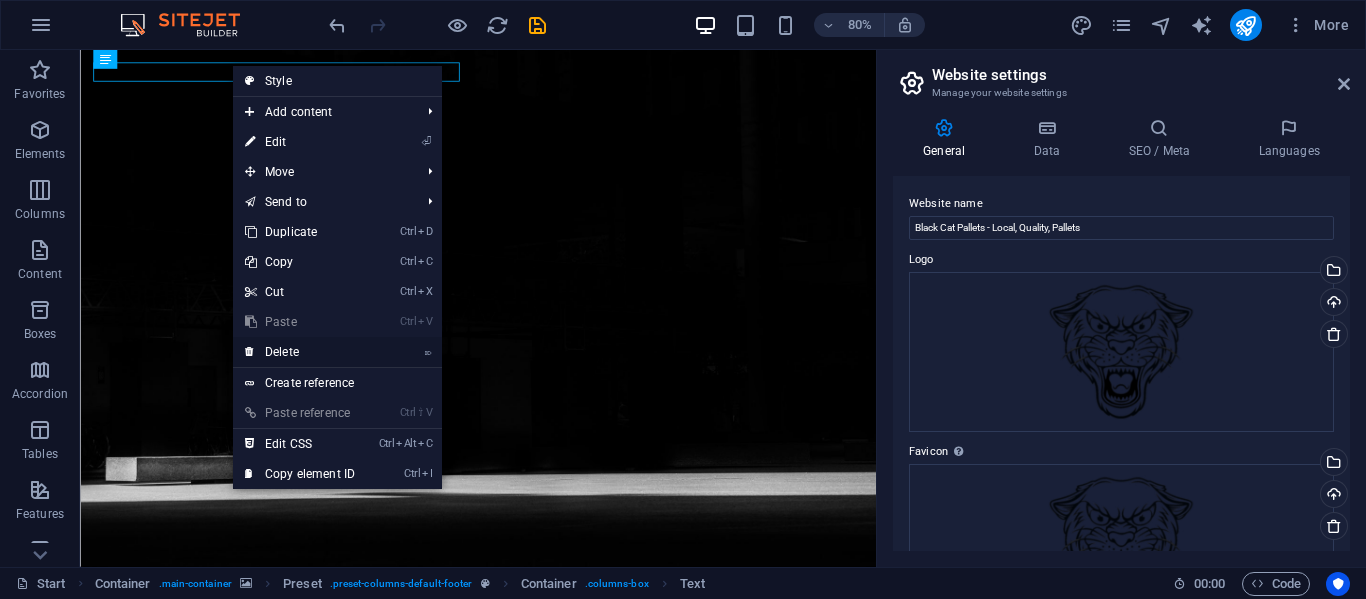 click on "⌦  Delete" at bounding box center [300, 352] 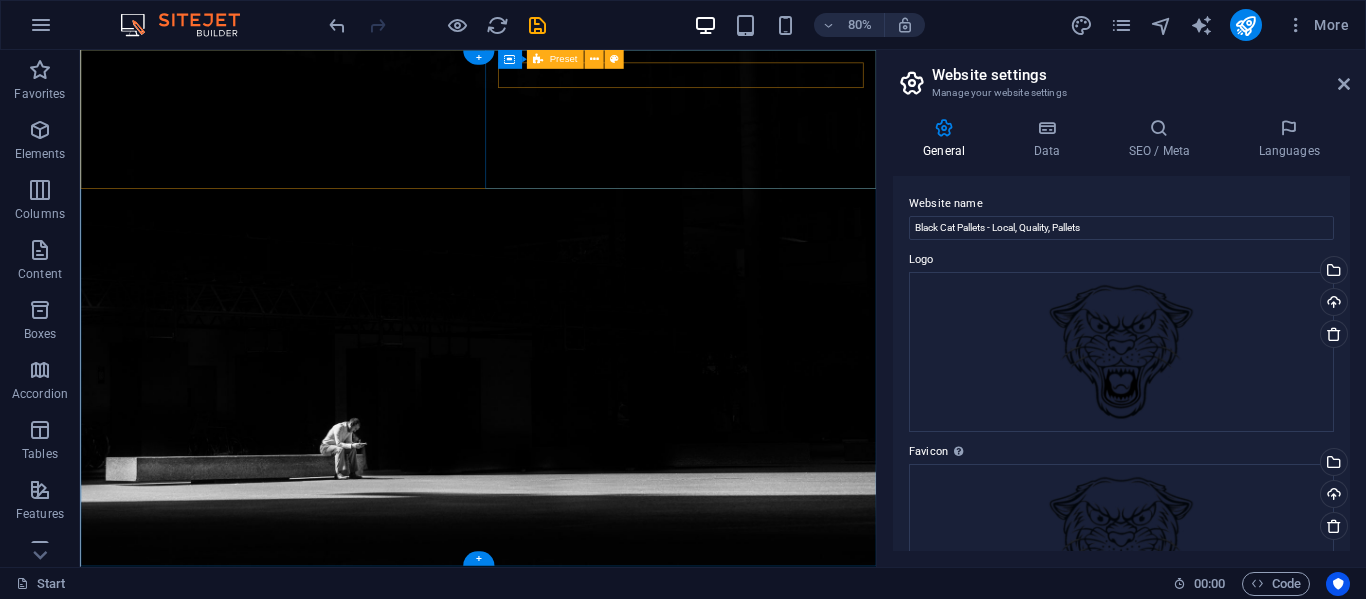 click at bounding box center (577, 950) 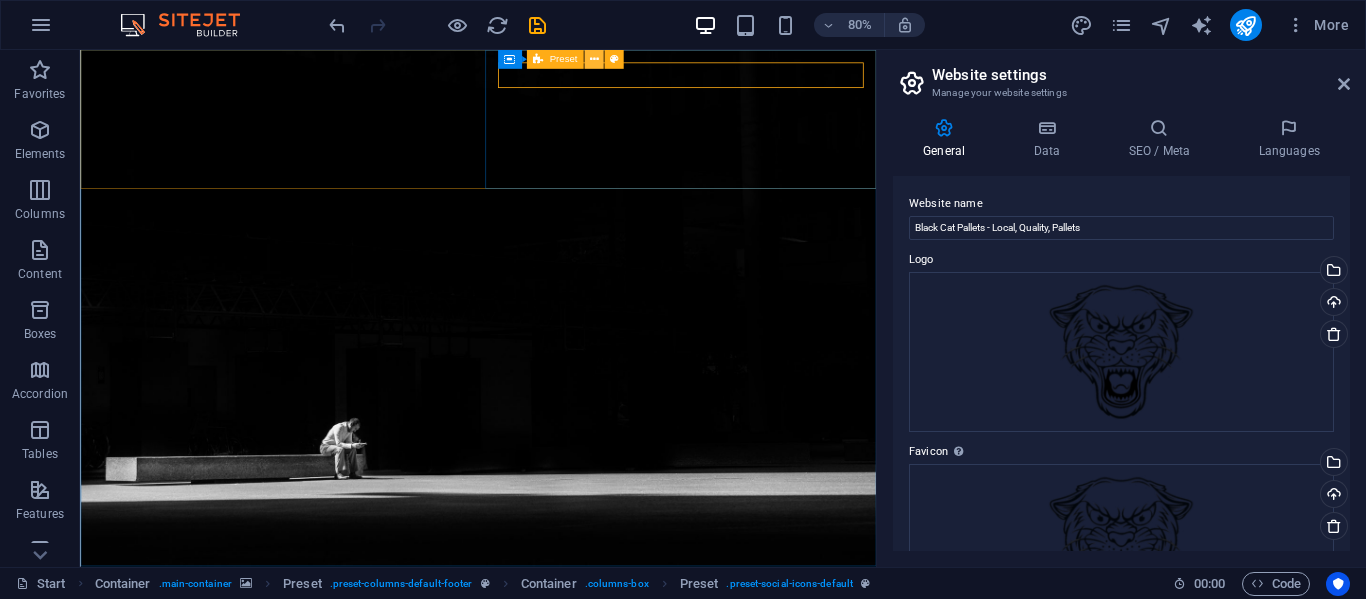 click at bounding box center (593, 59) 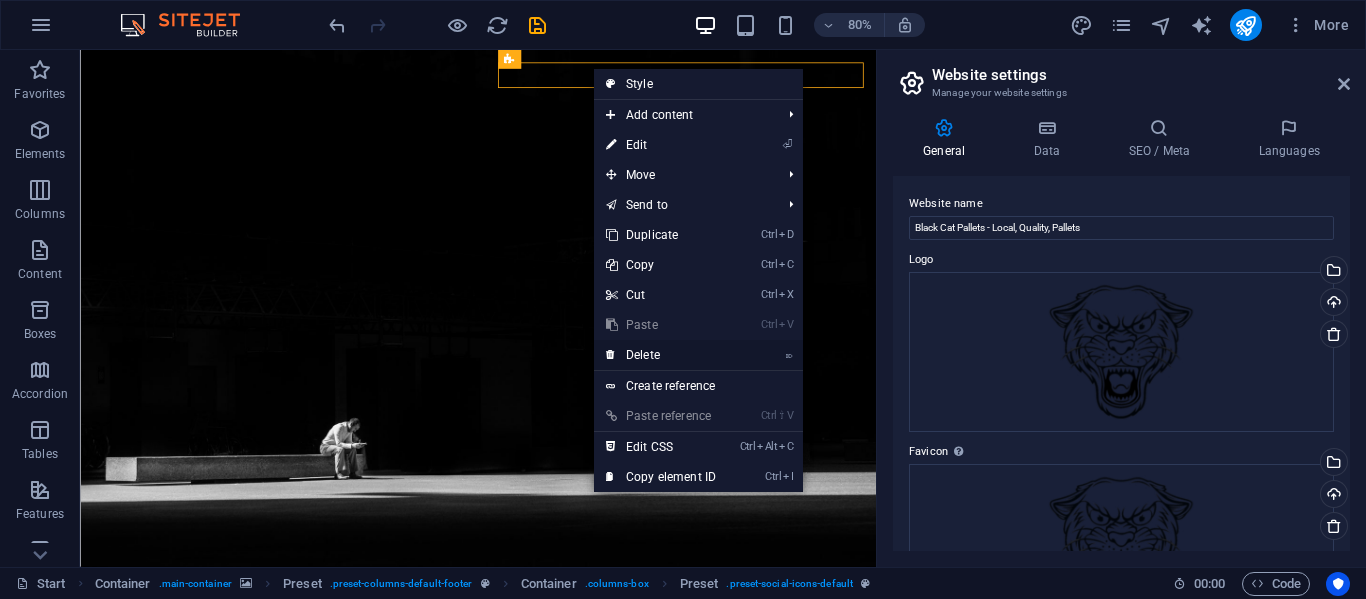 click on "⌦  Delete" at bounding box center [661, 355] 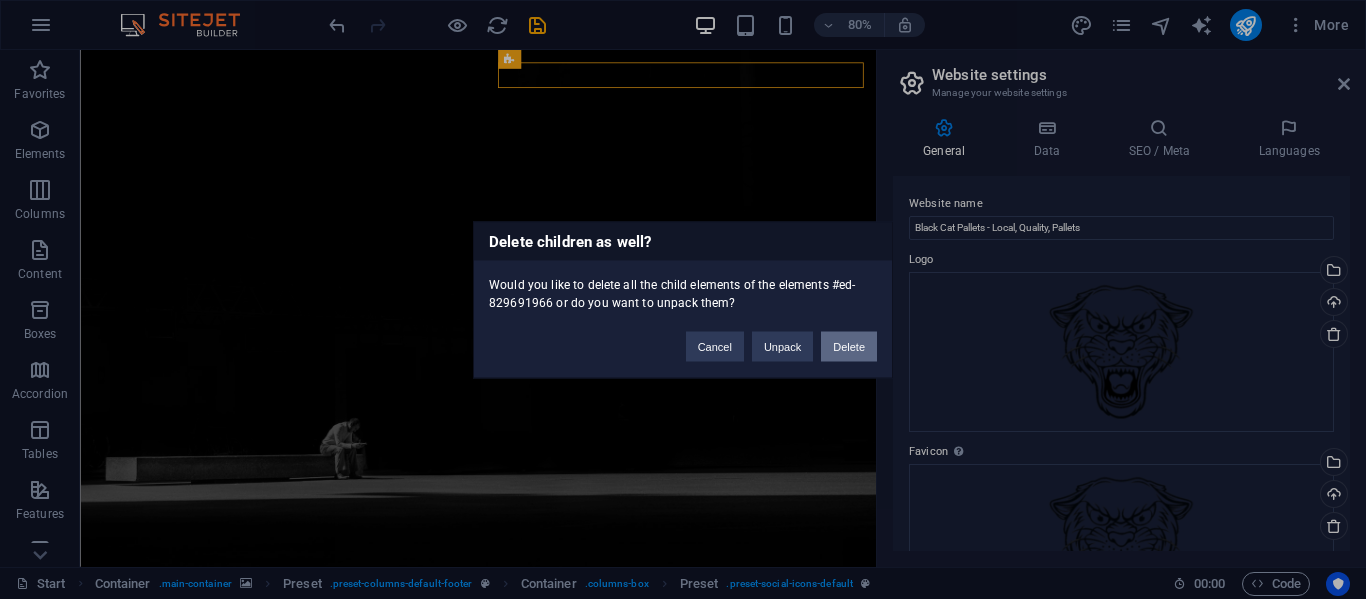 click on "Delete" at bounding box center [849, 346] 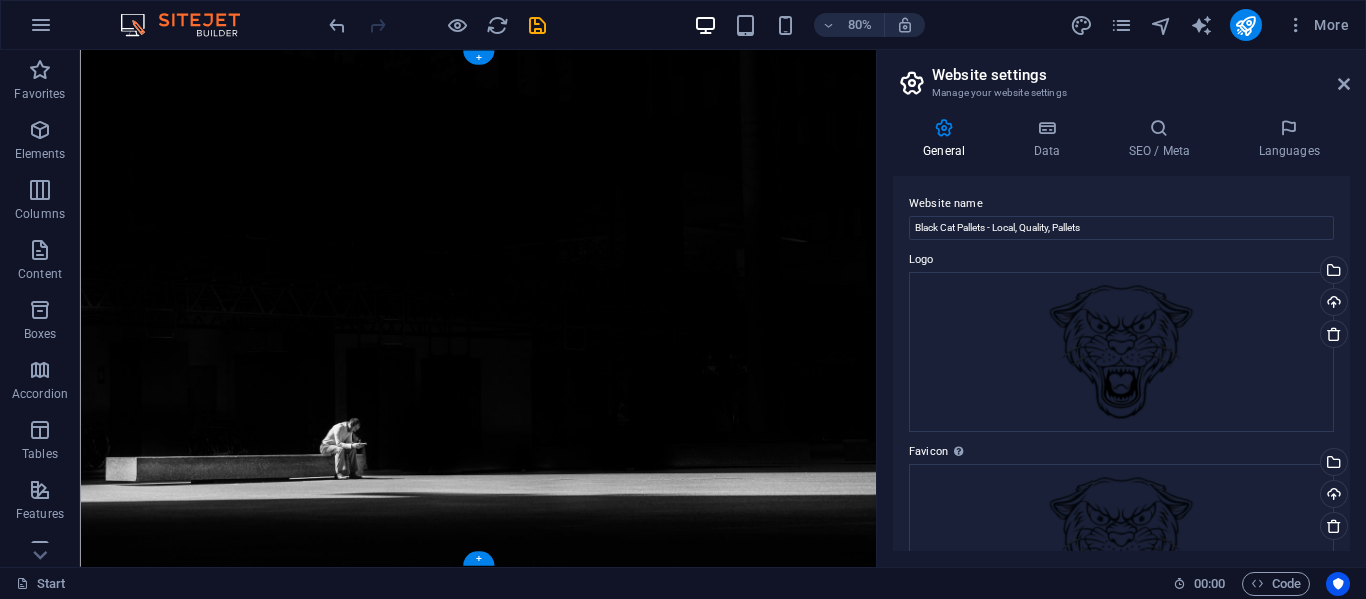 click at bounding box center (577, 373) 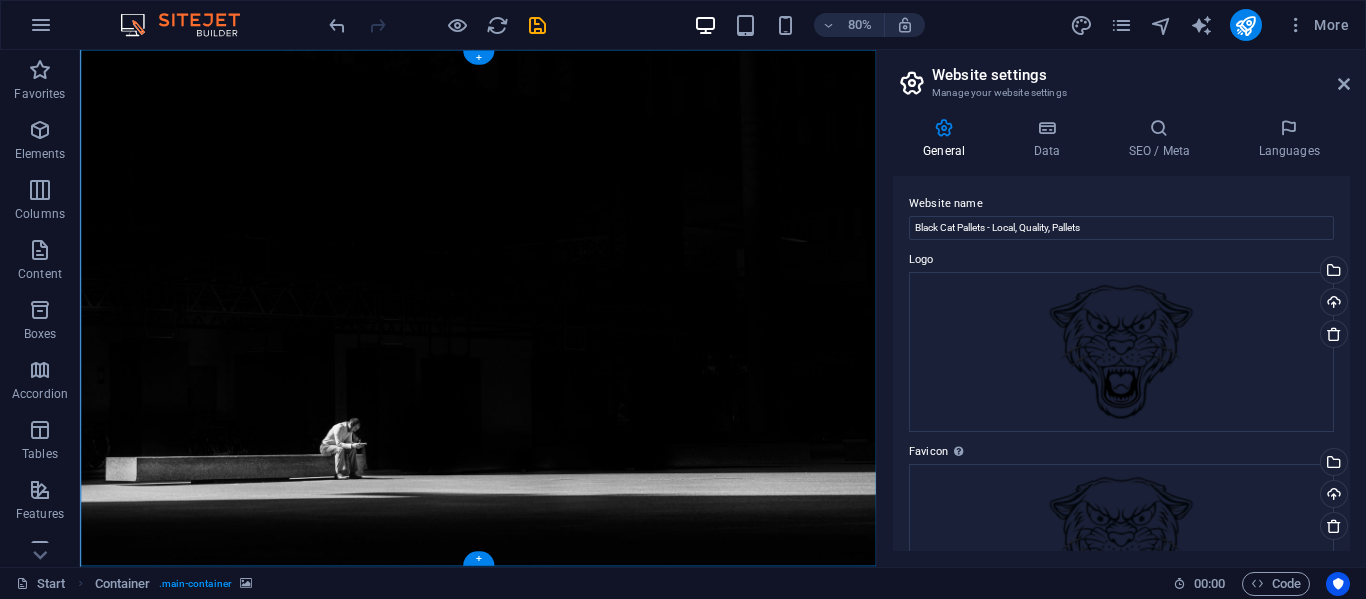 click at bounding box center (577, 373) 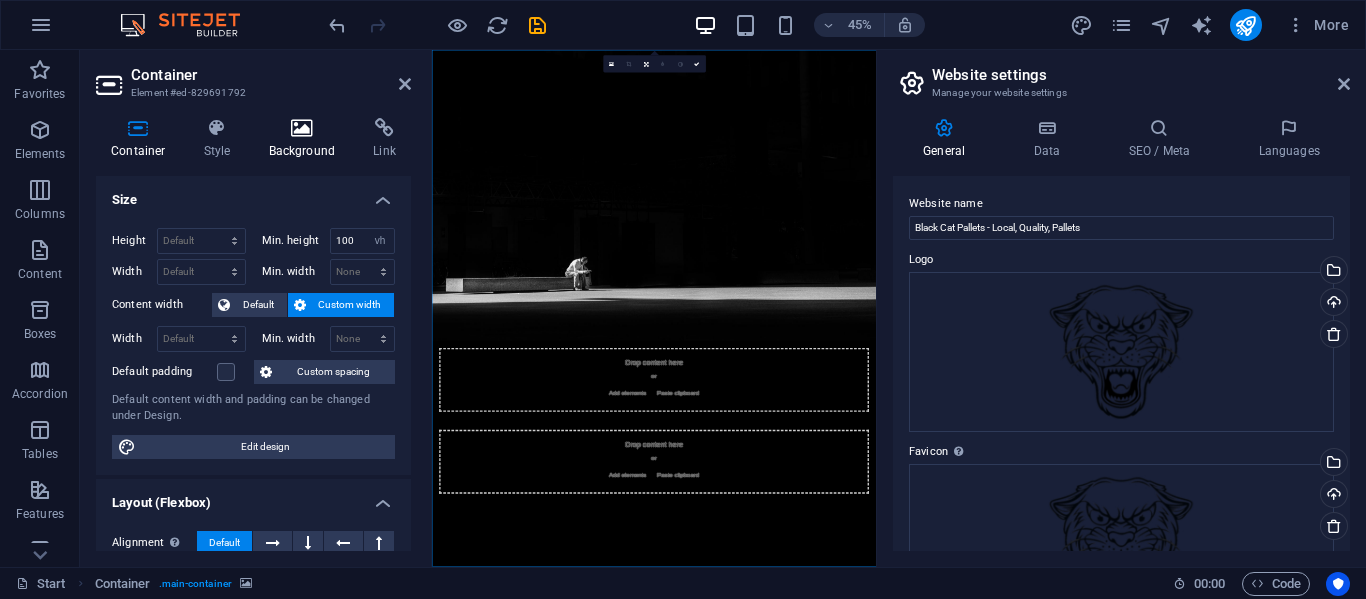 click at bounding box center (302, 128) 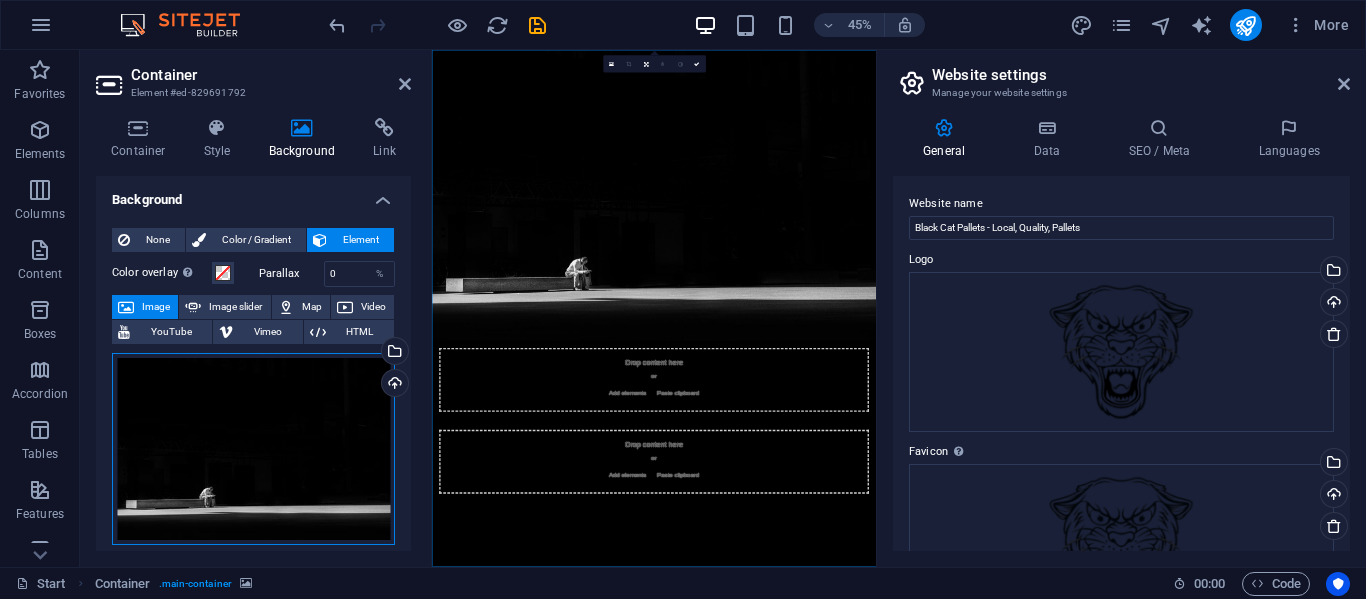 click on "Drag files here, click to choose files or select files from Files or our free stock photos & videos" at bounding box center (253, 449) 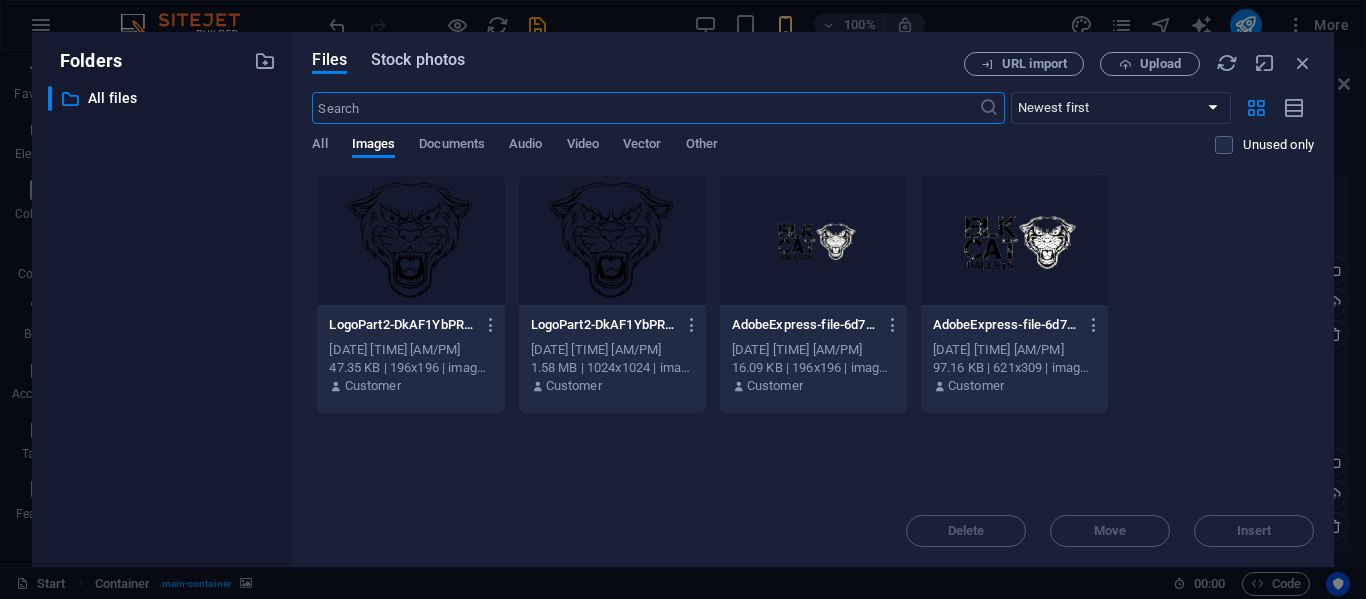 click on "Stock photos" at bounding box center (418, 60) 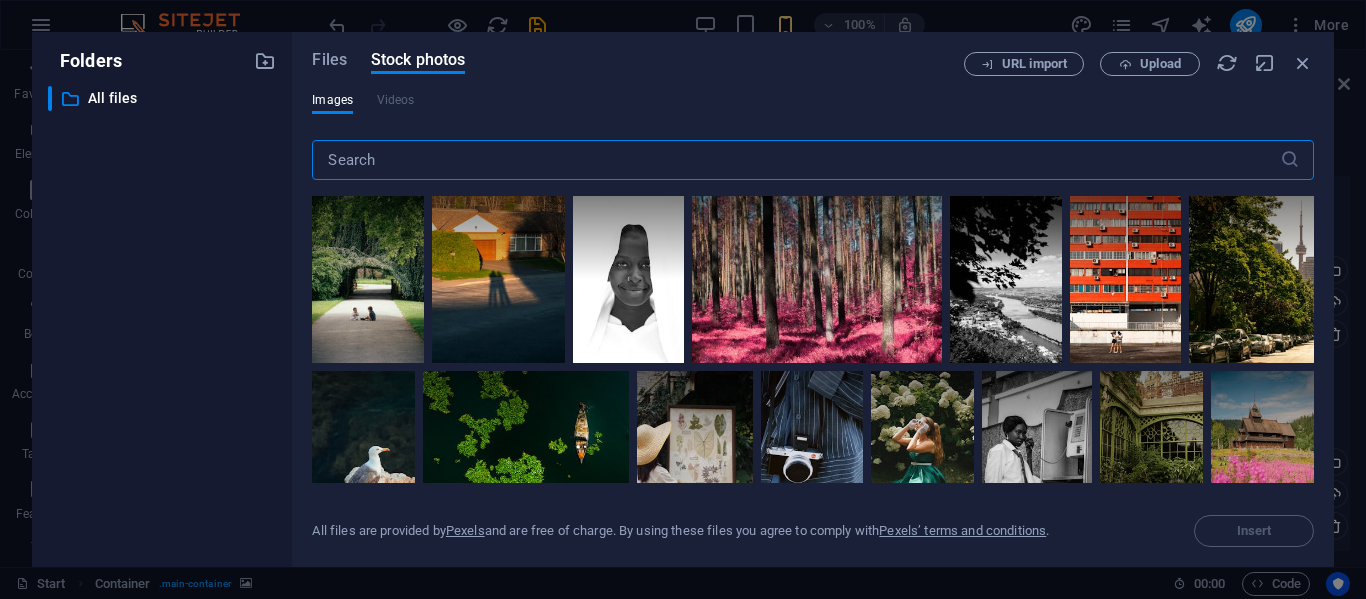 click at bounding box center [795, 160] 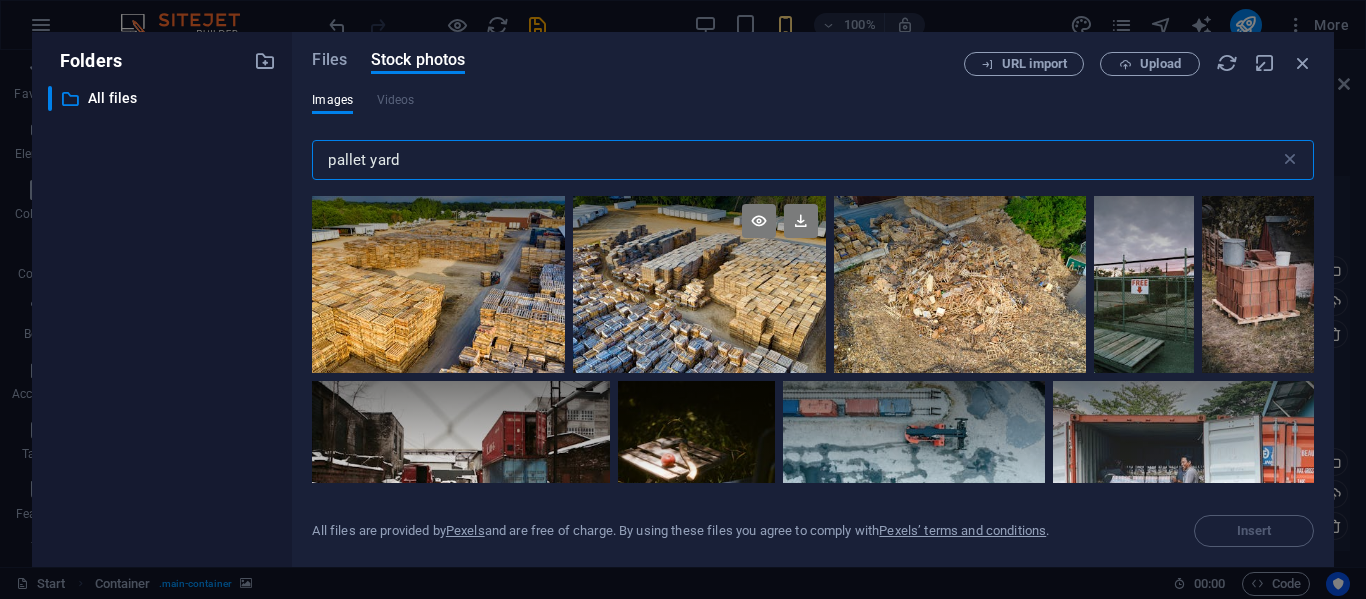 type on "pallet yard" 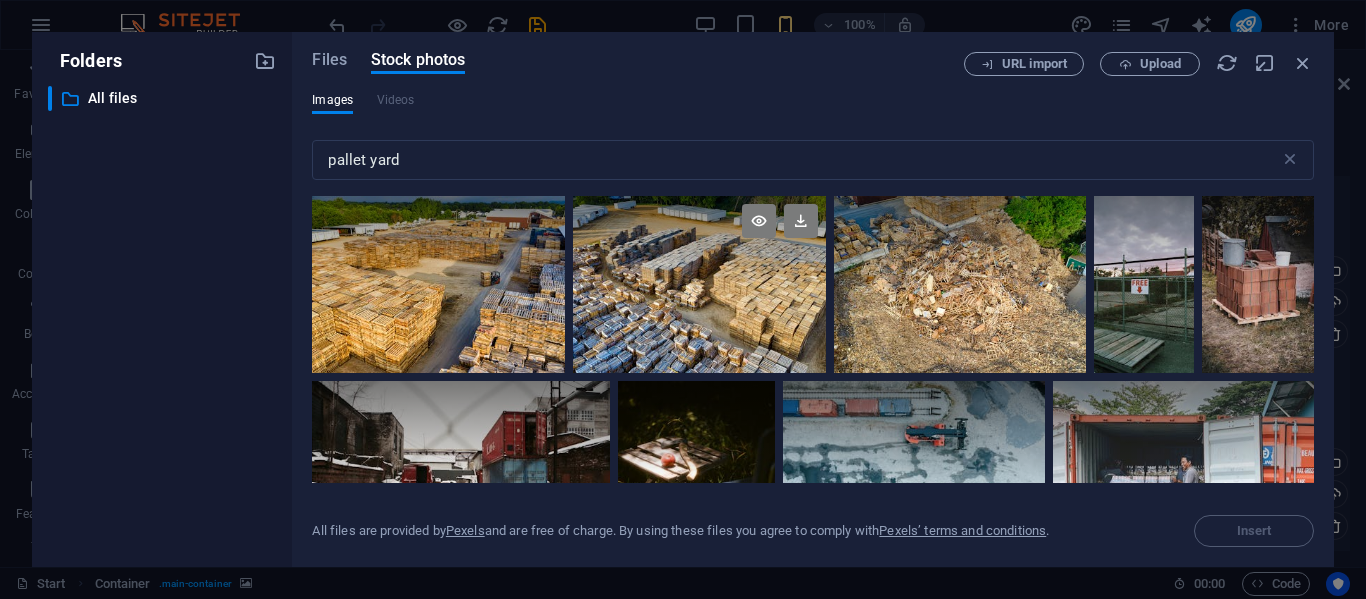 click at bounding box center (700, 284) 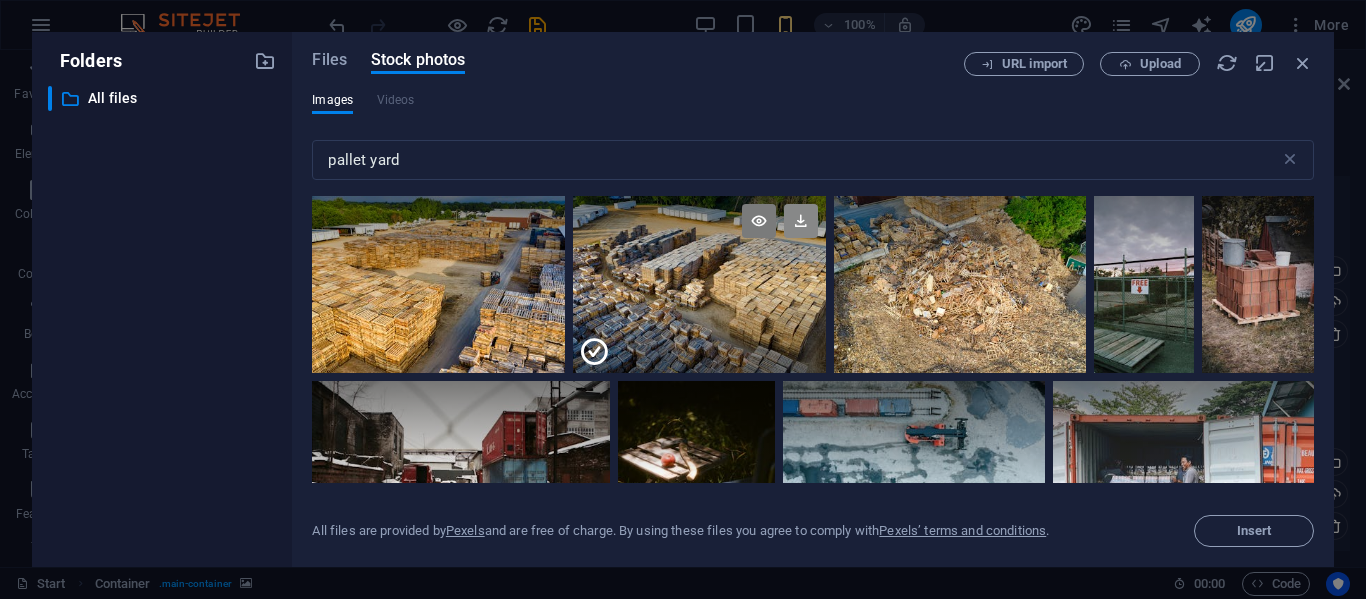 click at bounding box center [801, 221] 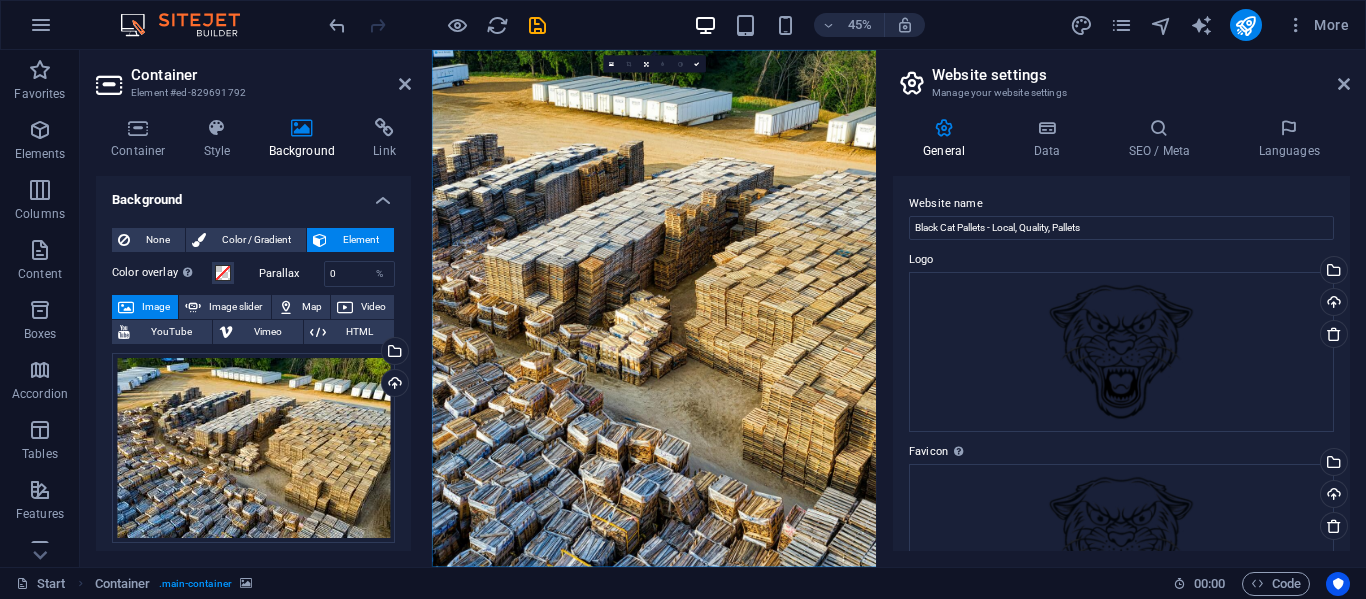 click at bounding box center (925, 624) 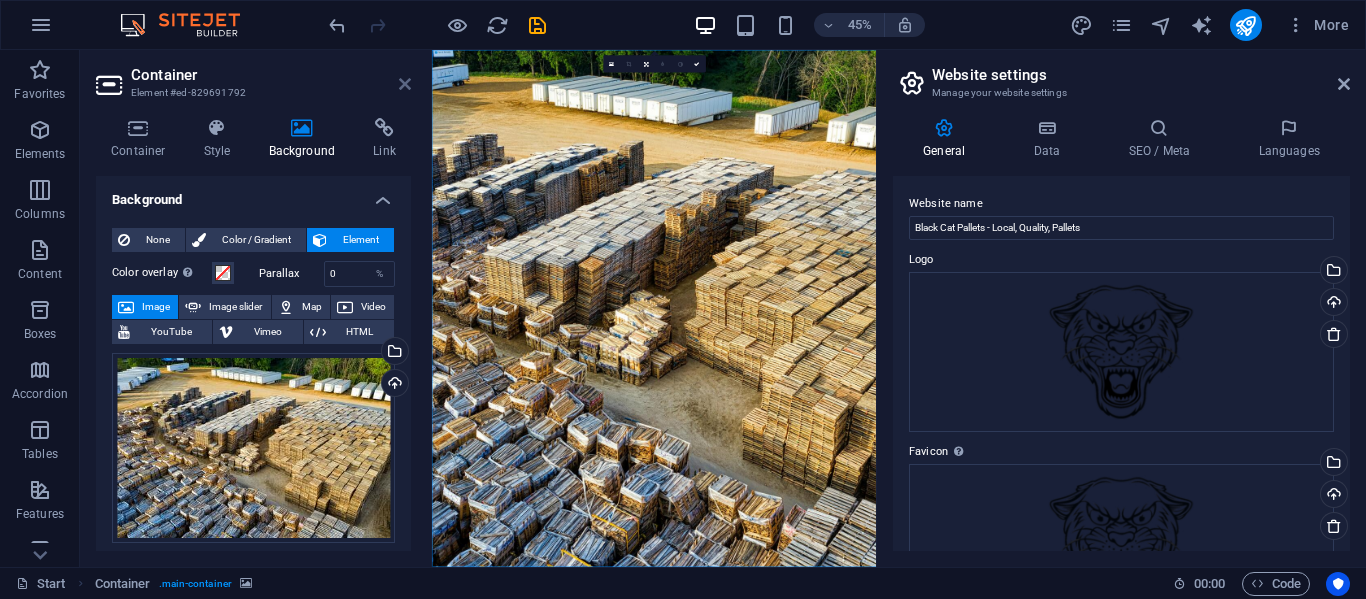 click at bounding box center (405, 84) 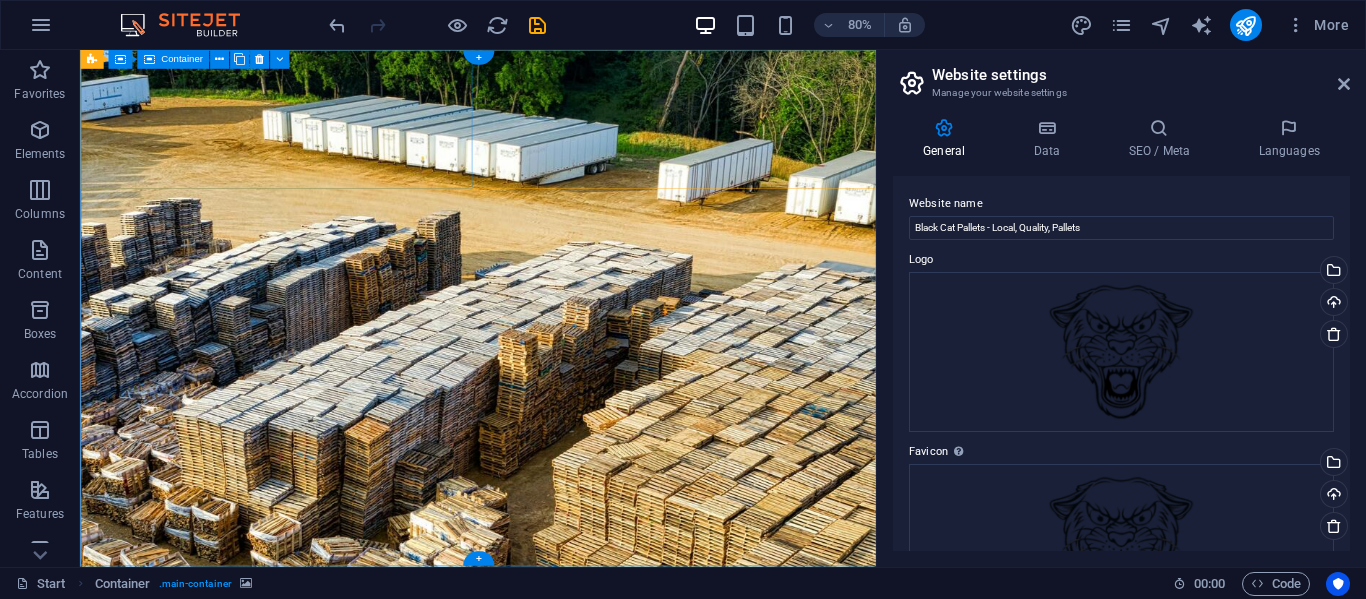 click on "Paste clipboard" at bounding box center [631, 1316] 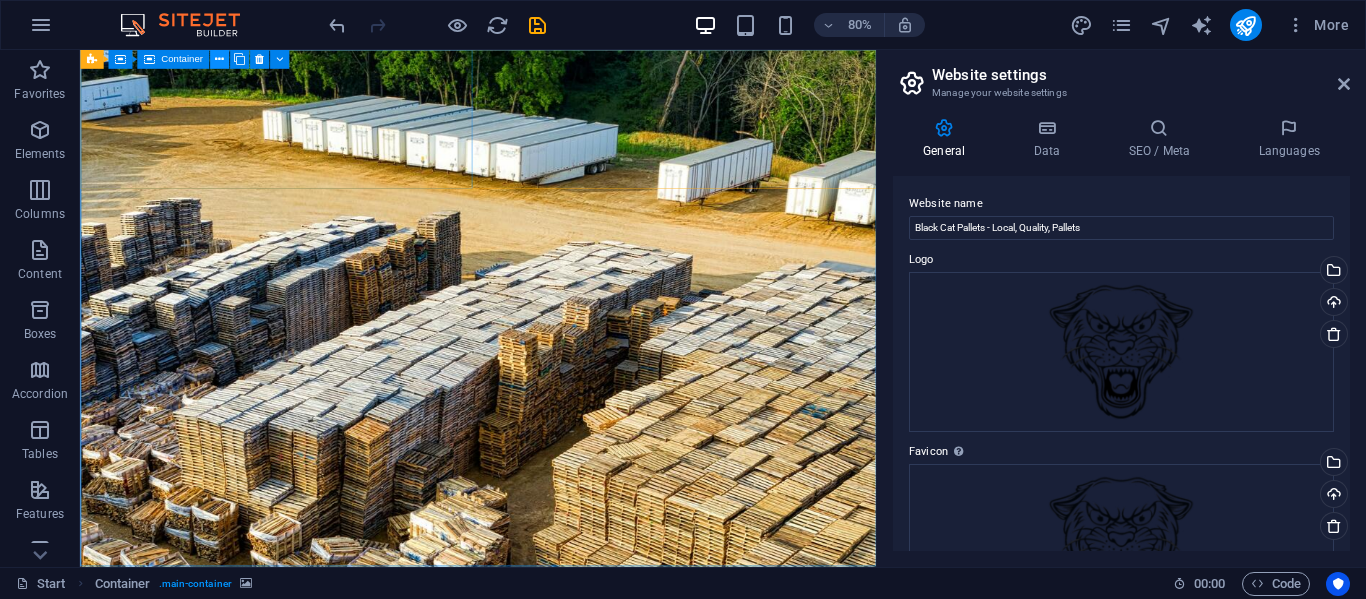 click at bounding box center [219, 59] 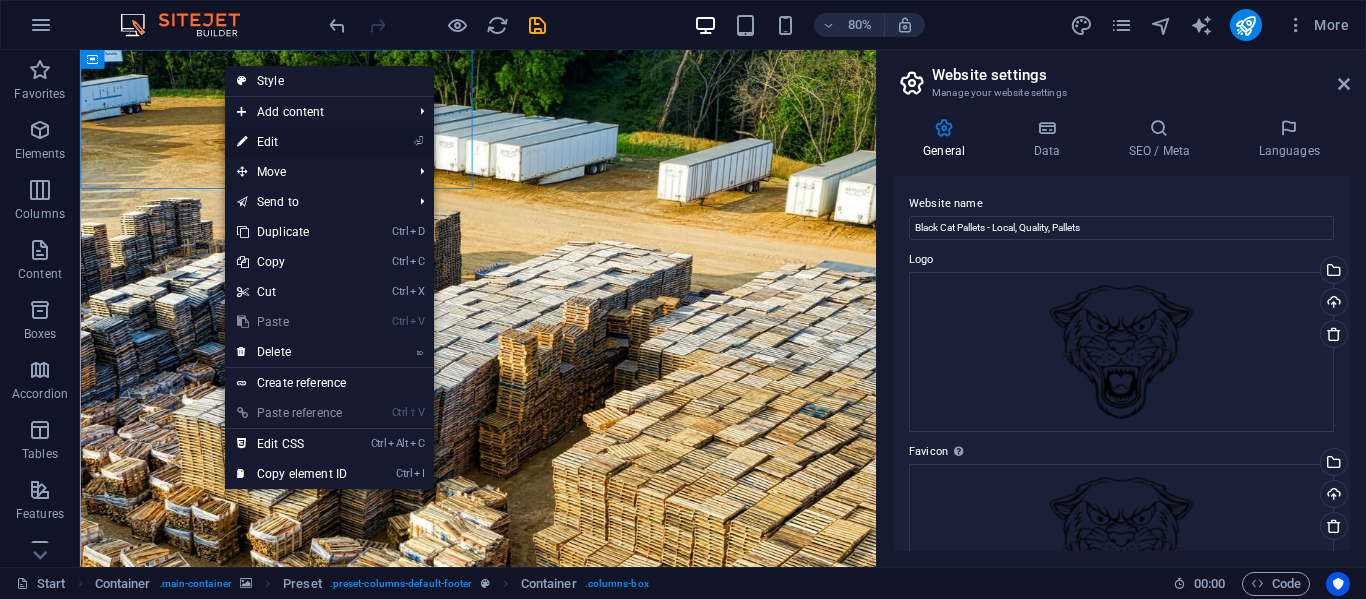 click on "⏎  Edit" at bounding box center [292, 142] 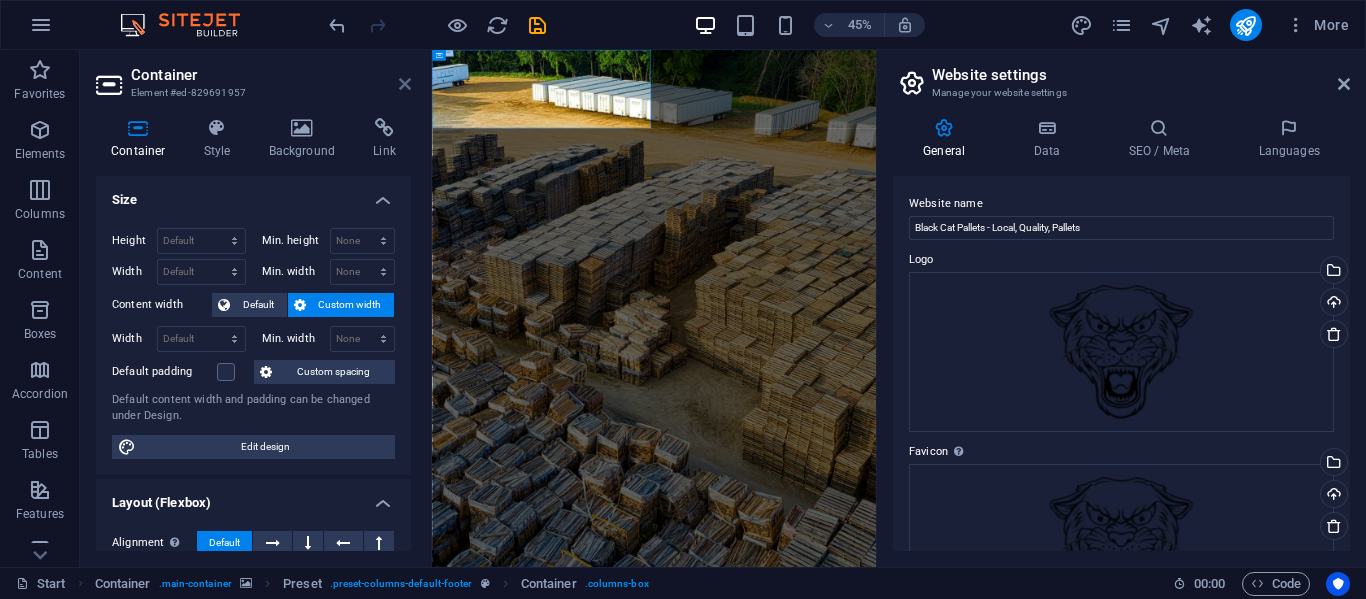 click at bounding box center (405, 84) 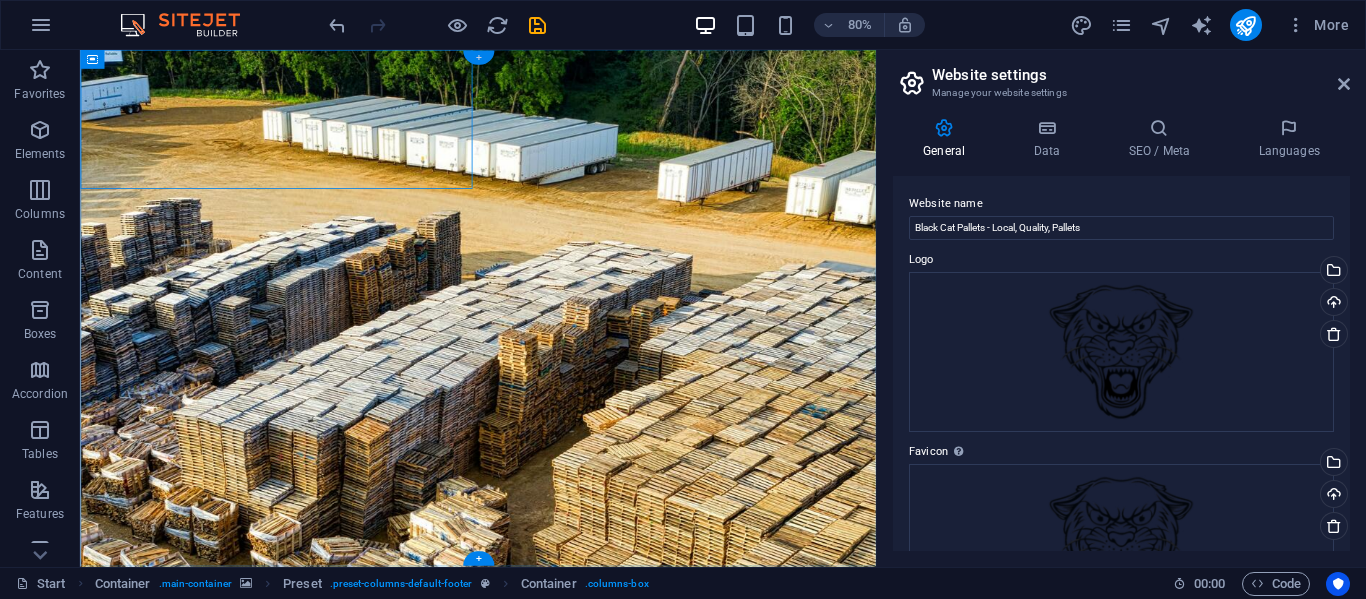 click on "+" at bounding box center [477, 58] 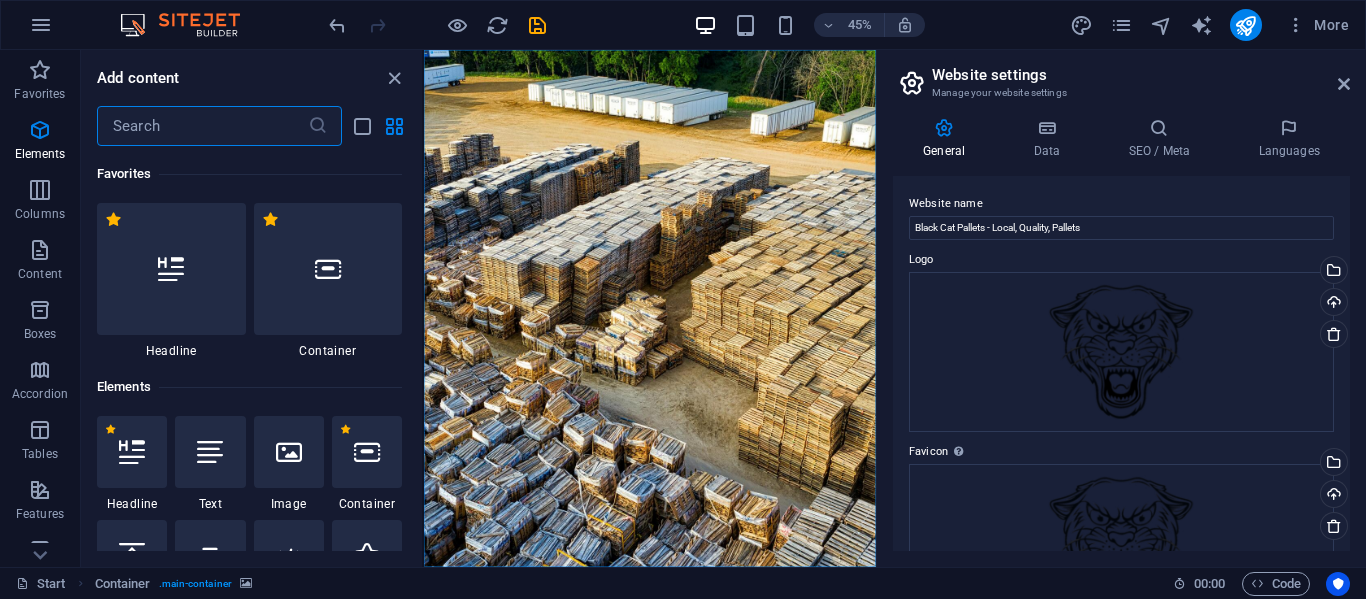 scroll, scrollTop: 3499, scrollLeft: 0, axis: vertical 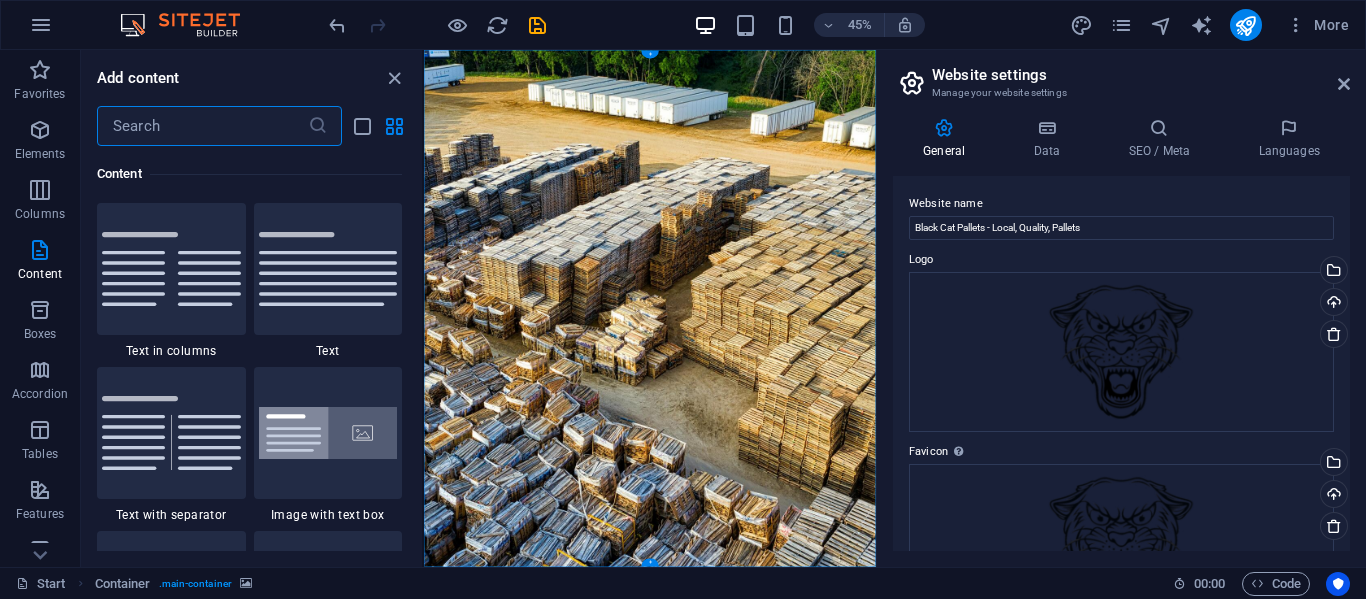 click at bounding box center [926, 624] 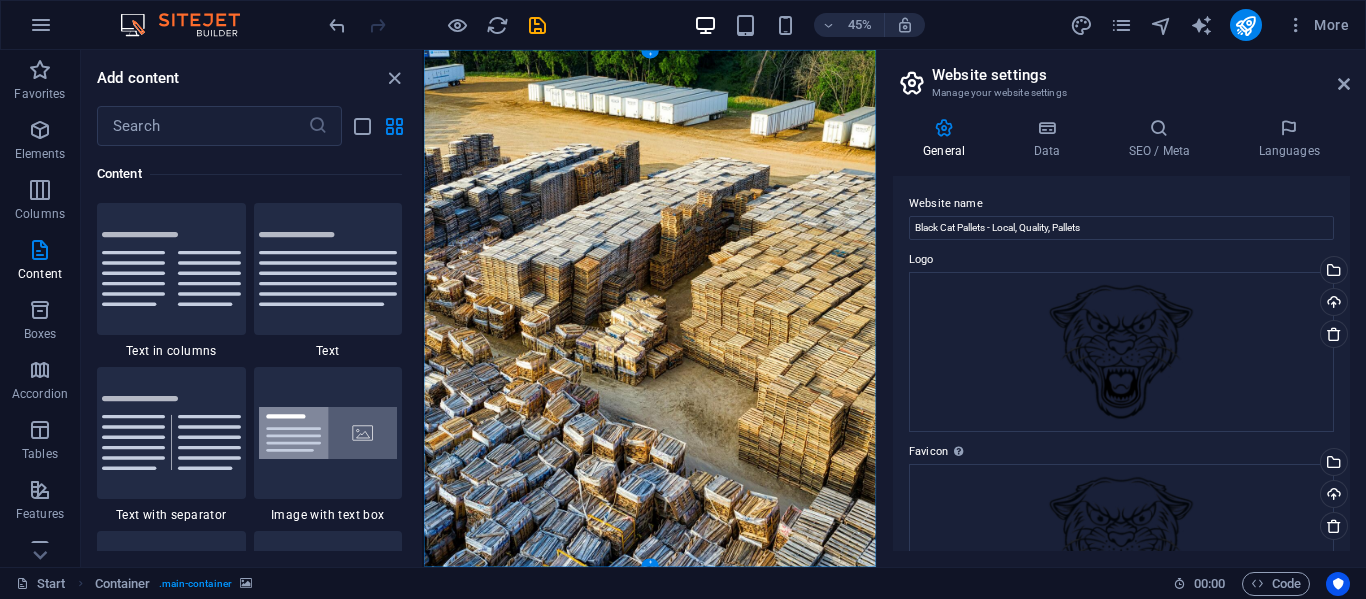 click at bounding box center (926, 624) 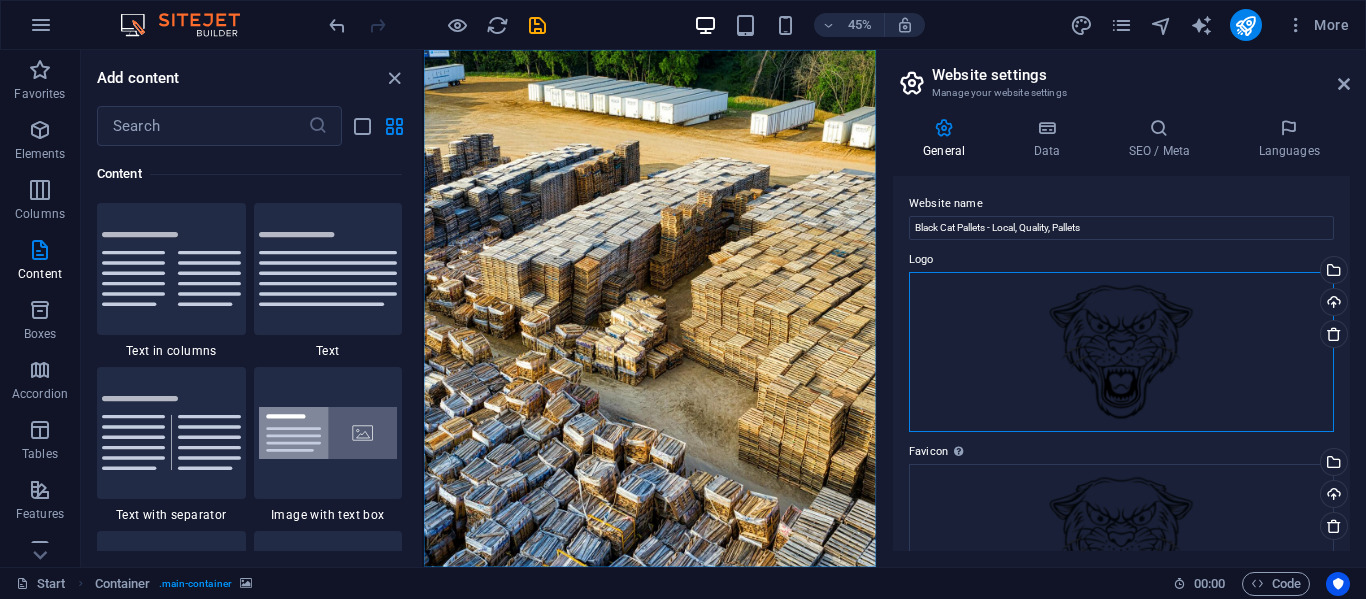drag, startPoint x: 1065, startPoint y: 353, endPoint x: 992, endPoint y: 346, distance: 73.33485 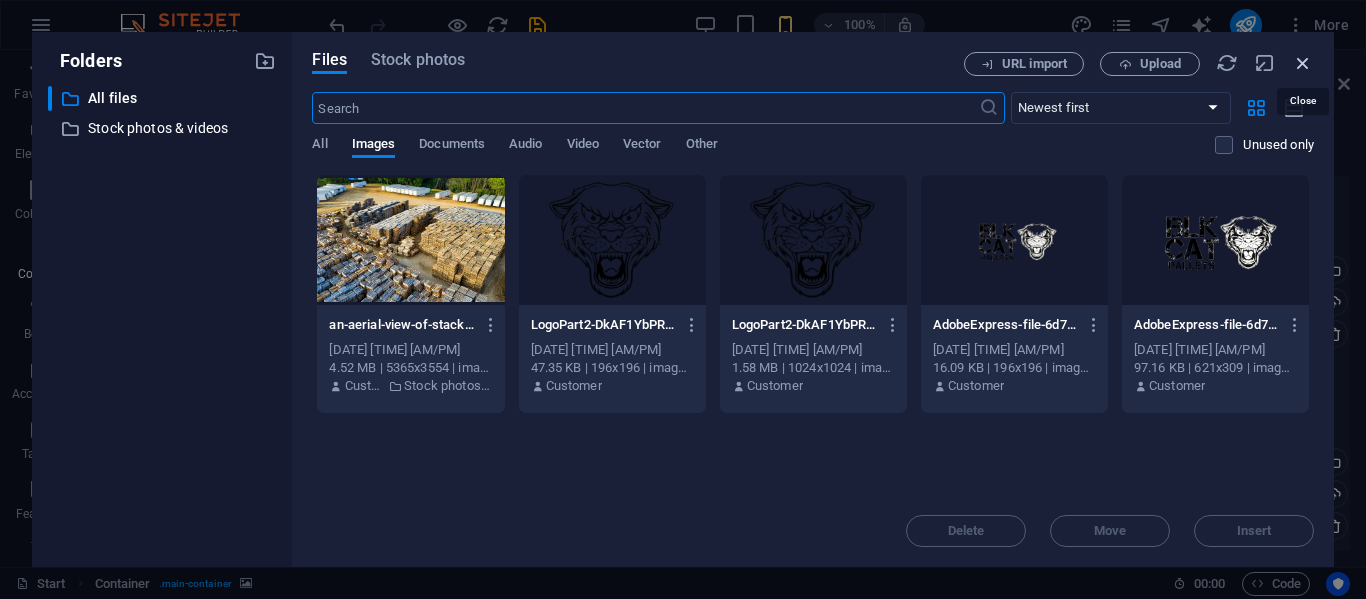 click at bounding box center (1303, 63) 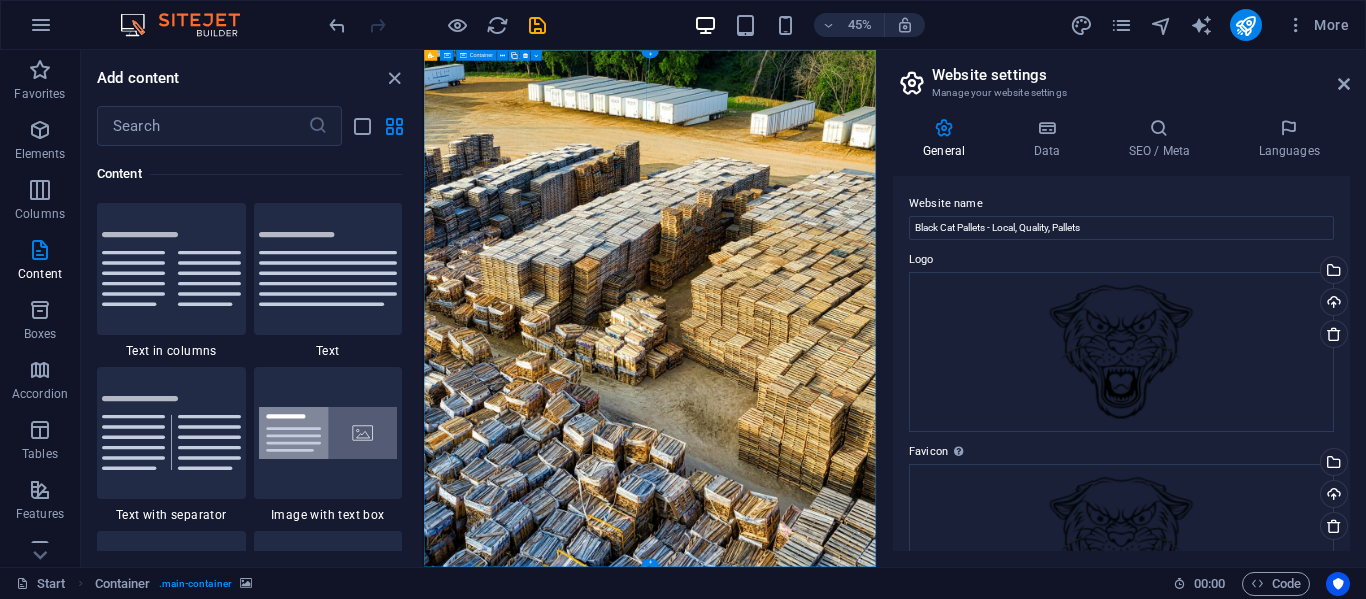 click on "Drop content here or  Add elements  Paste clipboard" at bounding box center [926, 1286] 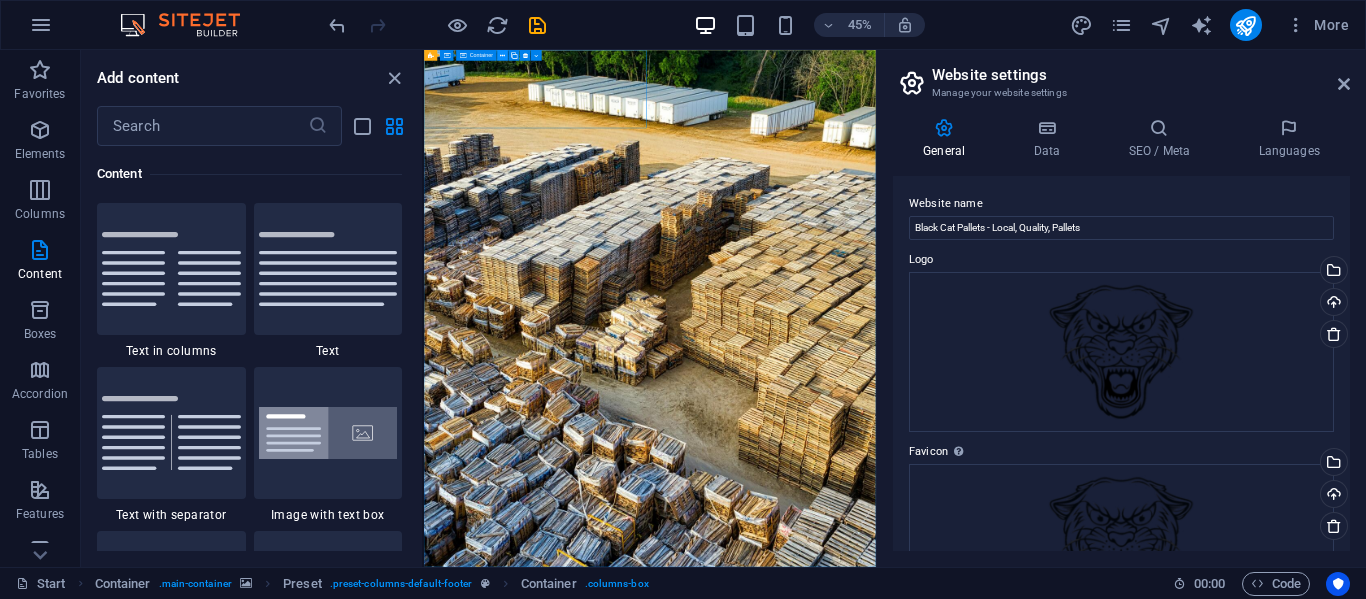 click at bounding box center (502, 55) 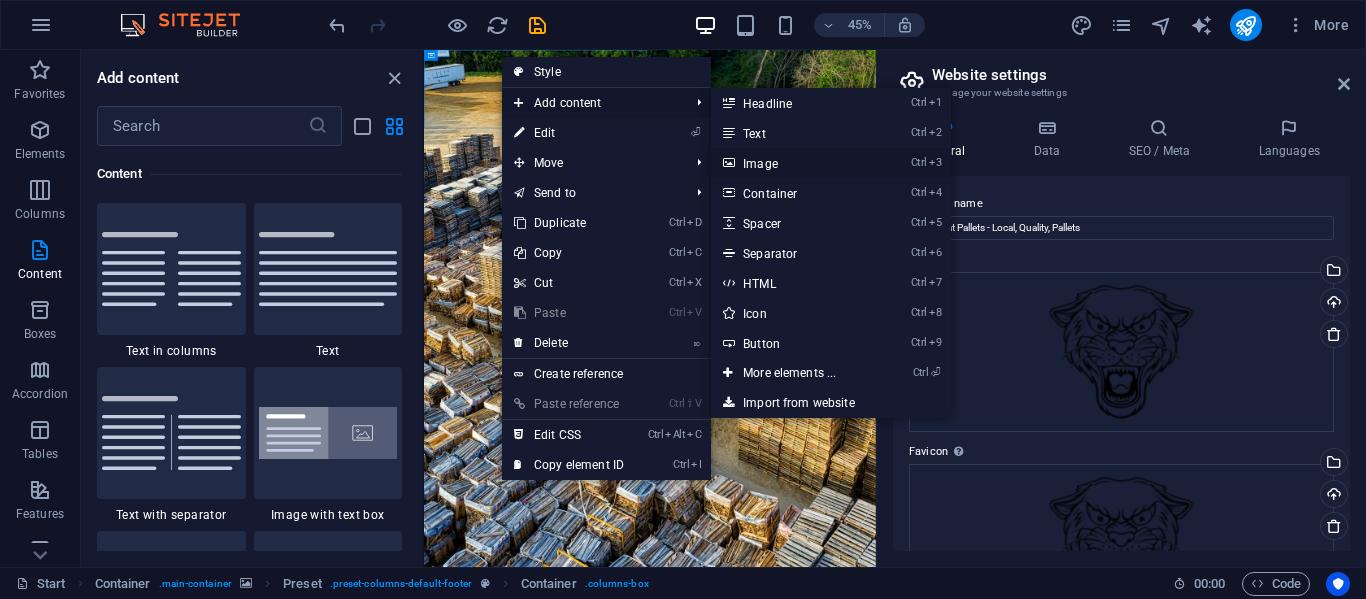 click on "Ctrl 3  Image" at bounding box center [793, 163] 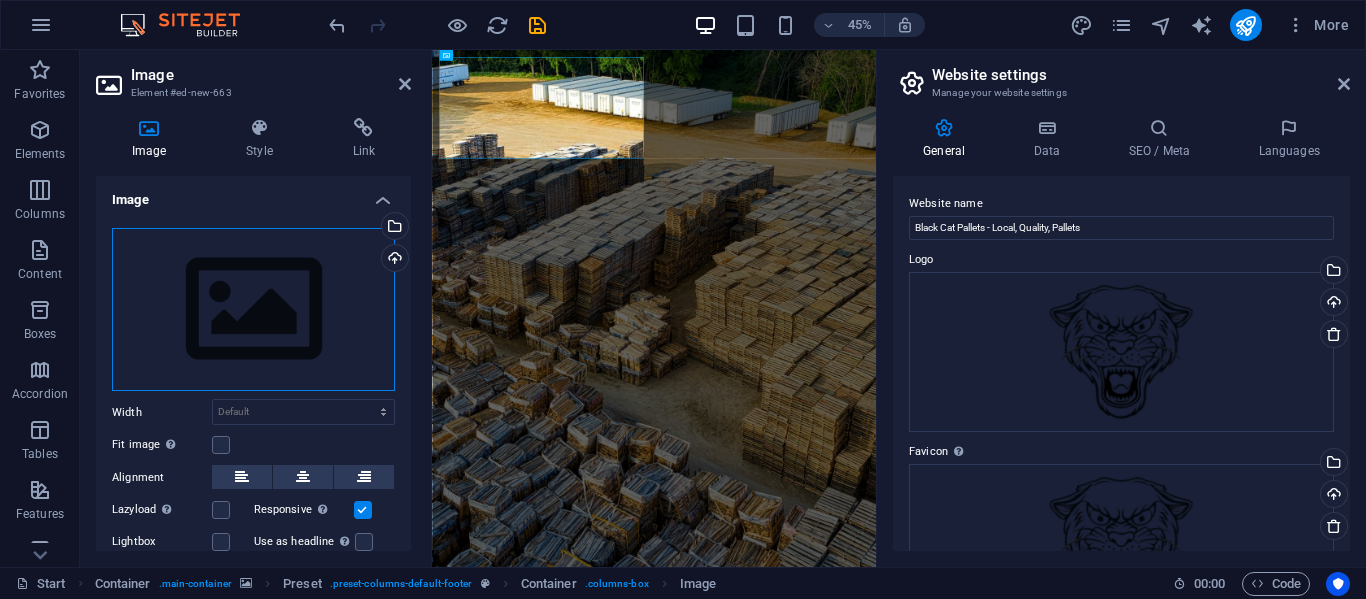 click on "Drag files here, click to choose files or select files from Files or our free stock photos & videos" at bounding box center [253, 310] 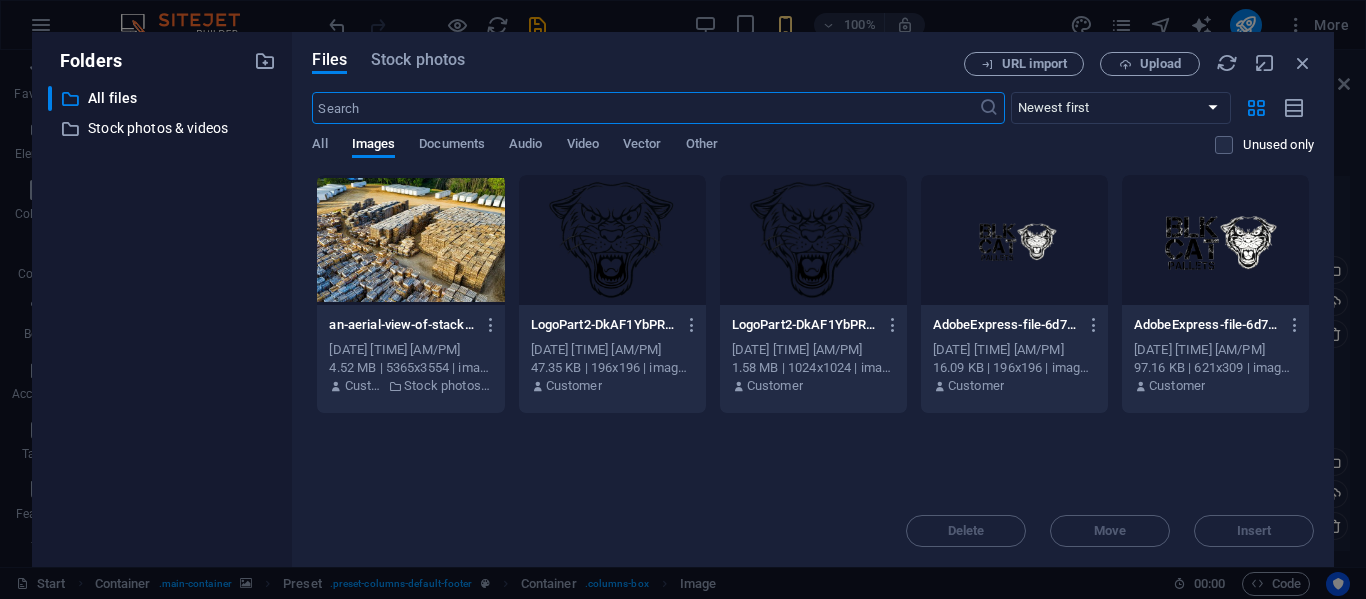 click at bounding box center (1014, 240) 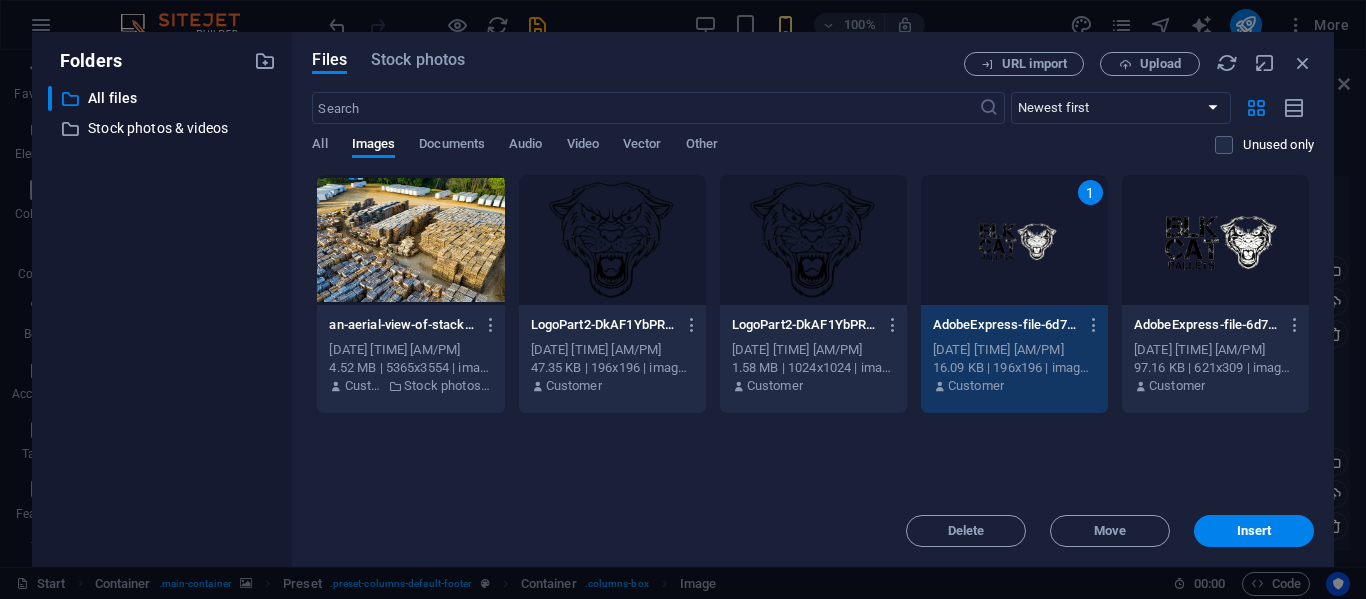 click on "1" at bounding box center (1014, 240) 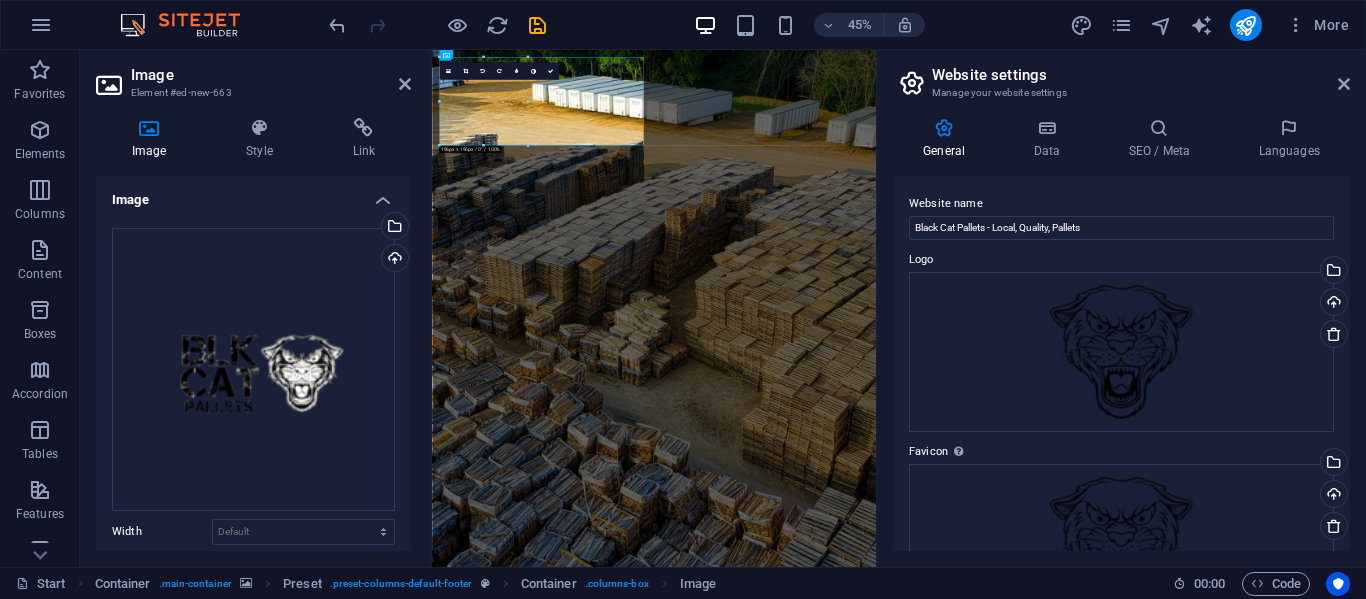 click at bounding box center (925, 624) 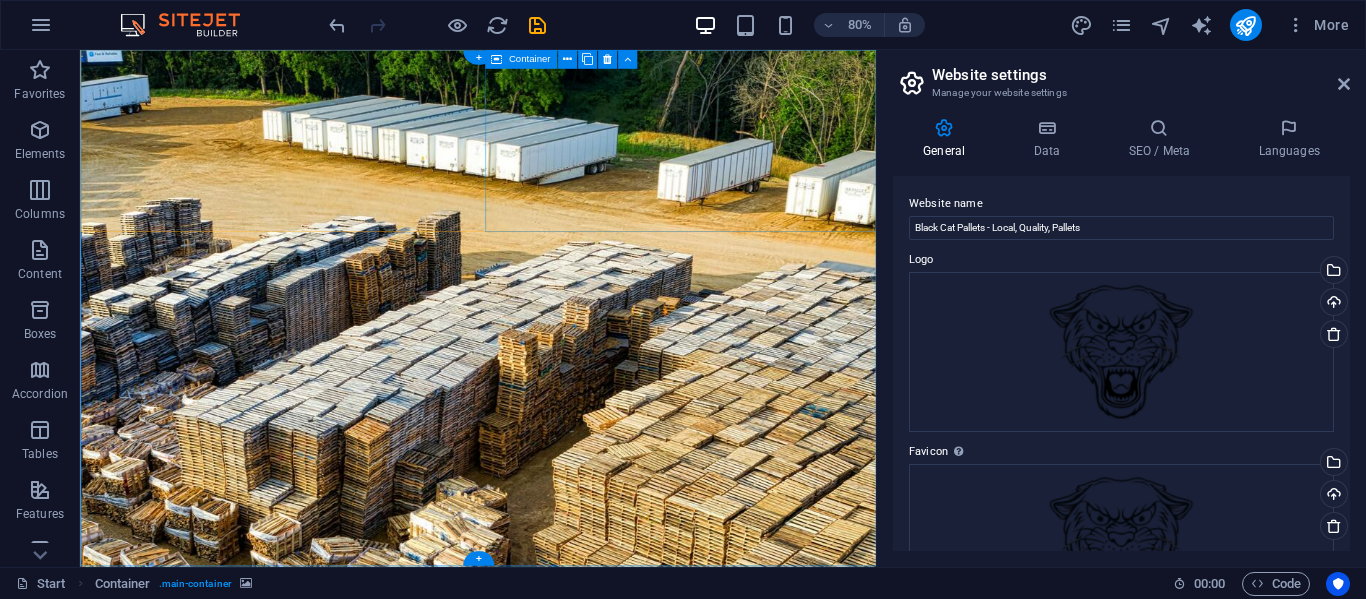 click on "Drop content here or  Add elements  Paste clipboard" at bounding box center (577, 1522) 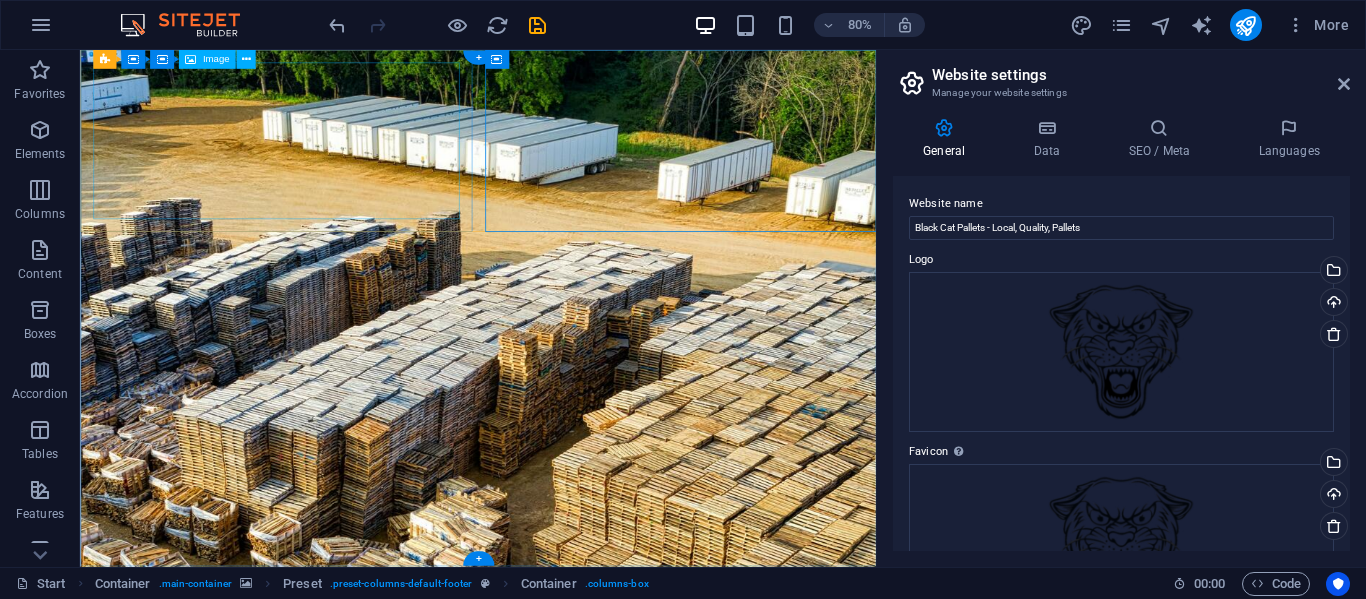 click at bounding box center (577, 1313) 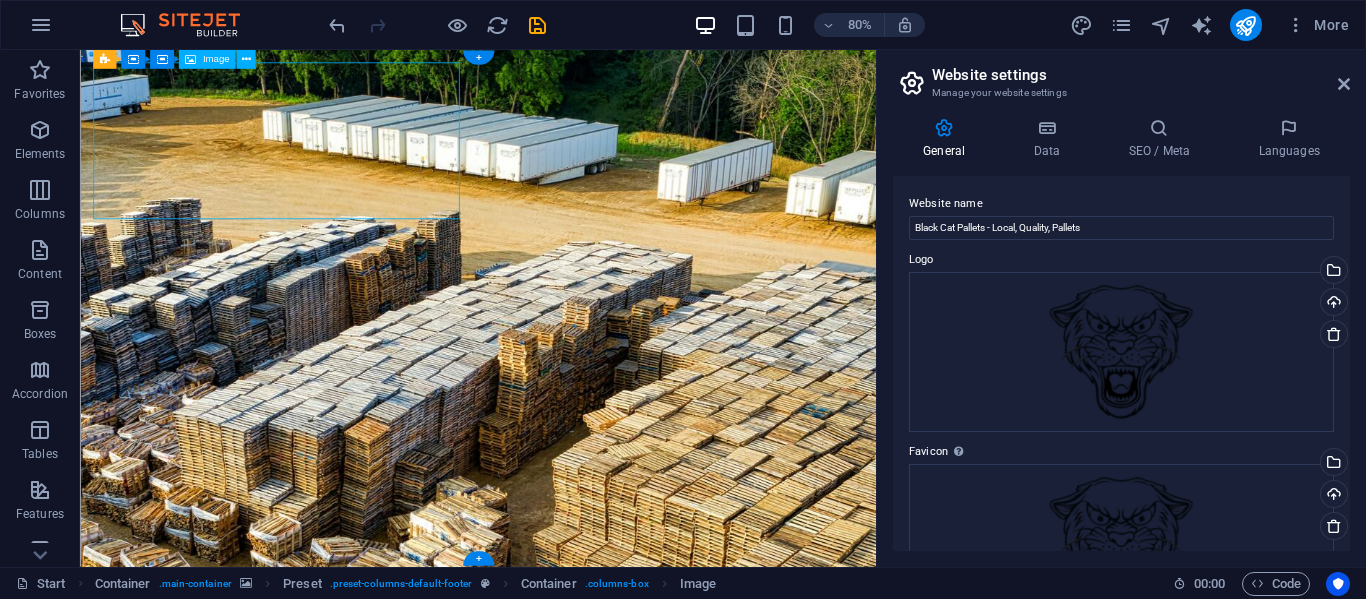 click at bounding box center [577, 1313] 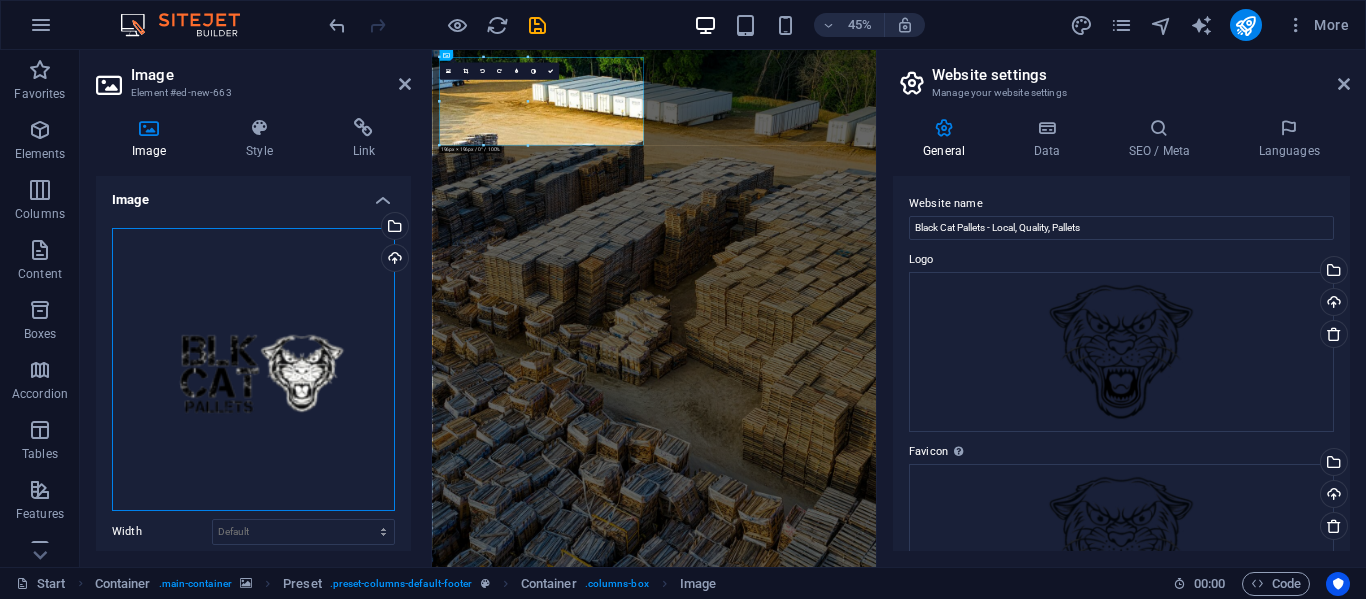 click on "Drag files here, click to choose files or select files from Files or our free stock photos & videos" at bounding box center [253, 369] 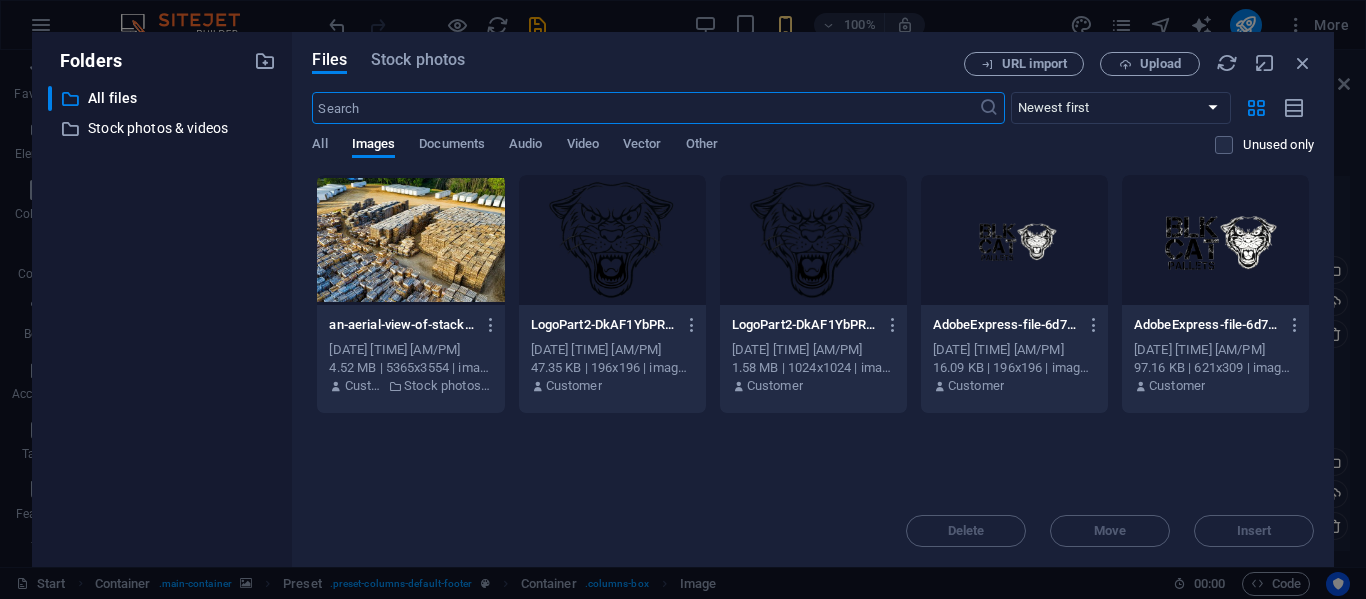 click at bounding box center [813, 240] 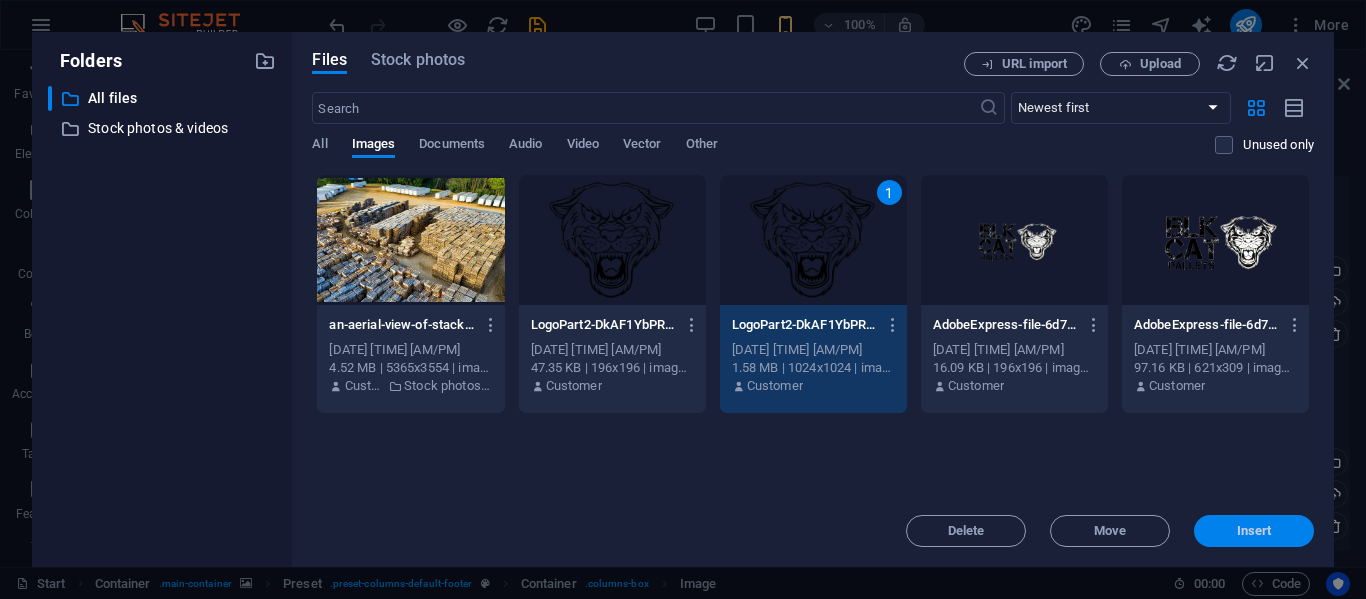 click on "Insert" at bounding box center (1254, 531) 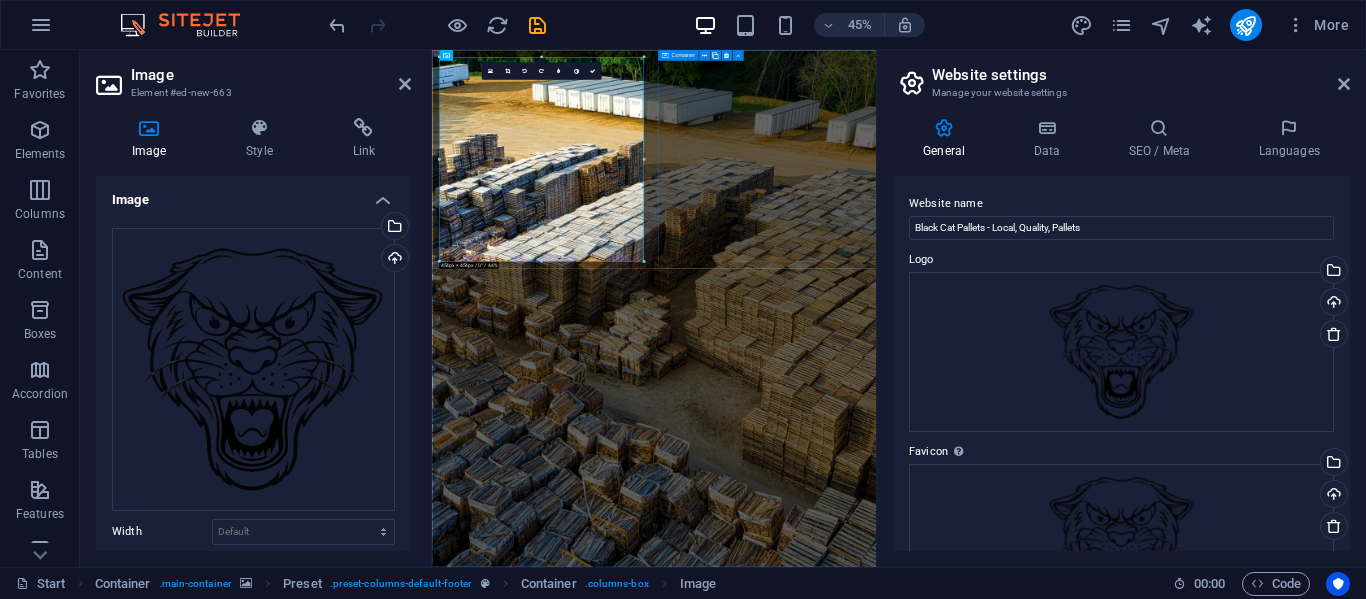 click on "Drop content here or  Add elements  Paste clipboard" at bounding box center (925, 2350) 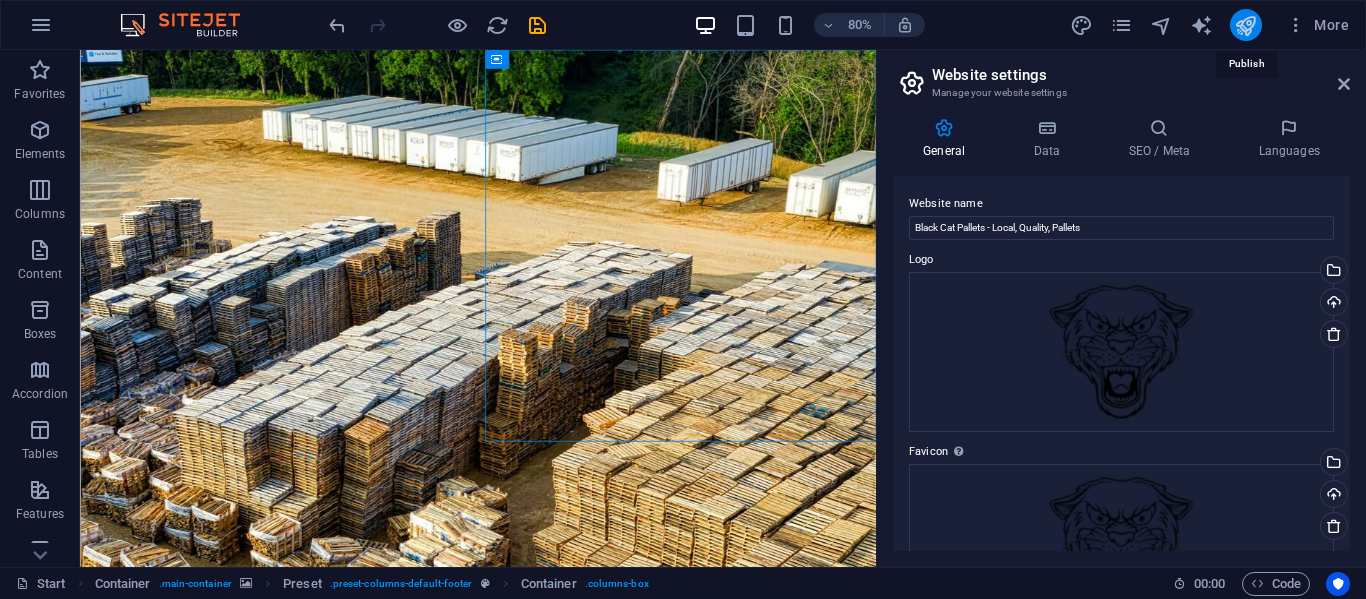 click at bounding box center [1245, 25] 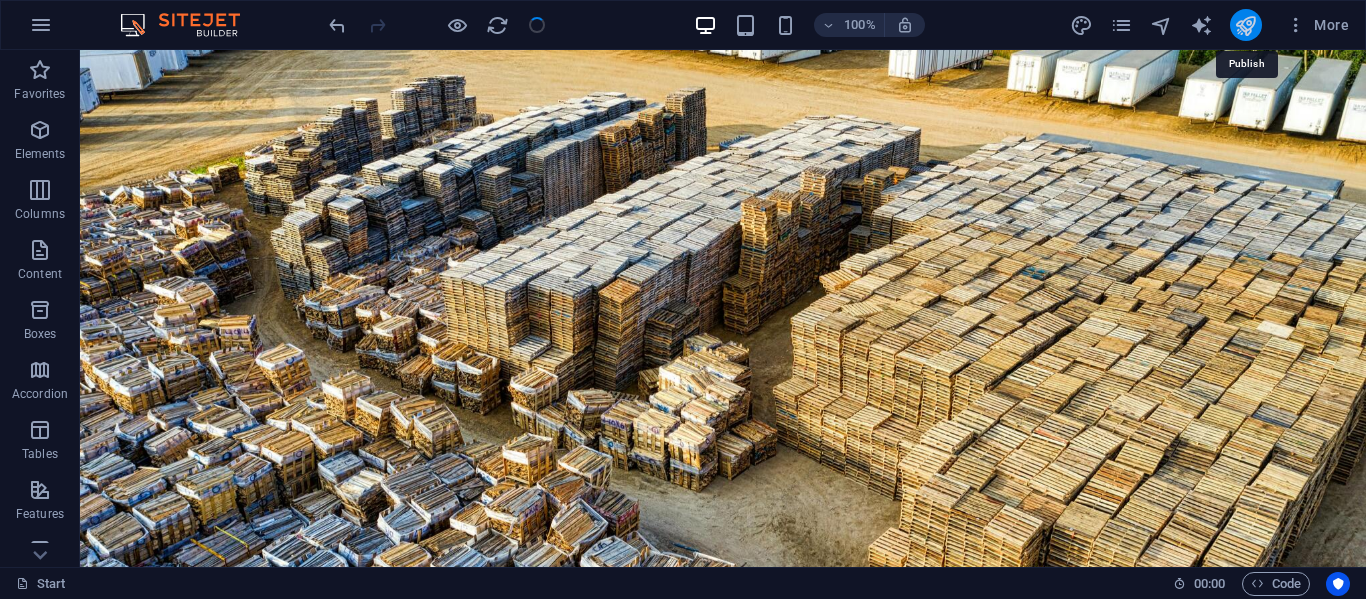 click at bounding box center [1245, 25] 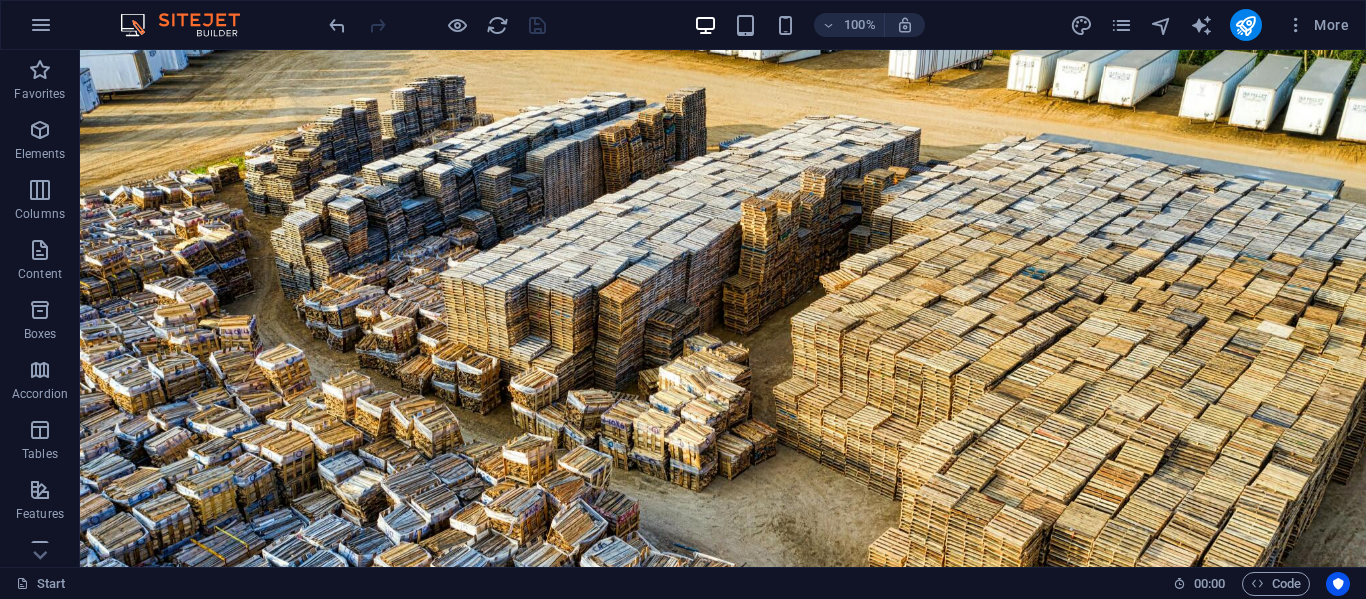 scroll, scrollTop: 111, scrollLeft: 0, axis: vertical 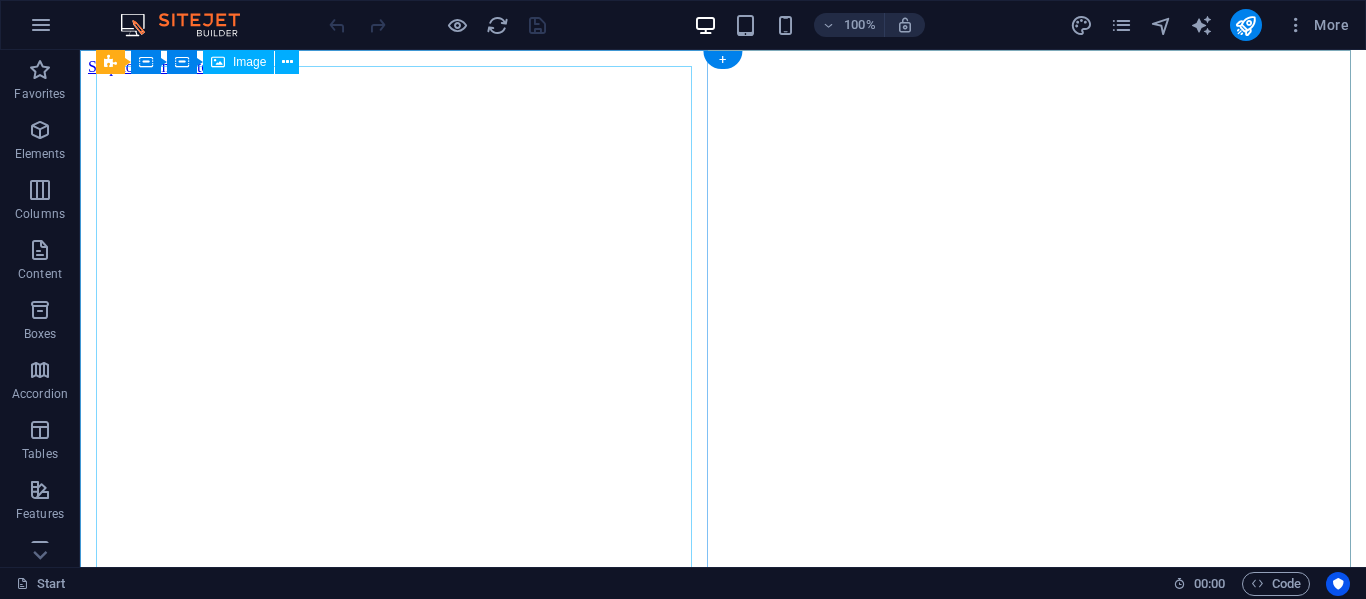 click at bounding box center (723, 1218) 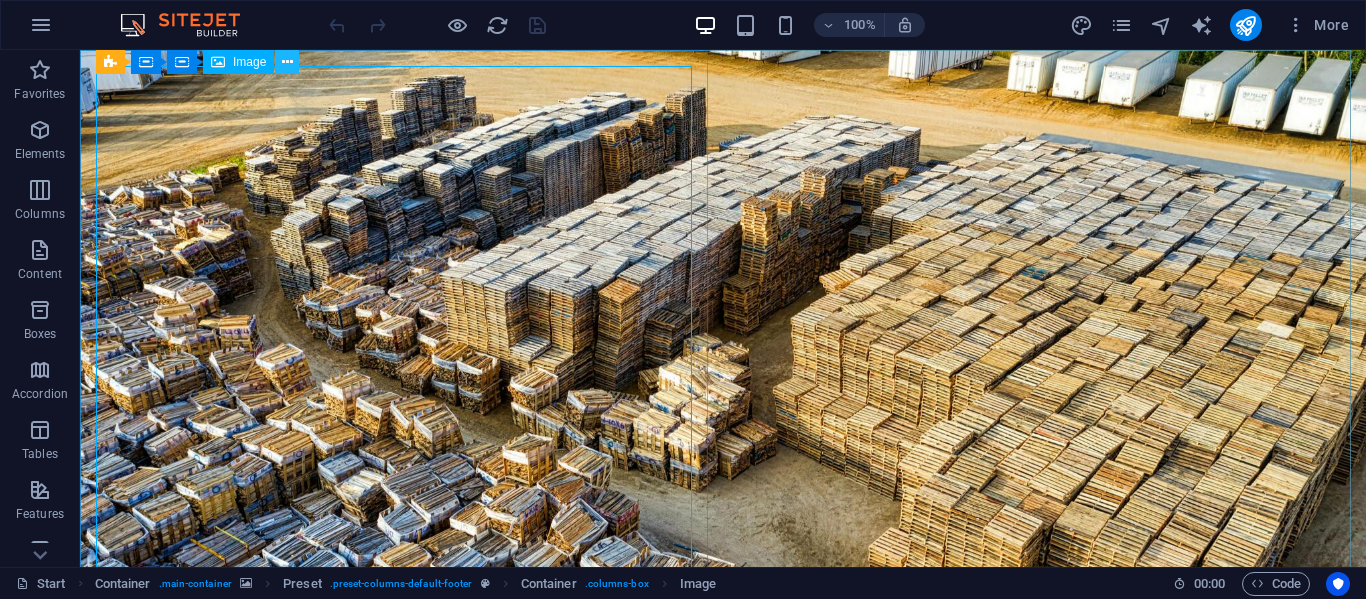 click at bounding box center (287, 62) 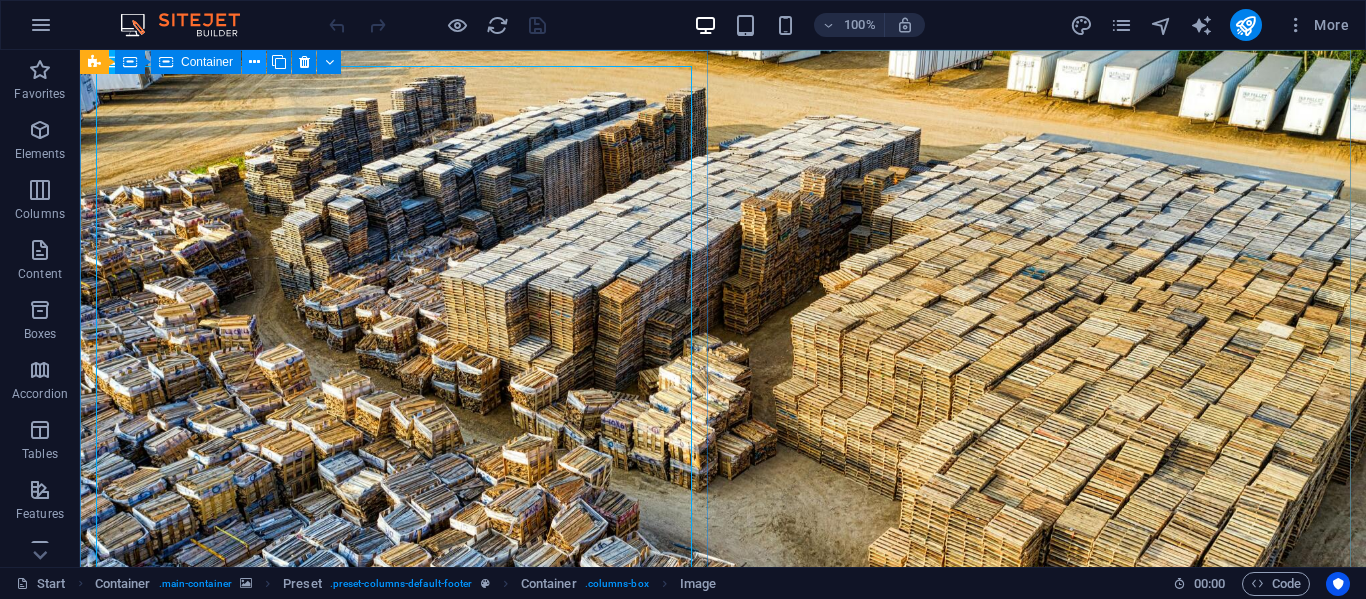 click at bounding box center (254, 62) 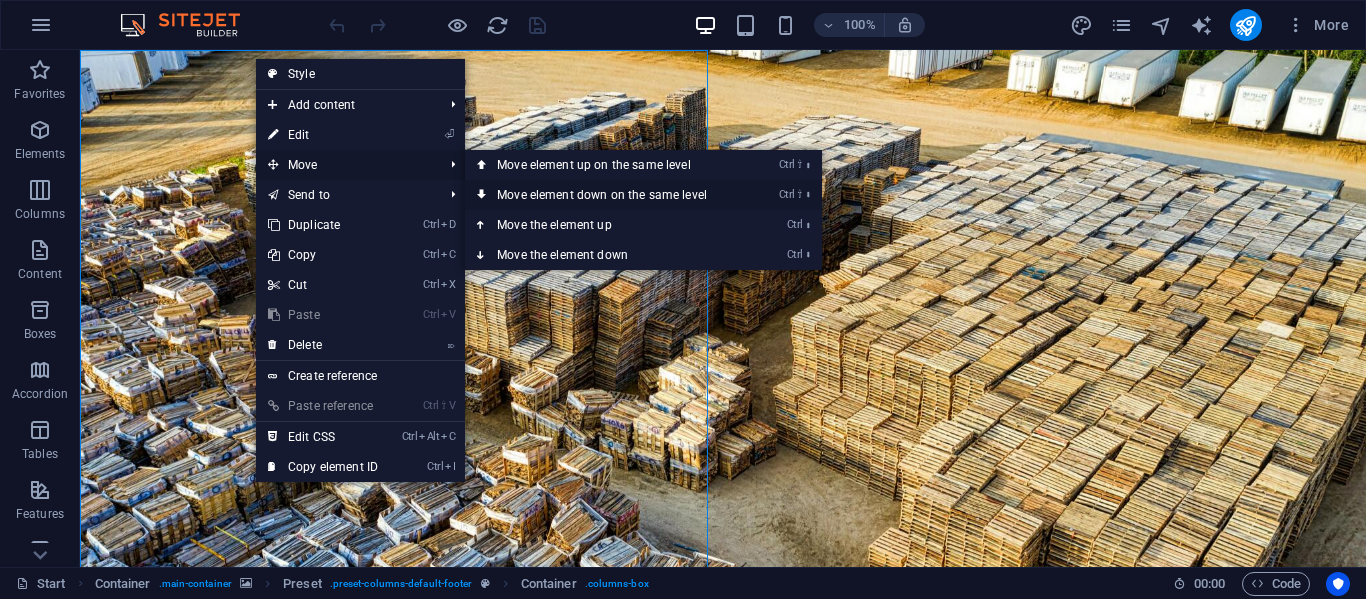 click on "Ctrl ⇧ ⬇  Move element down on the same level" at bounding box center [606, 195] 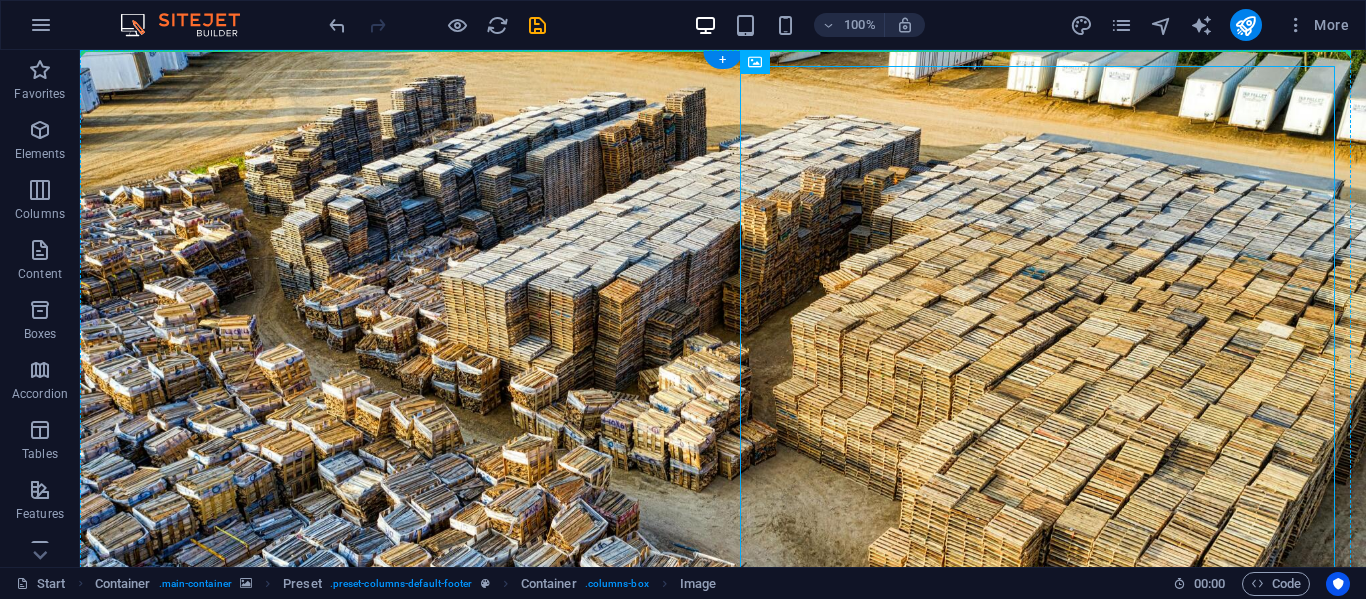 drag, startPoint x: 968, startPoint y: 247, endPoint x: 717, endPoint y: 300, distance: 256.5346 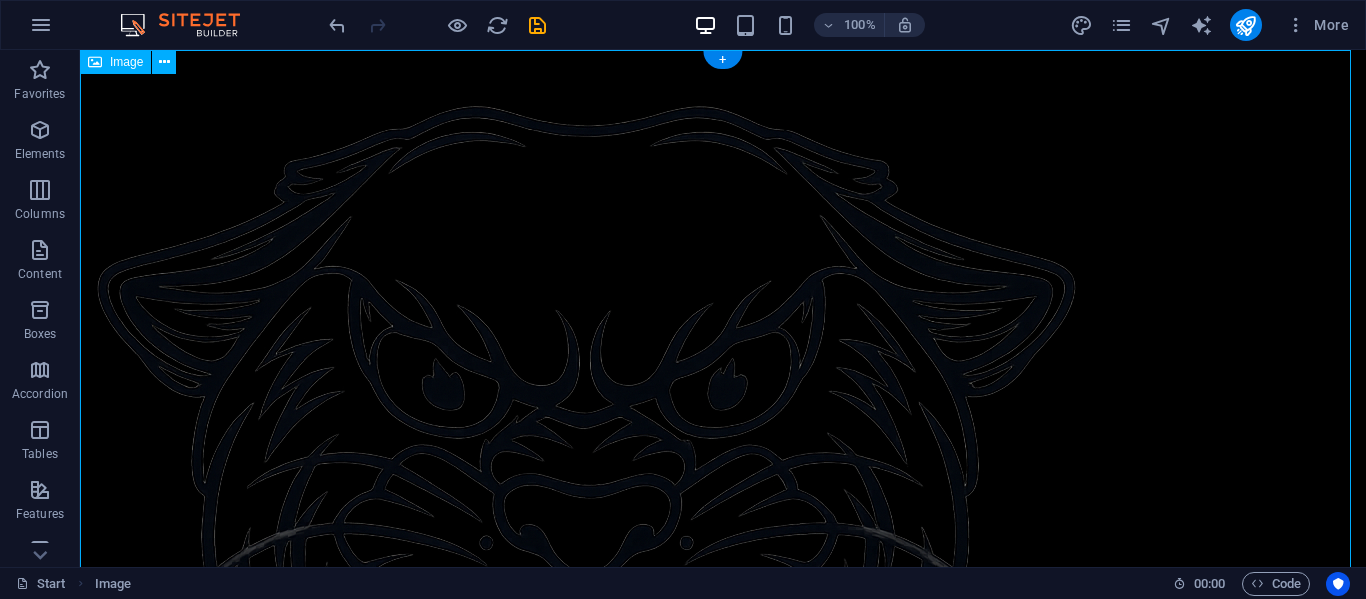 click at bounding box center [723, 562] 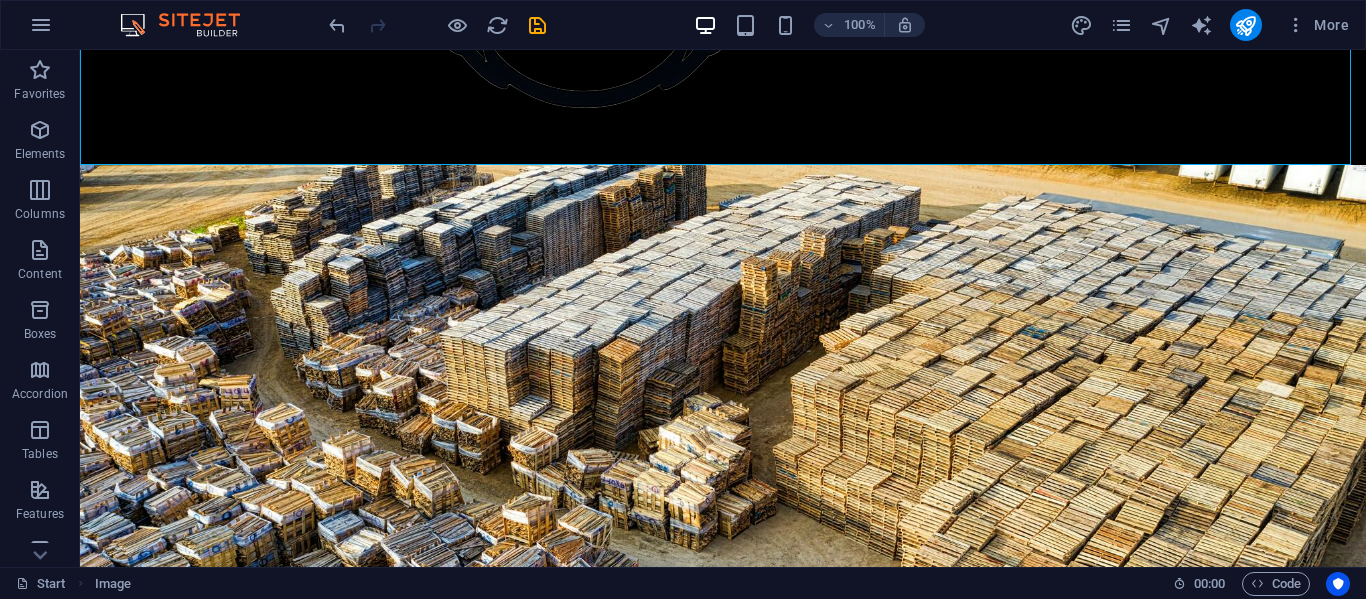scroll, scrollTop: 532, scrollLeft: 0, axis: vertical 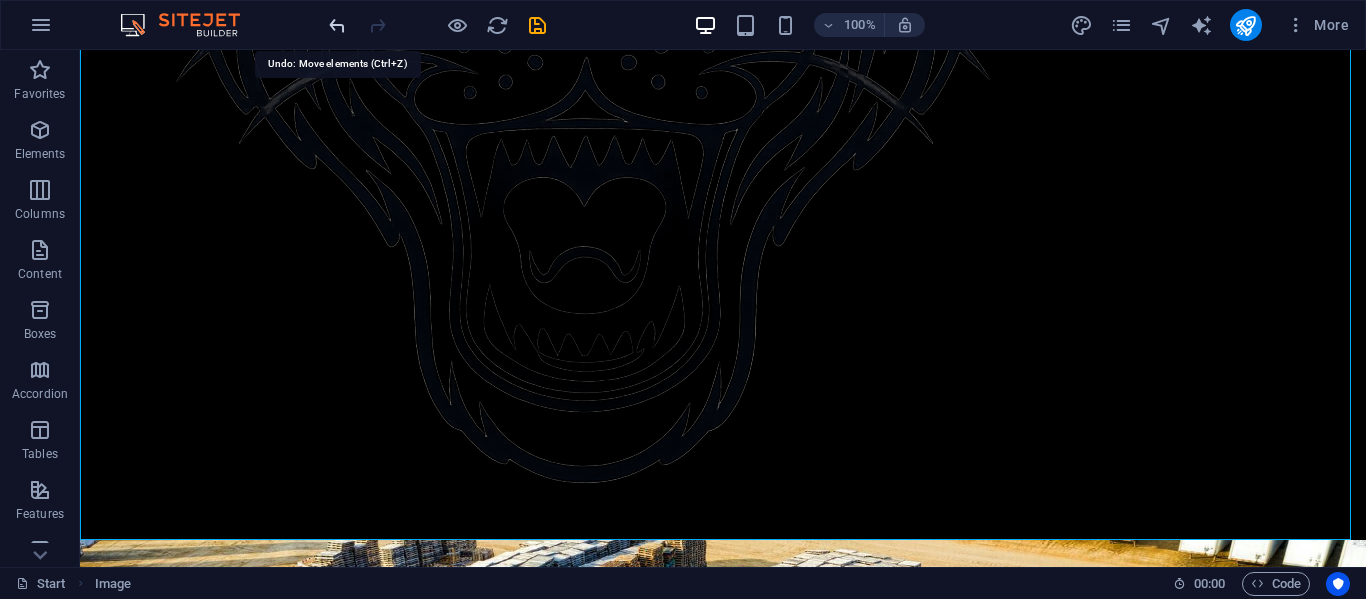 click at bounding box center [337, 25] 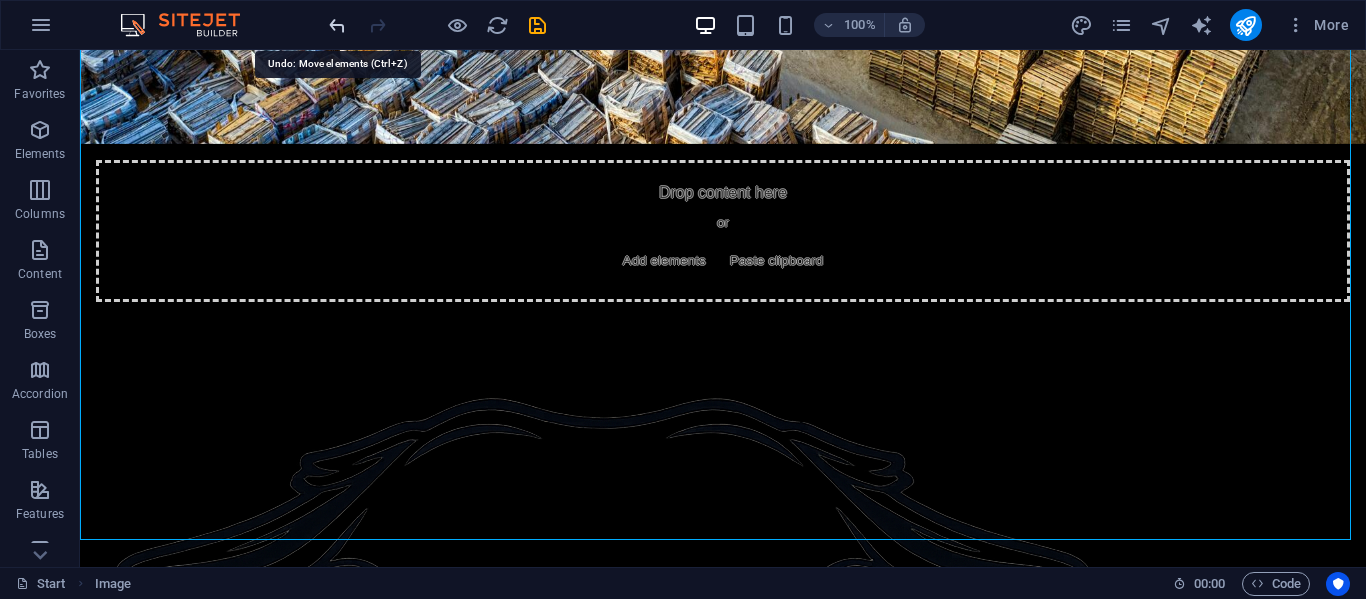 scroll, scrollTop: 111, scrollLeft: 0, axis: vertical 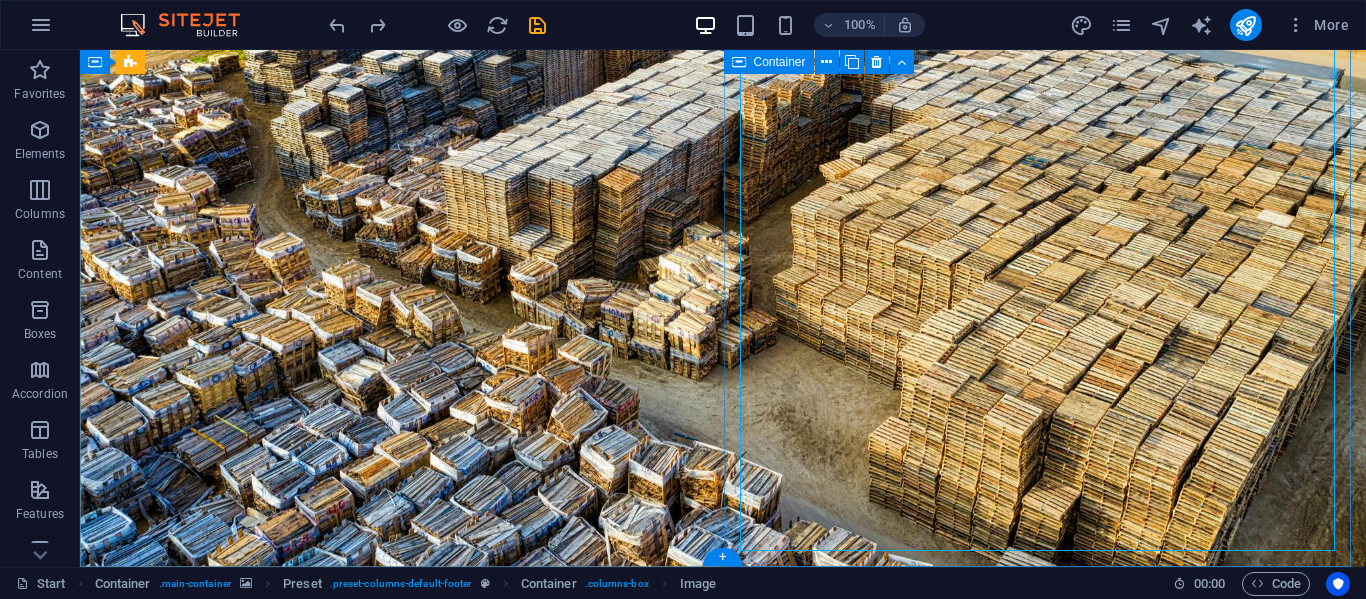 click at bounding box center [723, 1277] 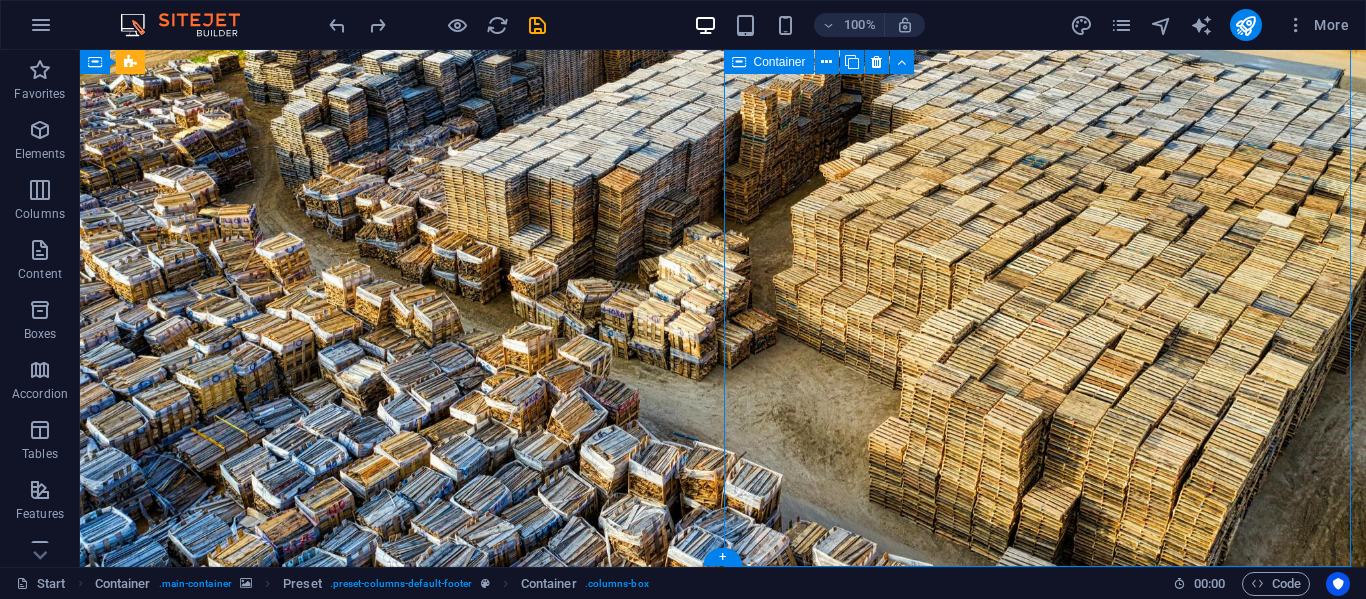 click at bounding box center (723, 1277) 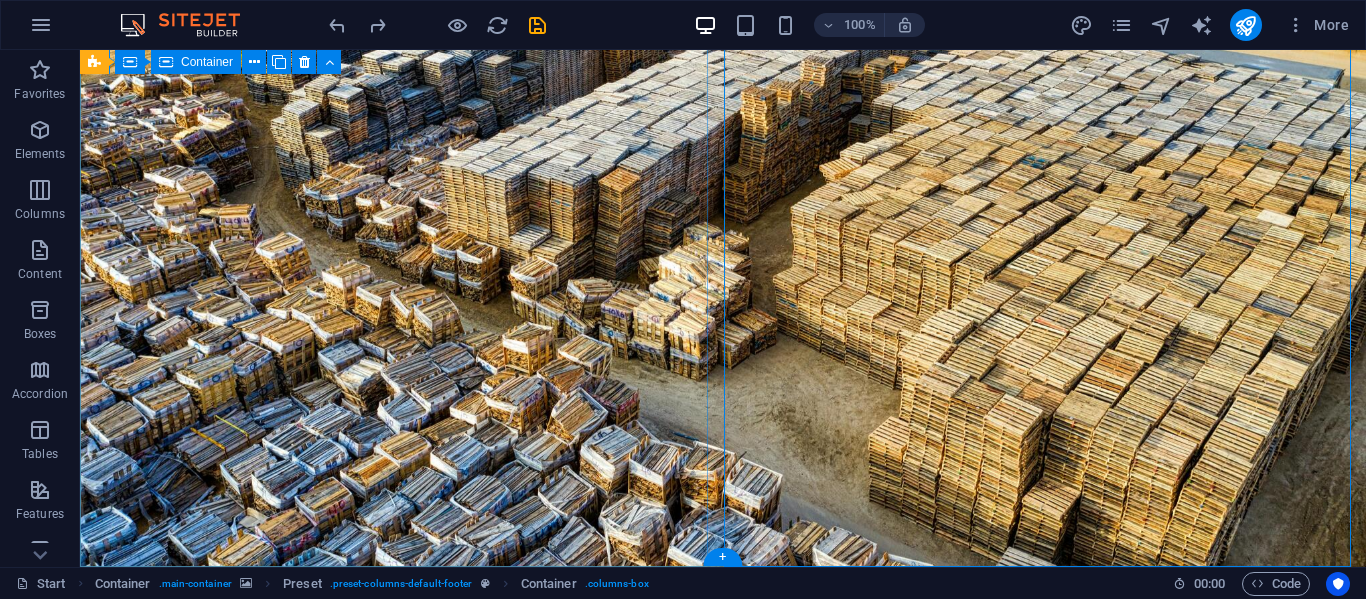 click on "Drop content here or  Add elements  Paste clipboard" at bounding box center (723, 654) 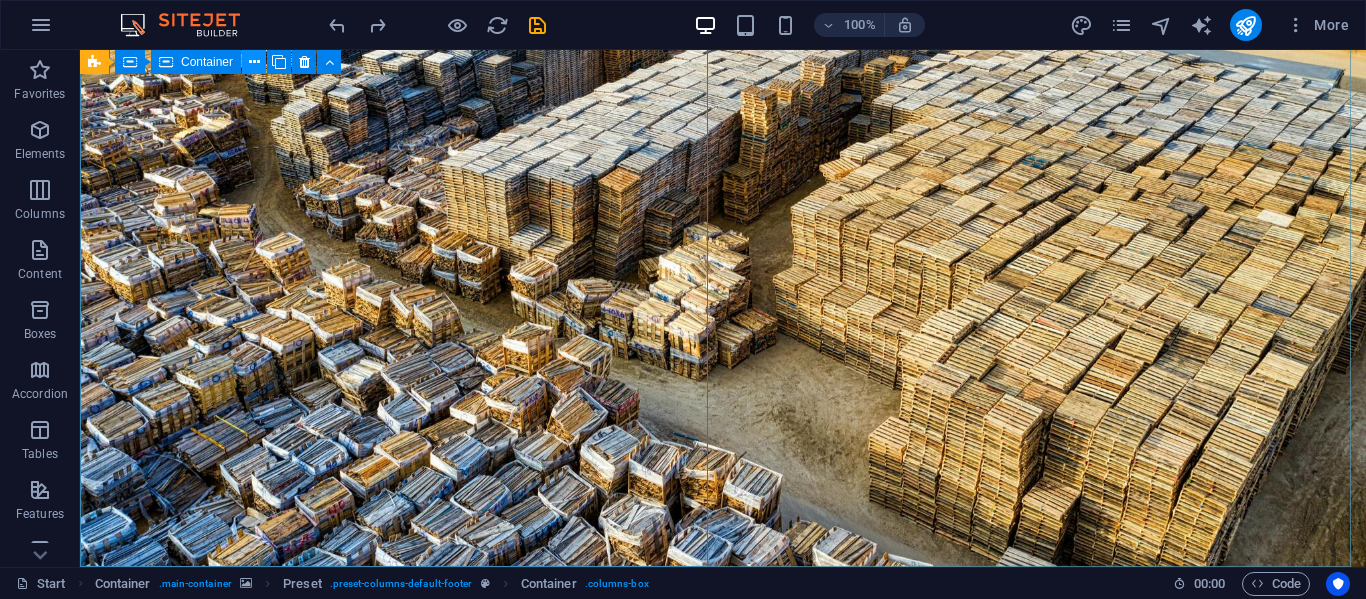 click at bounding box center [254, 62] 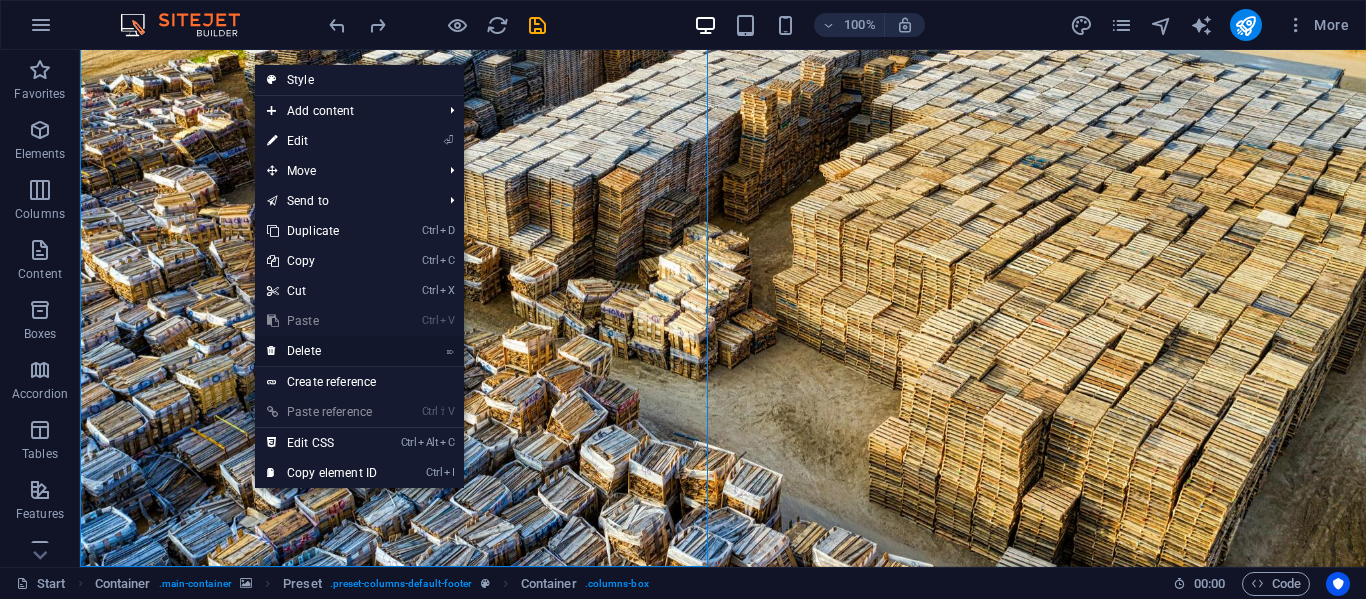 click on "⌦  Delete" at bounding box center (322, 351) 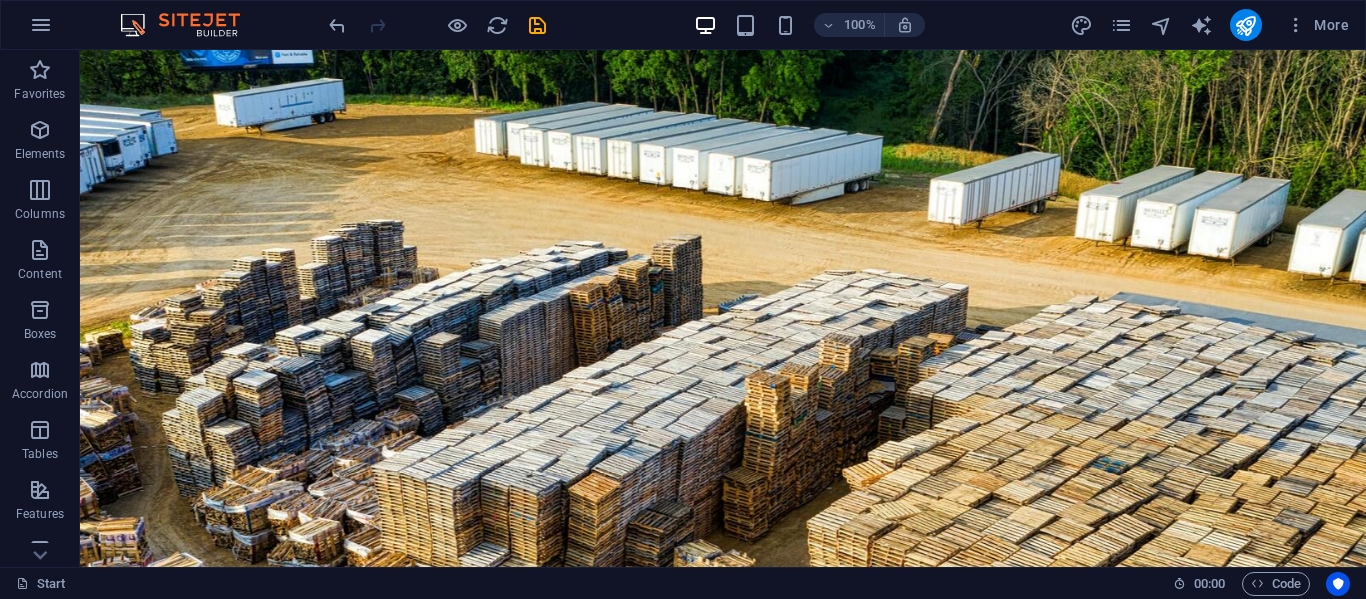 scroll, scrollTop: 111, scrollLeft: 0, axis: vertical 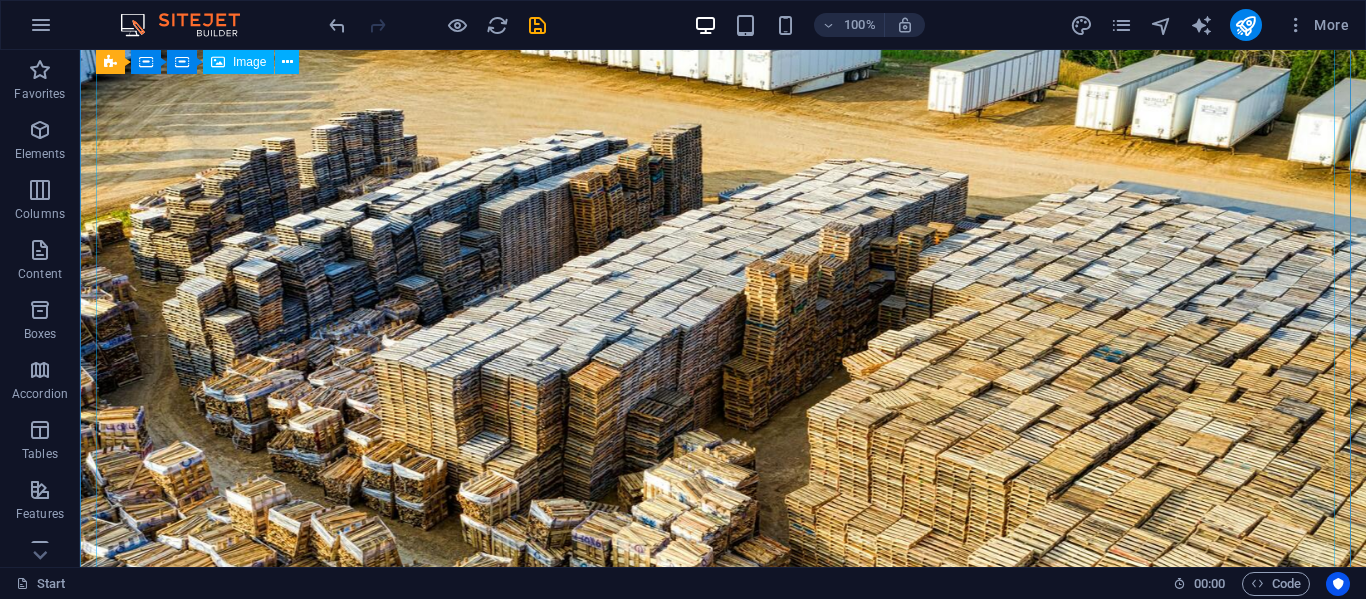 click at bounding box center [723, 1523] 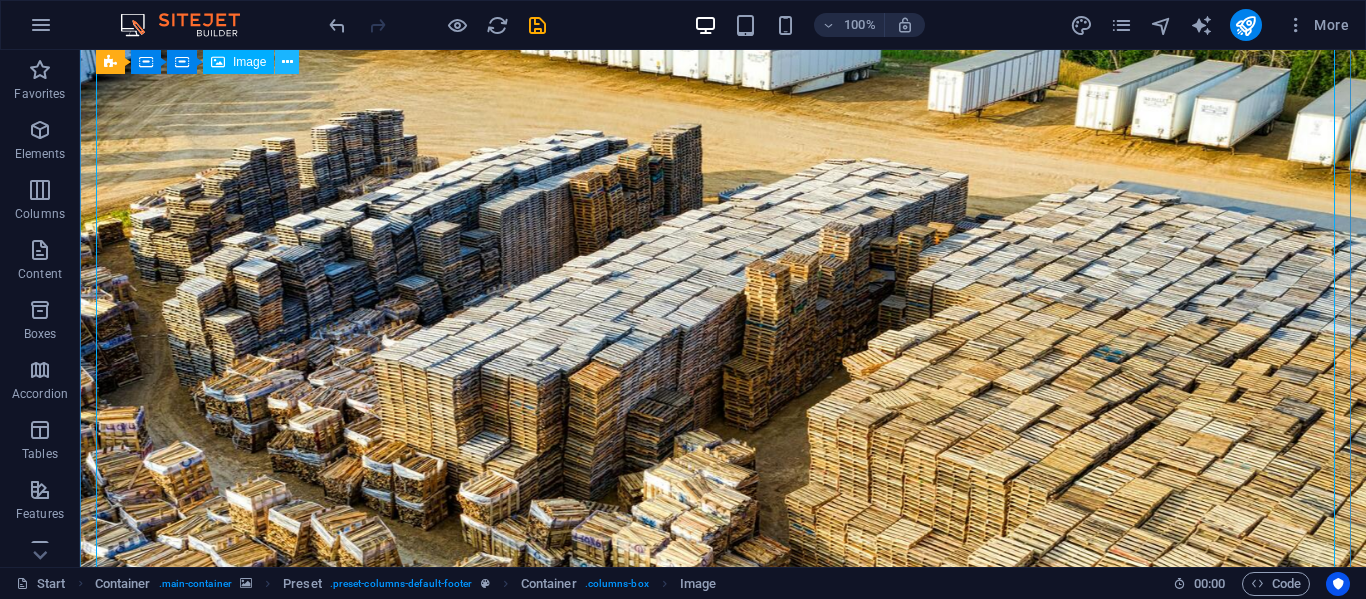 click at bounding box center [287, 62] 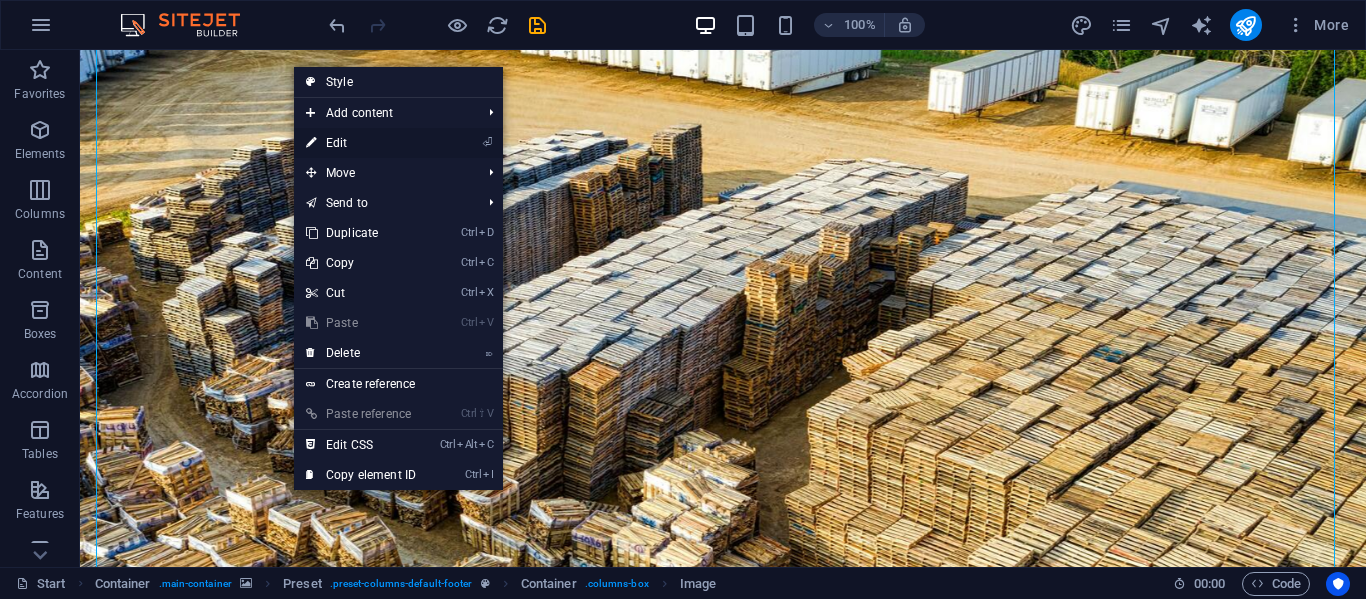 click on "⏎  Edit" at bounding box center (361, 143) 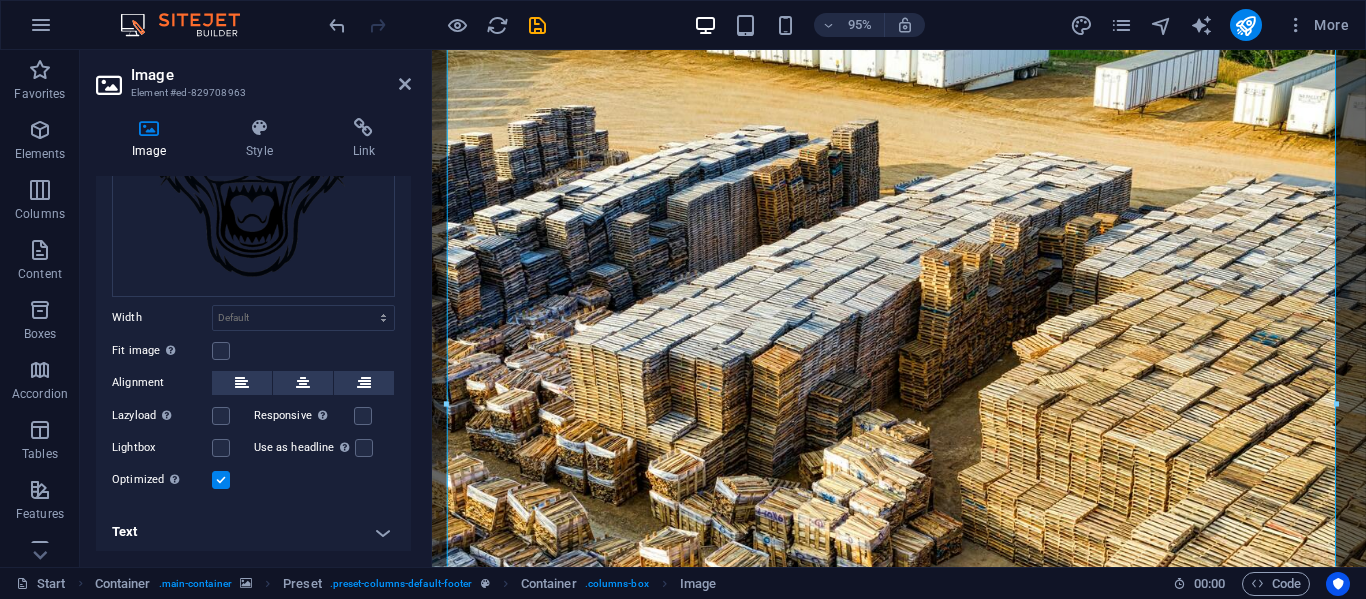 scroll, scrollTop: 215, scrollLeft: 0, axis: vertical 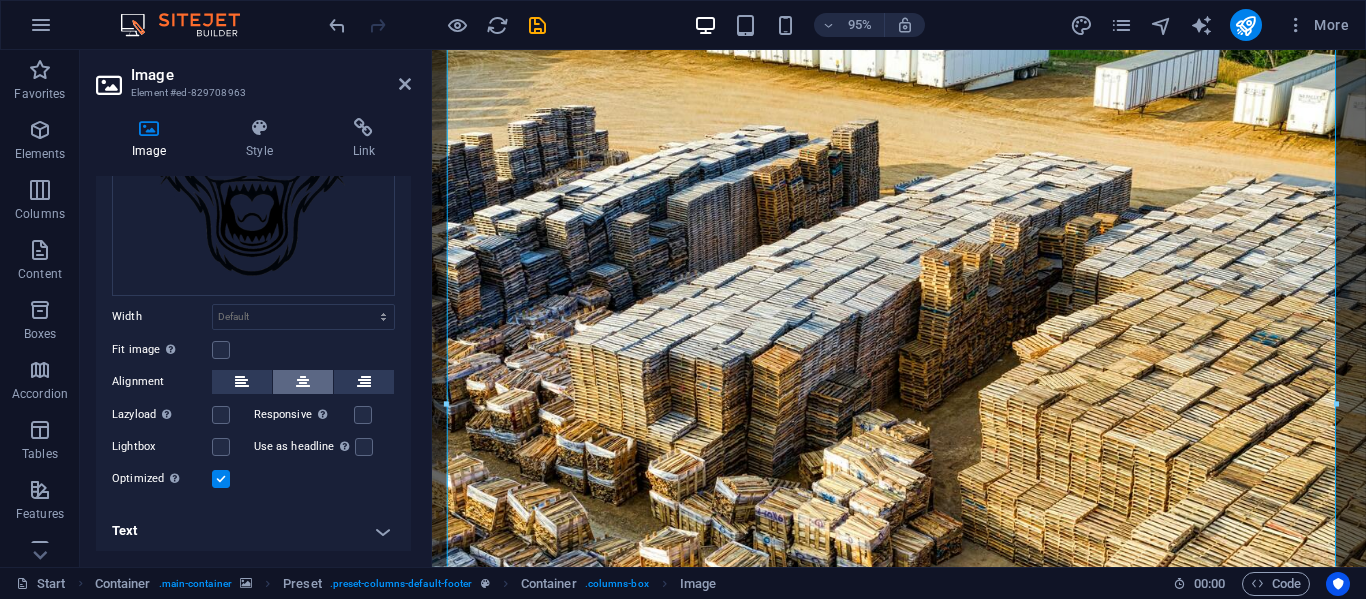 click at bounding box center (303, 382) 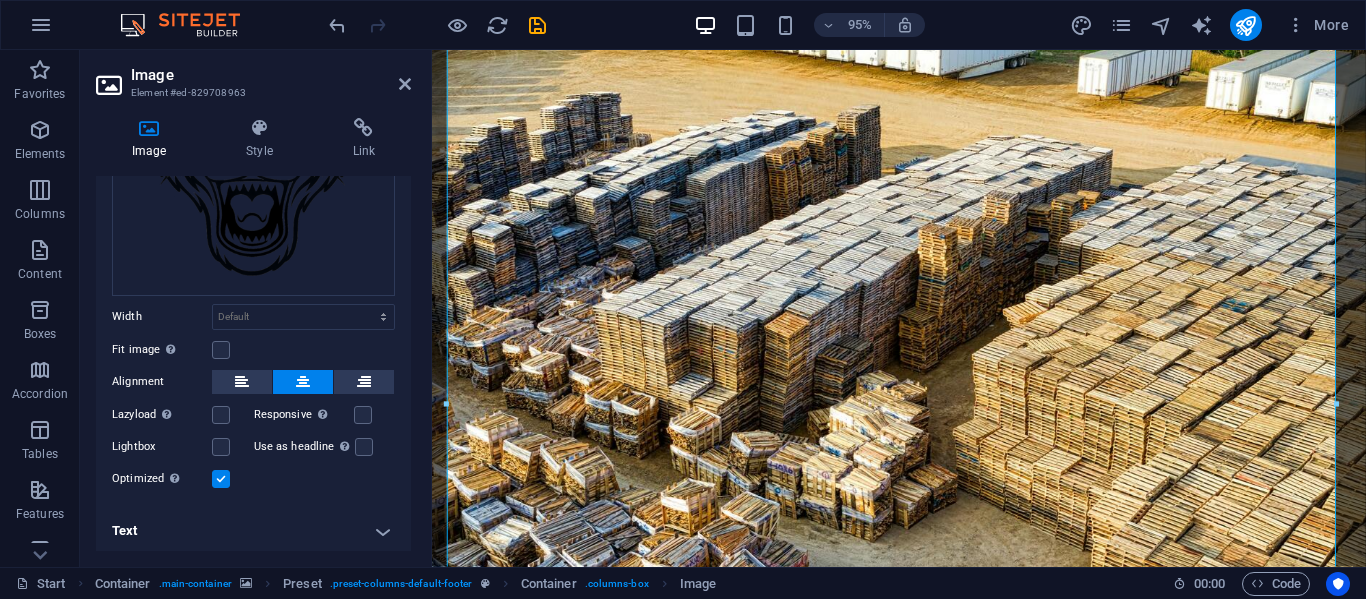 click at bounding box center [303, 382] 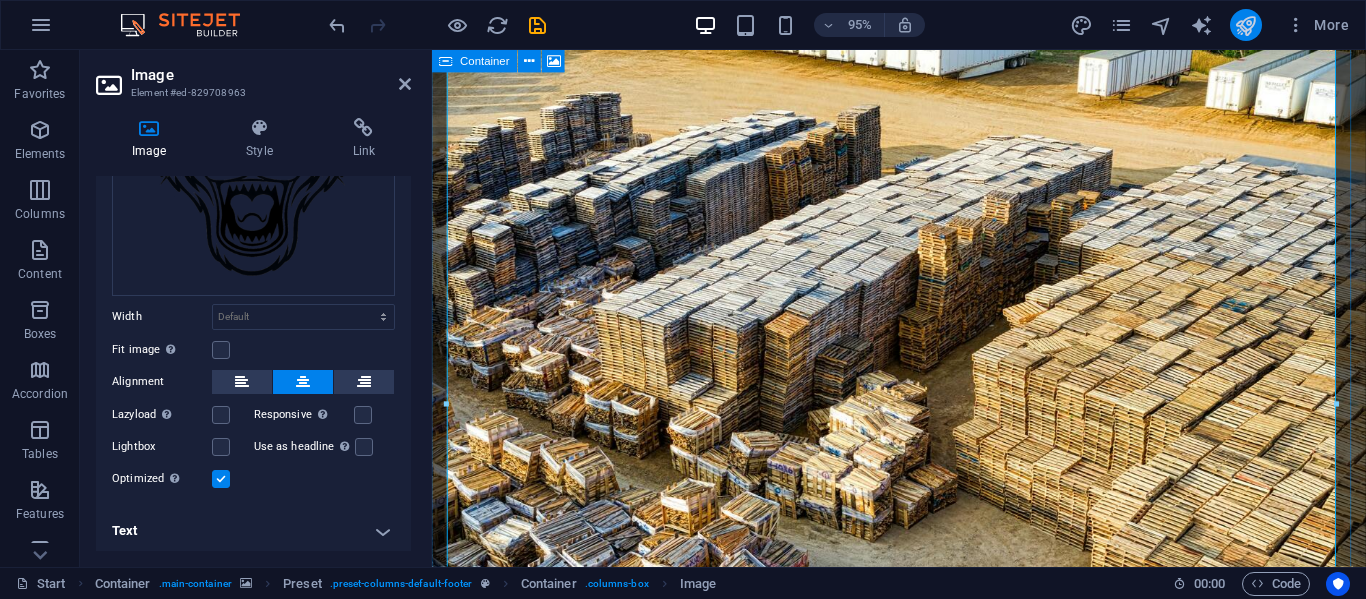 click at bounding box center (1245, 25) 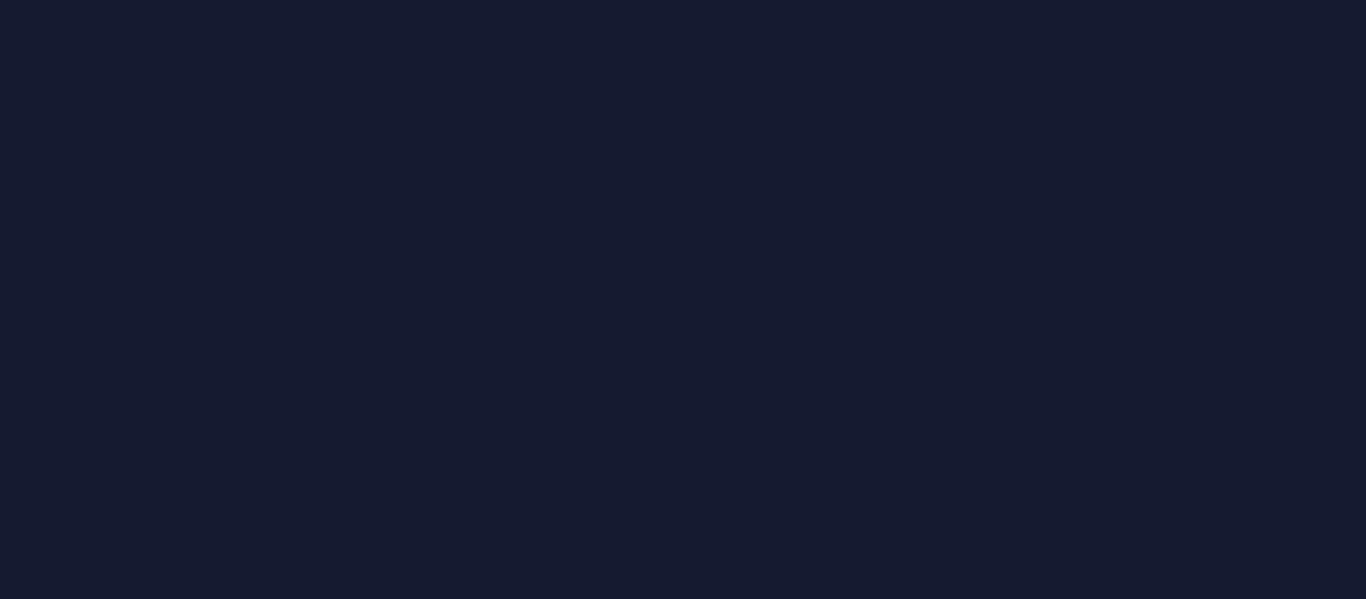 scroll, scrollTop: 0, scrollLeft: 0, axis: both 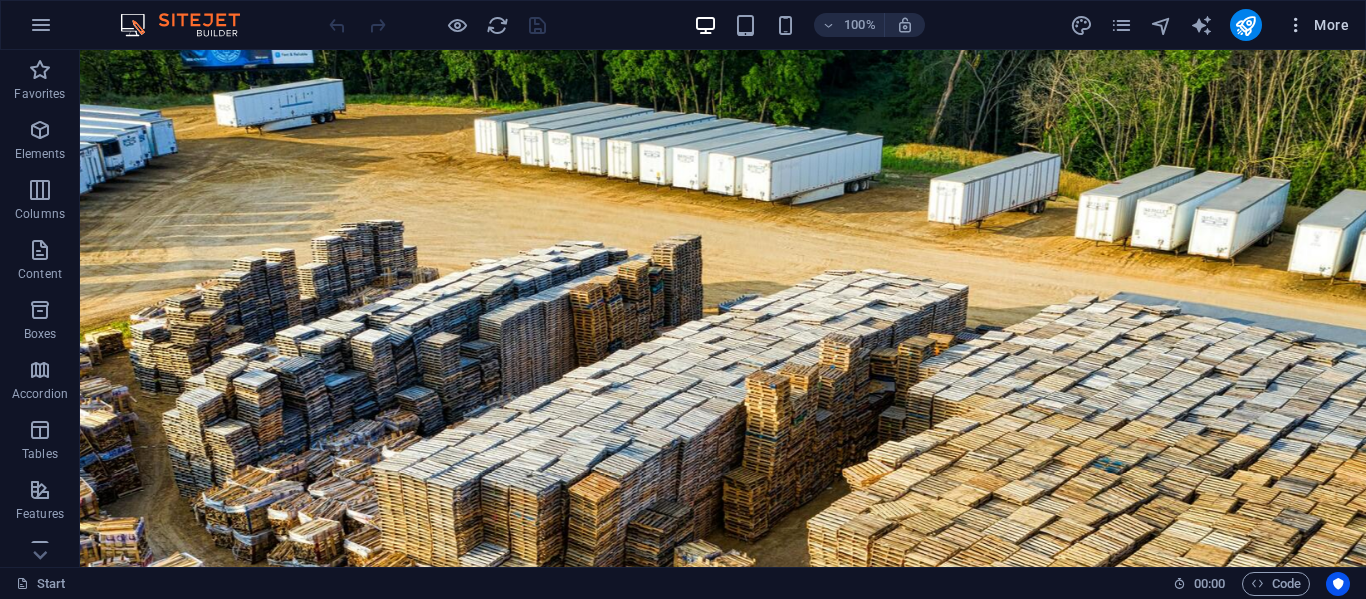 click at bounding box center (1296, 25) 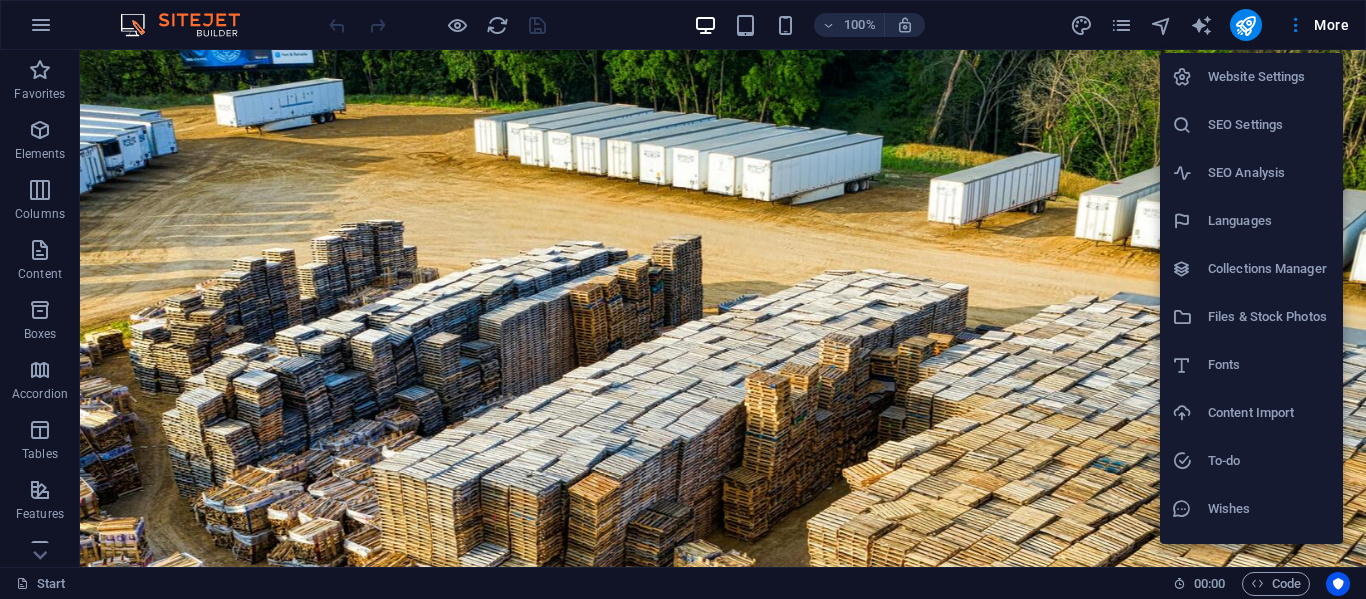 click on "Website Settings" at bounding box center [1269, 77] 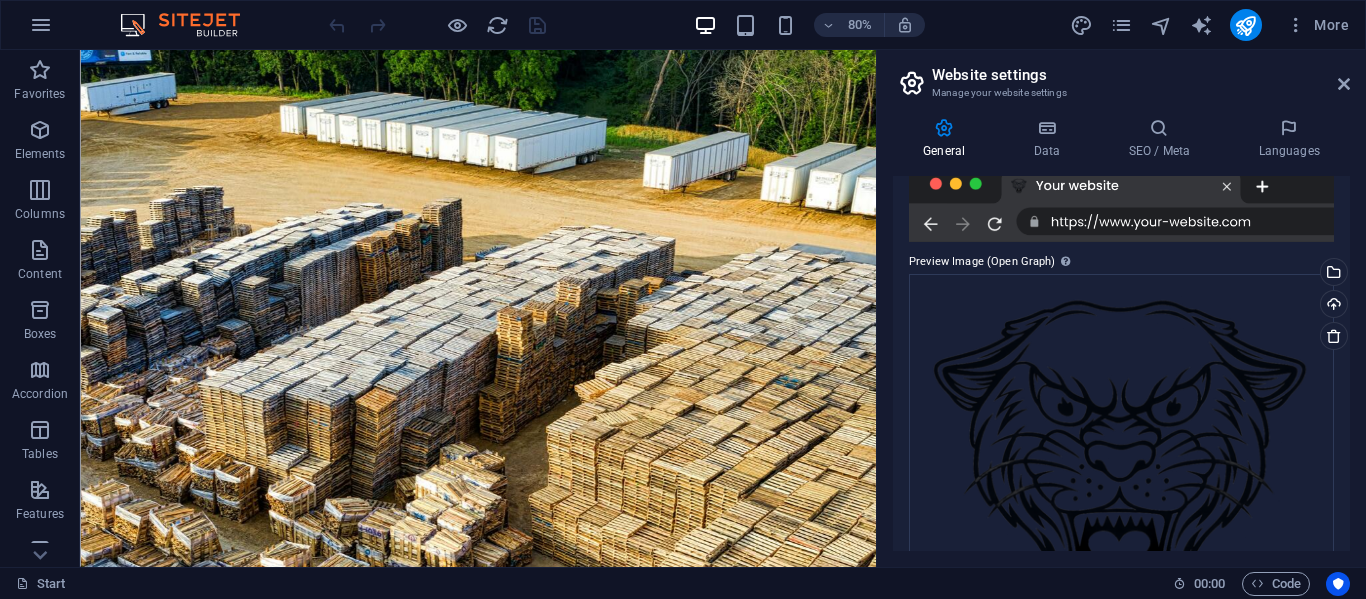 scroll, scrollTop: 451, scrollLeft: 0, axis: vertical 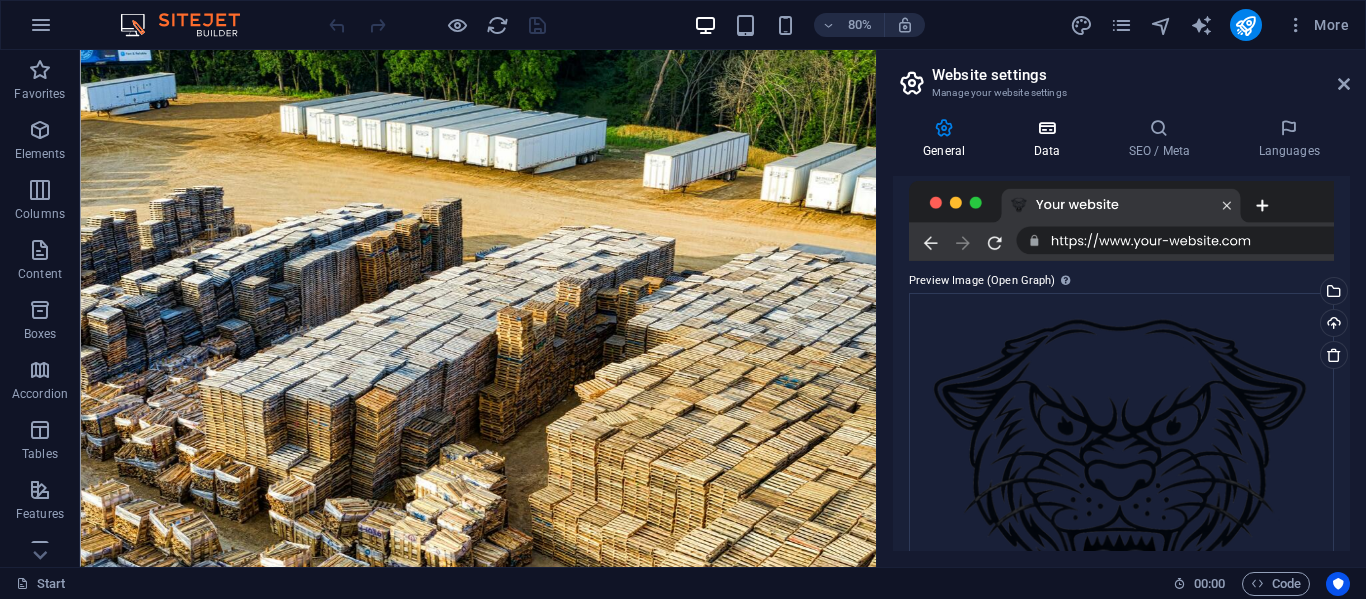 click on "Data" at bounding box center [1050, 139] 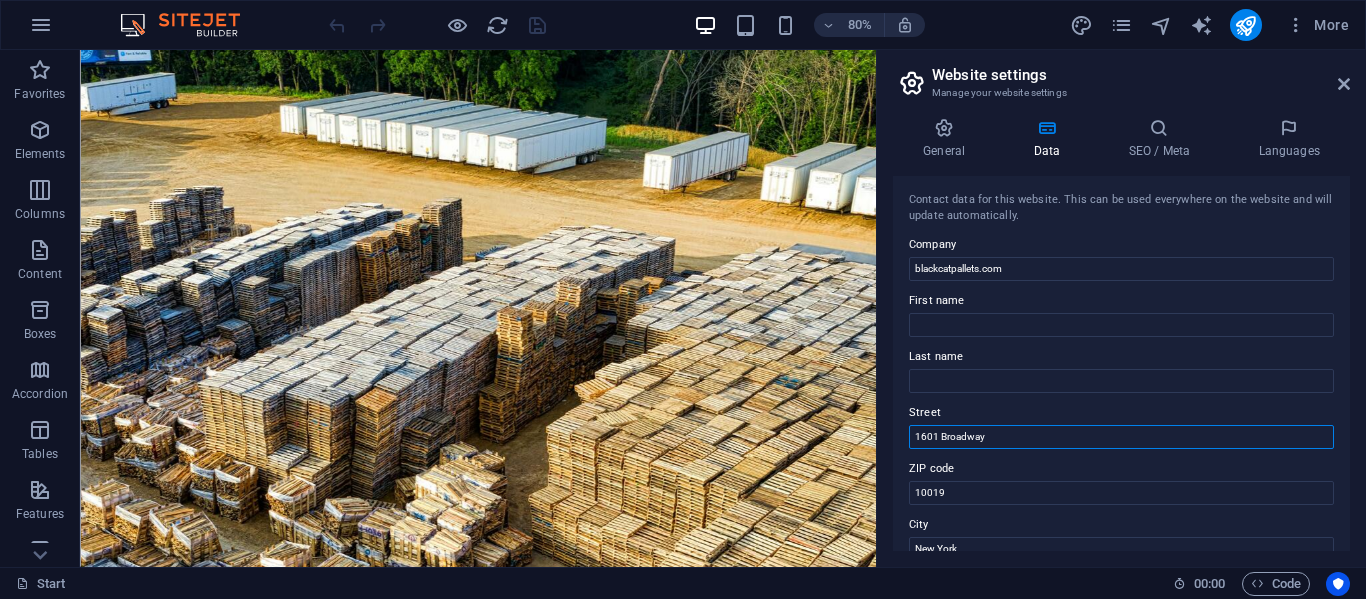 drag, startPoint x: 1105, startPoint y: 427, endPoint x: 910, endPoint y: 420, distance: 195.1256 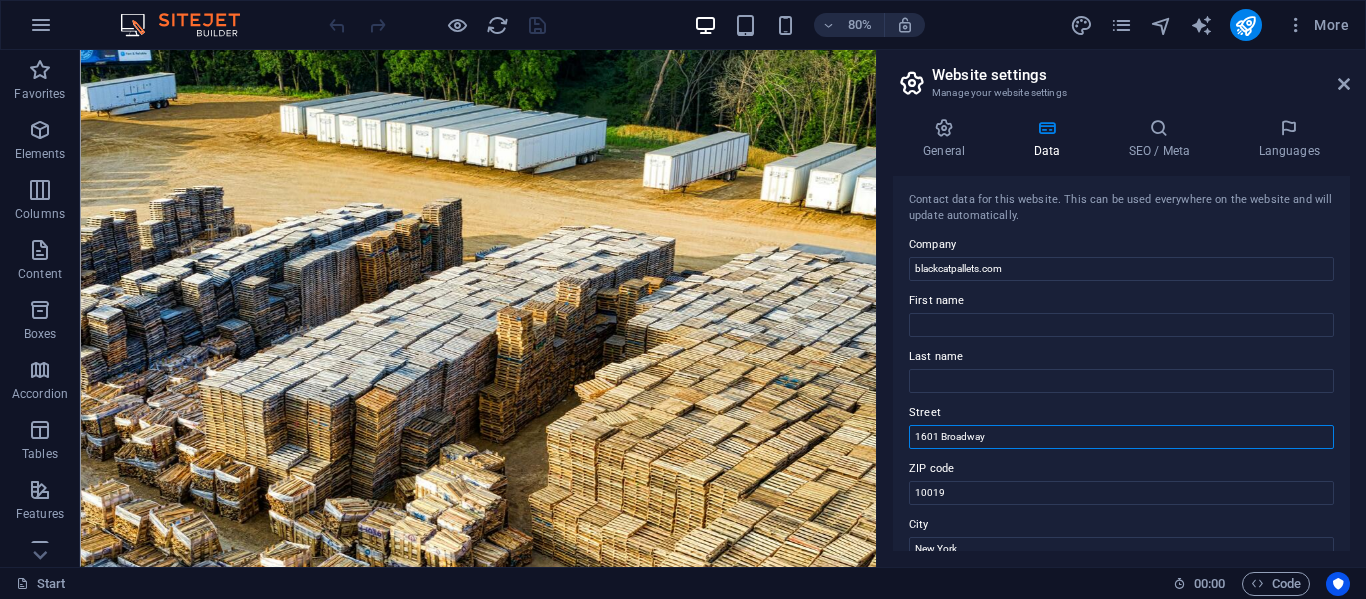 click on "Street [STREET]" at bounding box center (1121, 425) 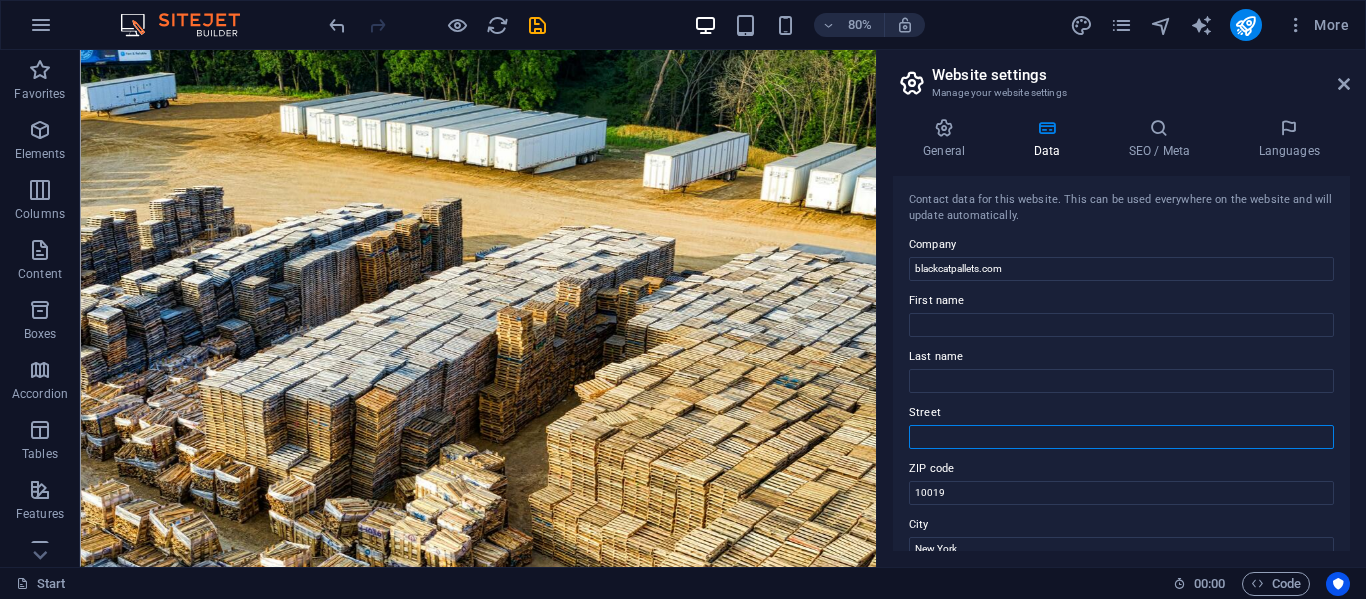 type 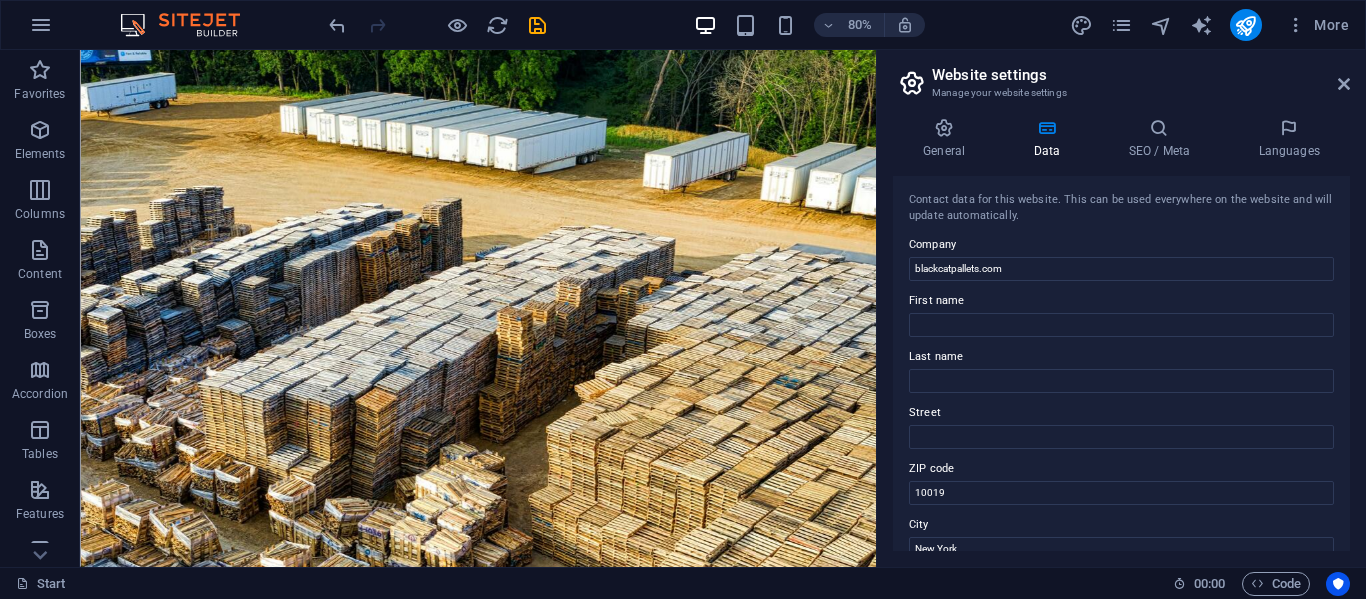 drag, startPoint x: 1345, startPoint y: 285, endPoint x: 1341, endPoint y: 345, distance: 60.133186 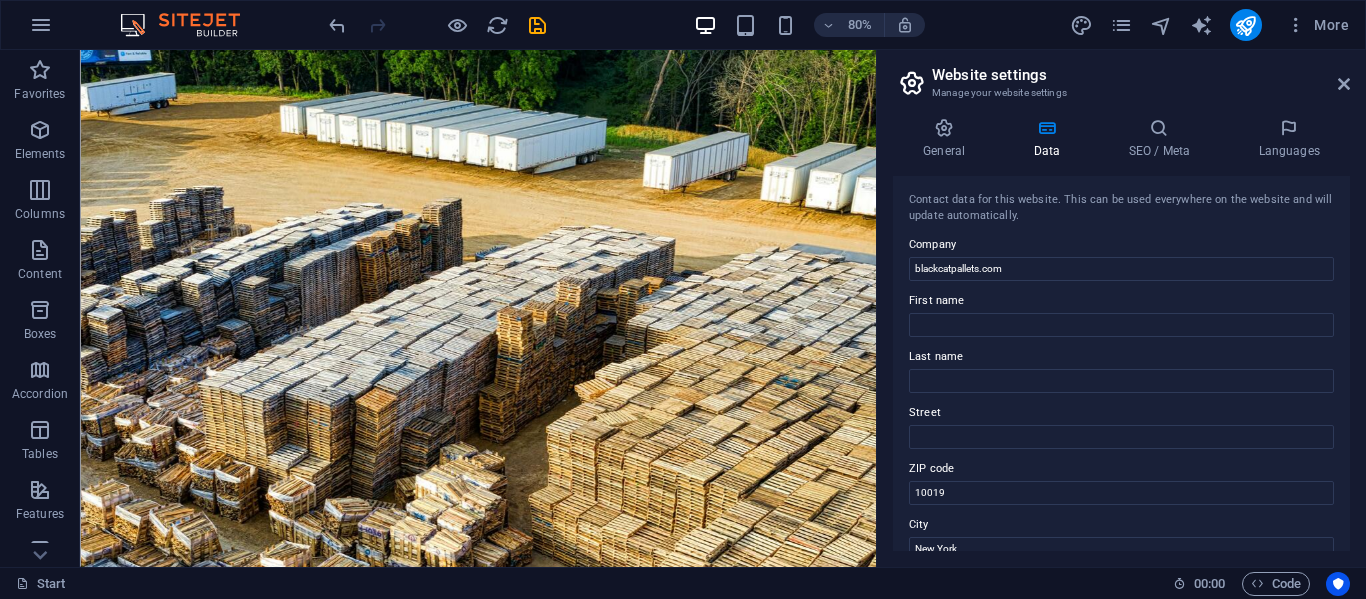 click on "Contact data for this website. This can be used everywhere on the website and will update automatically. Company [COMPANY_NAME] First name [FIRST] Last name [LAST] Street [STREET] ZIP code [ZIP] 10019 City [CITY] Email [EMAIL] Phone + [PHONE] Mobile Fax Custom field 1 Custom field 2 Custom field 3 Custom field 4 Custom field 5 Custom field 6" at bounding box center [1121, 363] 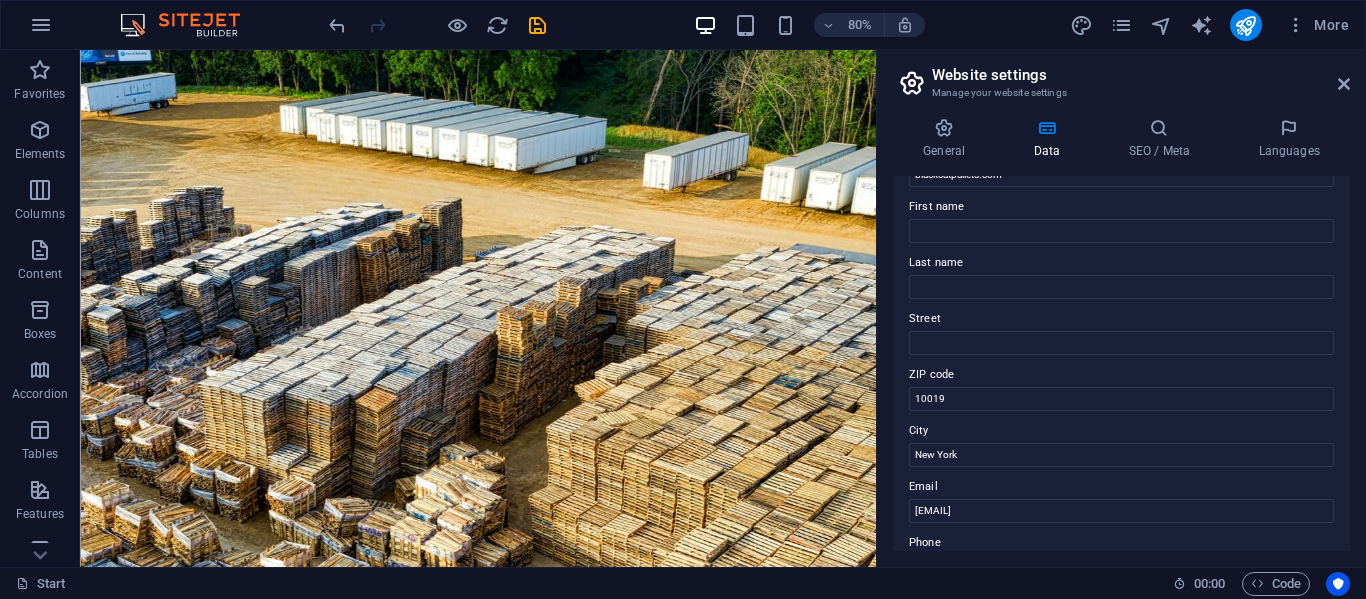 scroll, scrollTop: 99, scrollLeft: 0, axis: vertical 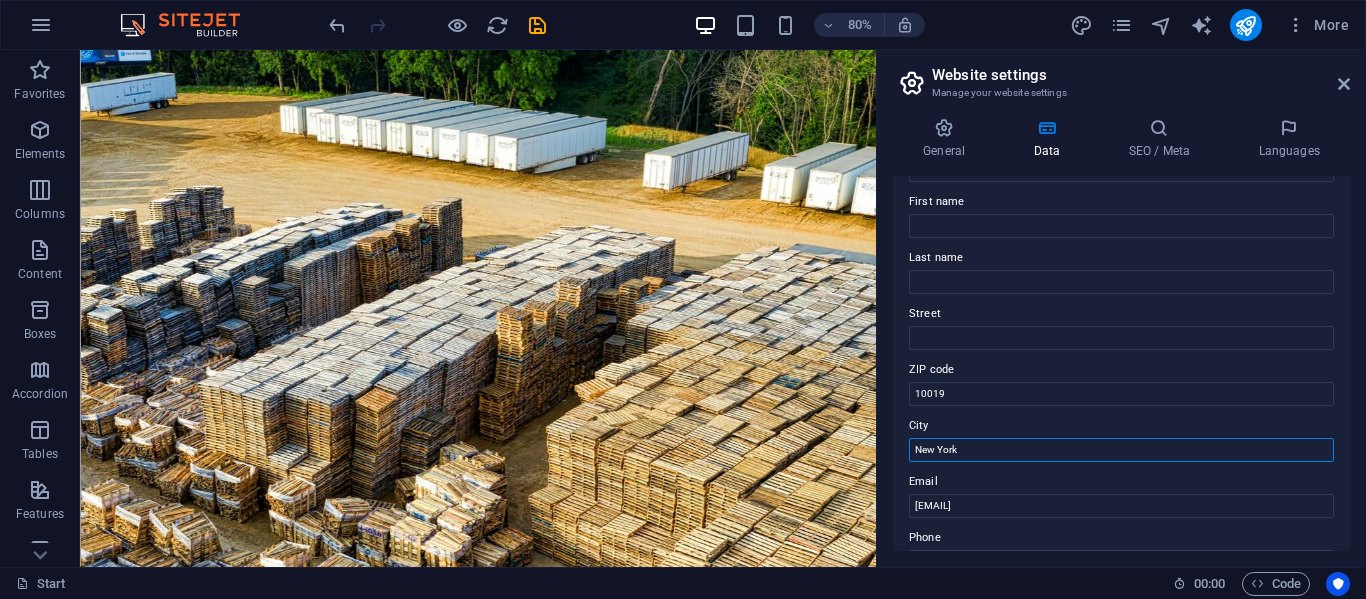 drag, startPoint x: 1239, startPoint y: 501, endPoint x: 1008, endPoint y: 546, distance: 235.3423 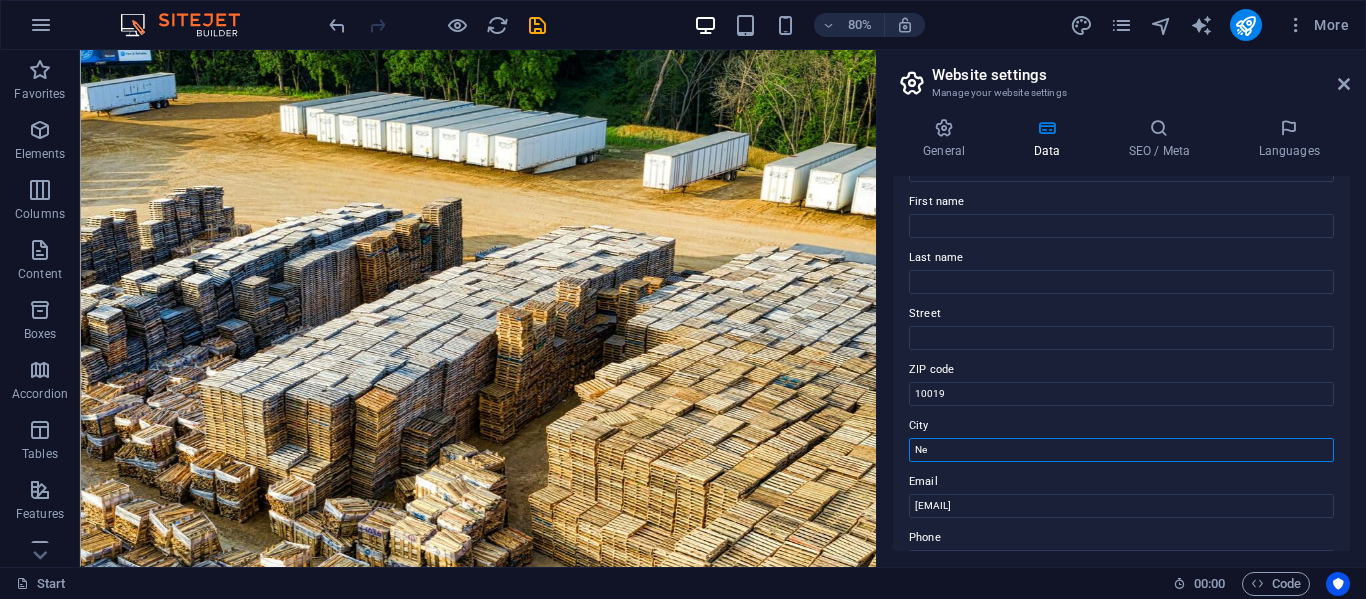 type on "N" 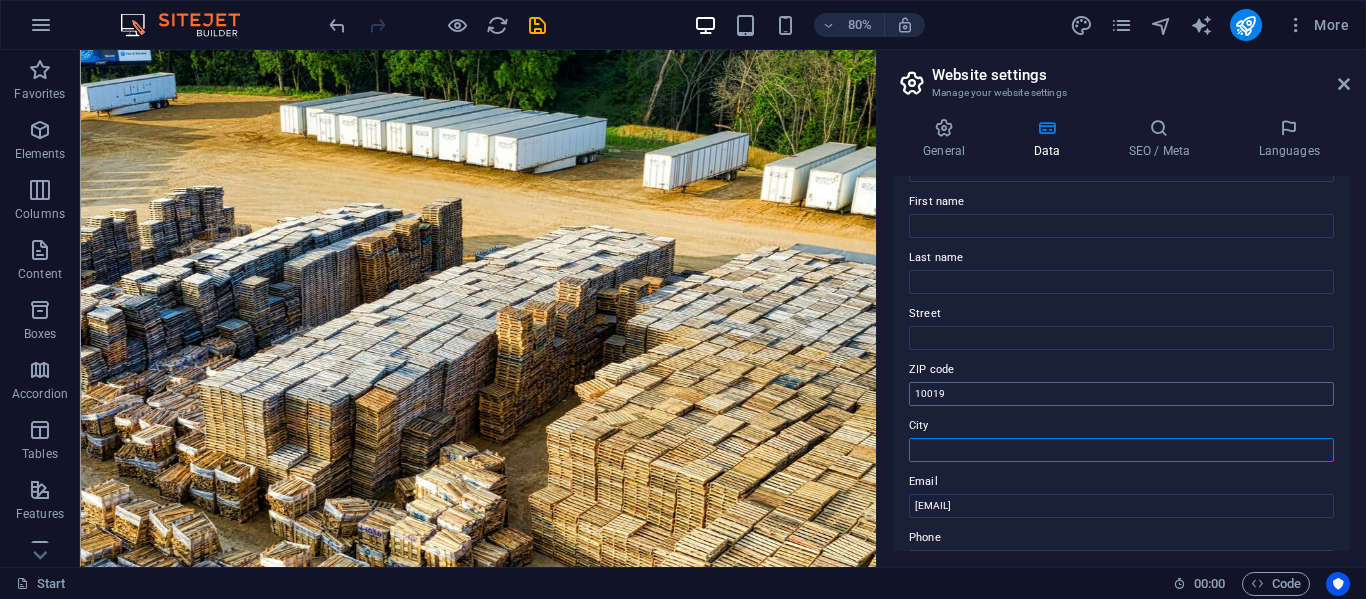 type 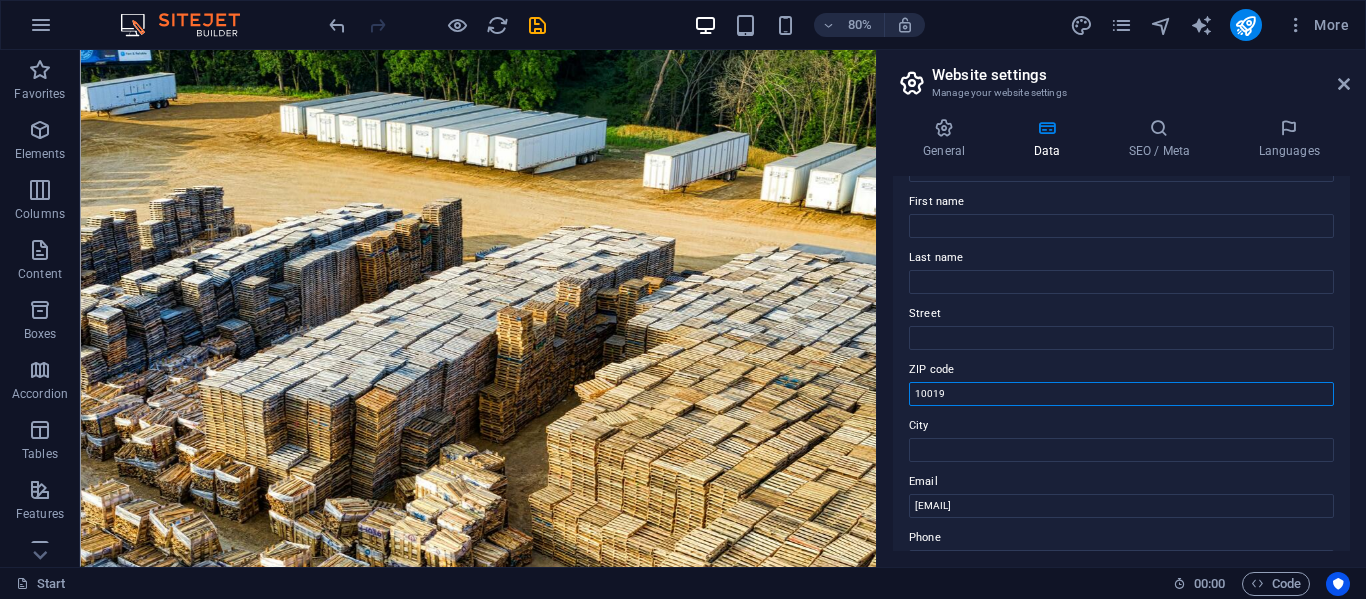 click on "10019" at bounding box center (1121, 394) 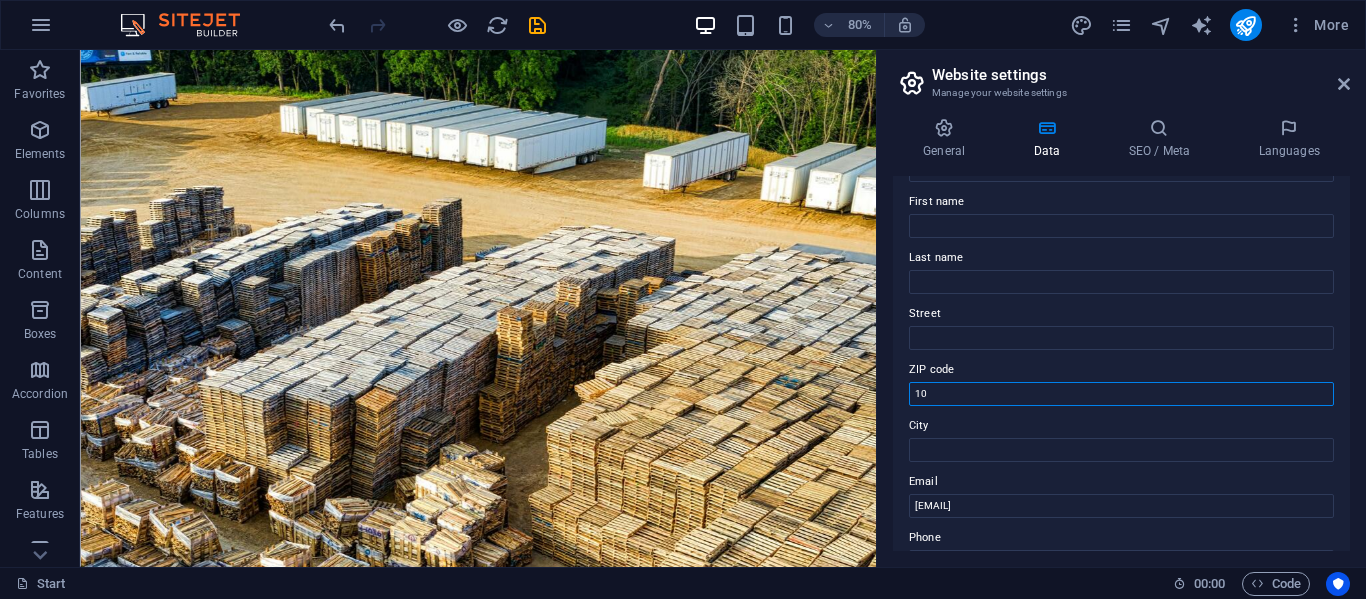 type on "1" 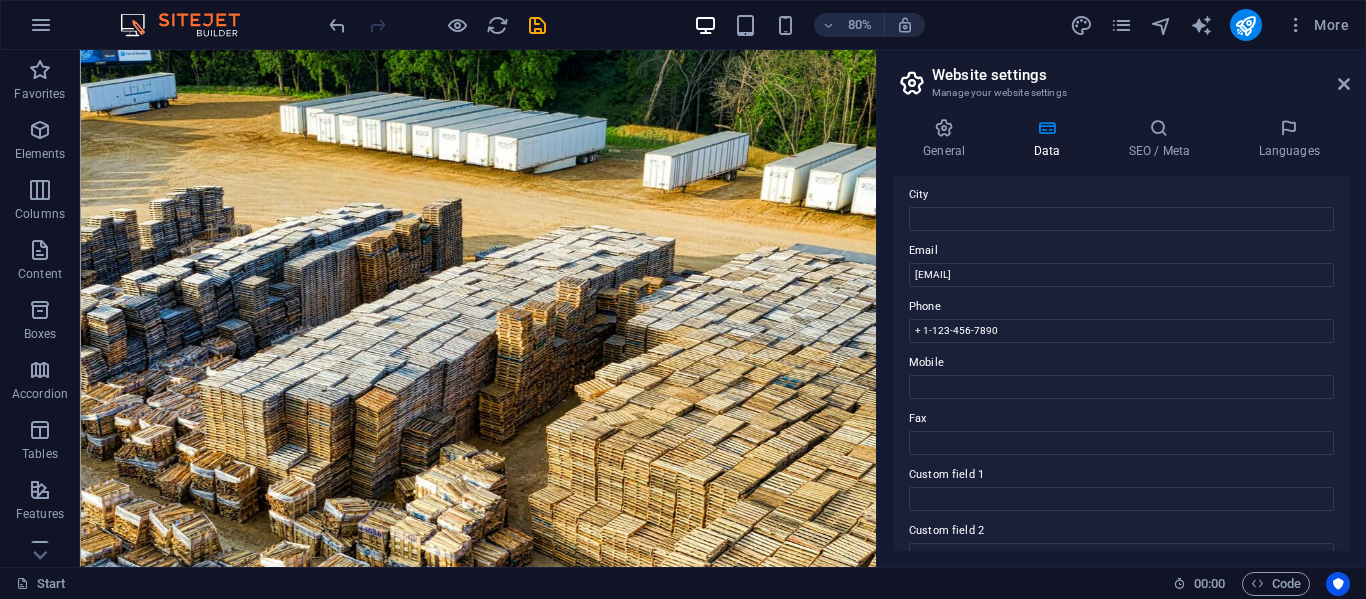 scroll, scrollTop: 355, scrollLeft: 0, axis: vertical 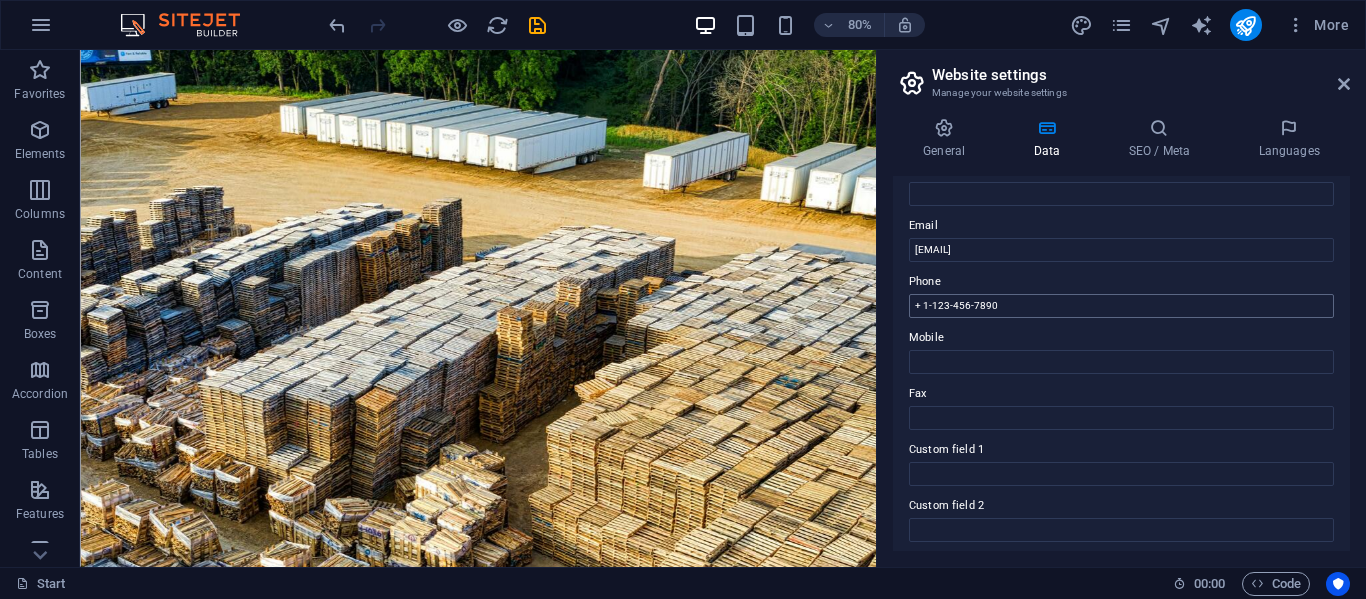type 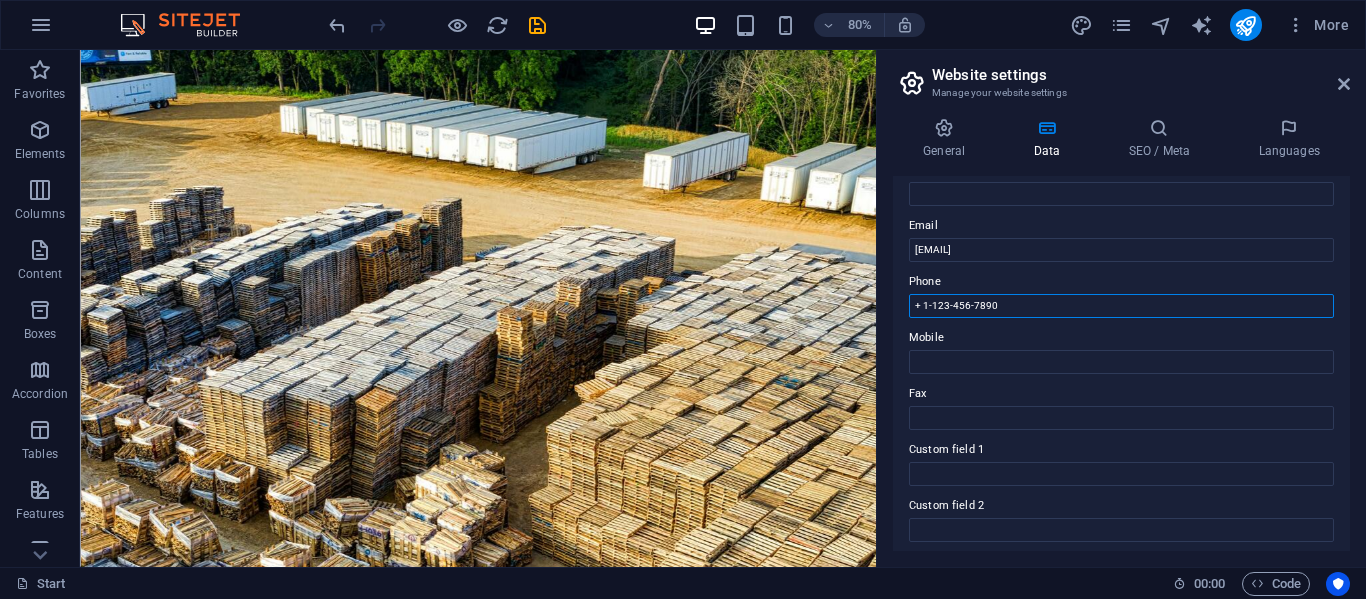 drag, startPoint x: 1159, startPoint y: 298, endPoint x: 916, endPoint y: 306, distance: 243.13165 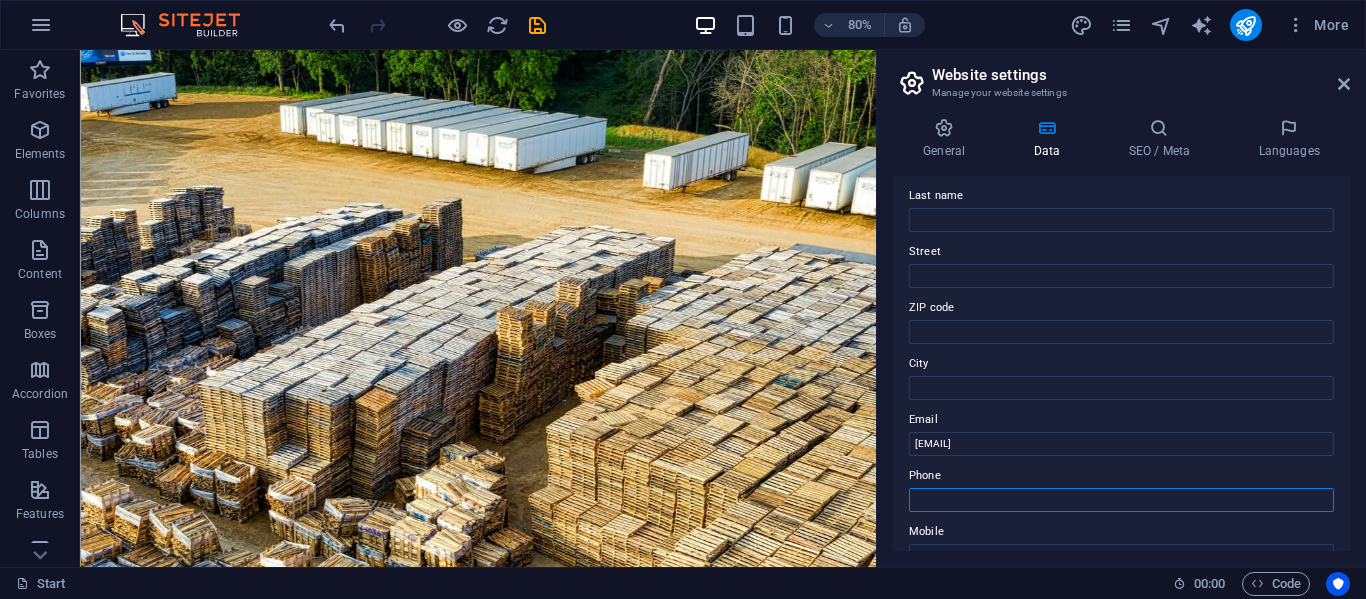 scroll, scrollTop: 0, scrollLeft: 0, axis: both 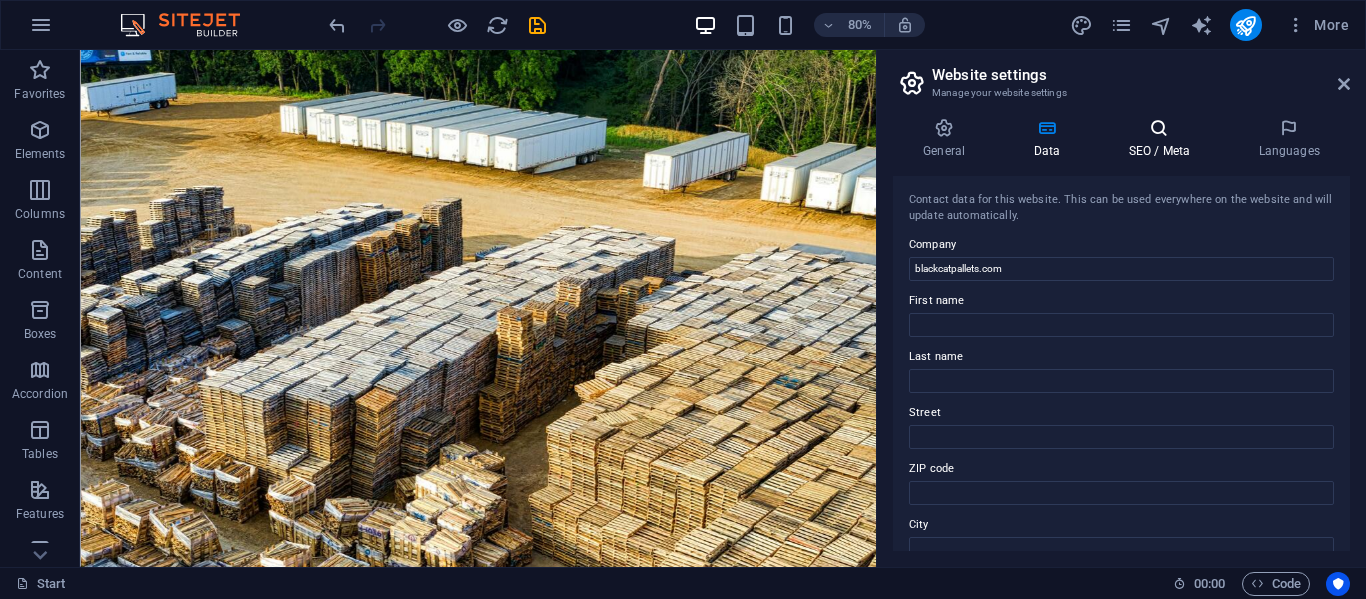 type 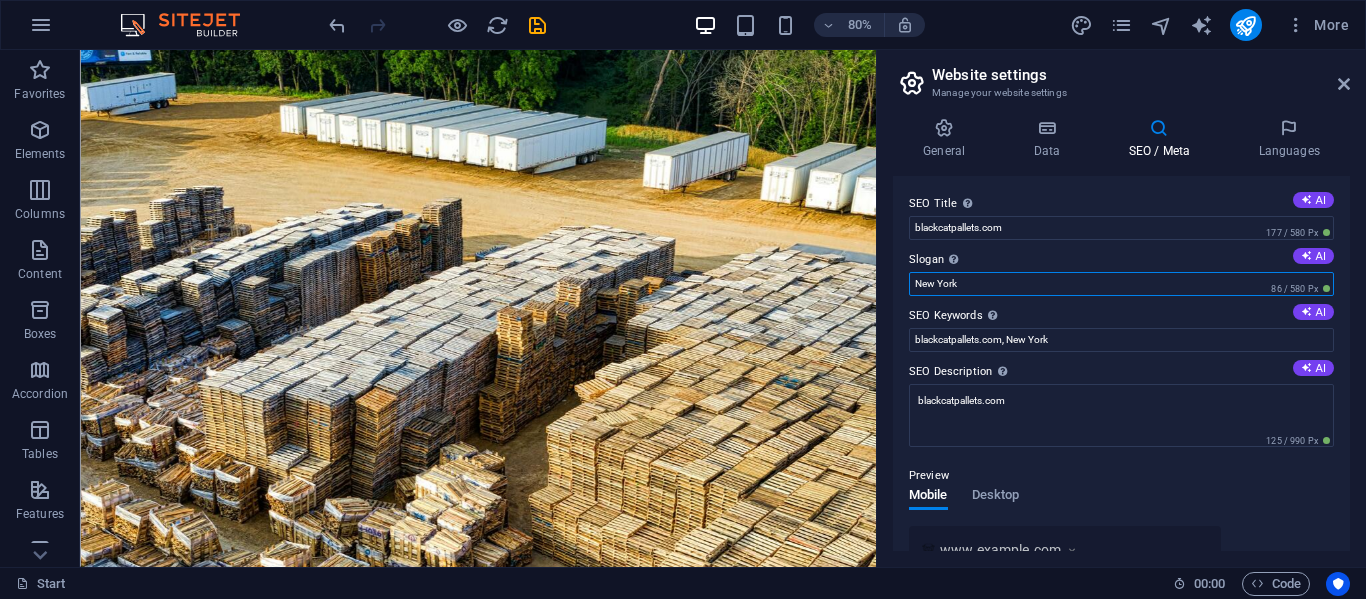 click on "New York" at bounding box center (1121, 284) 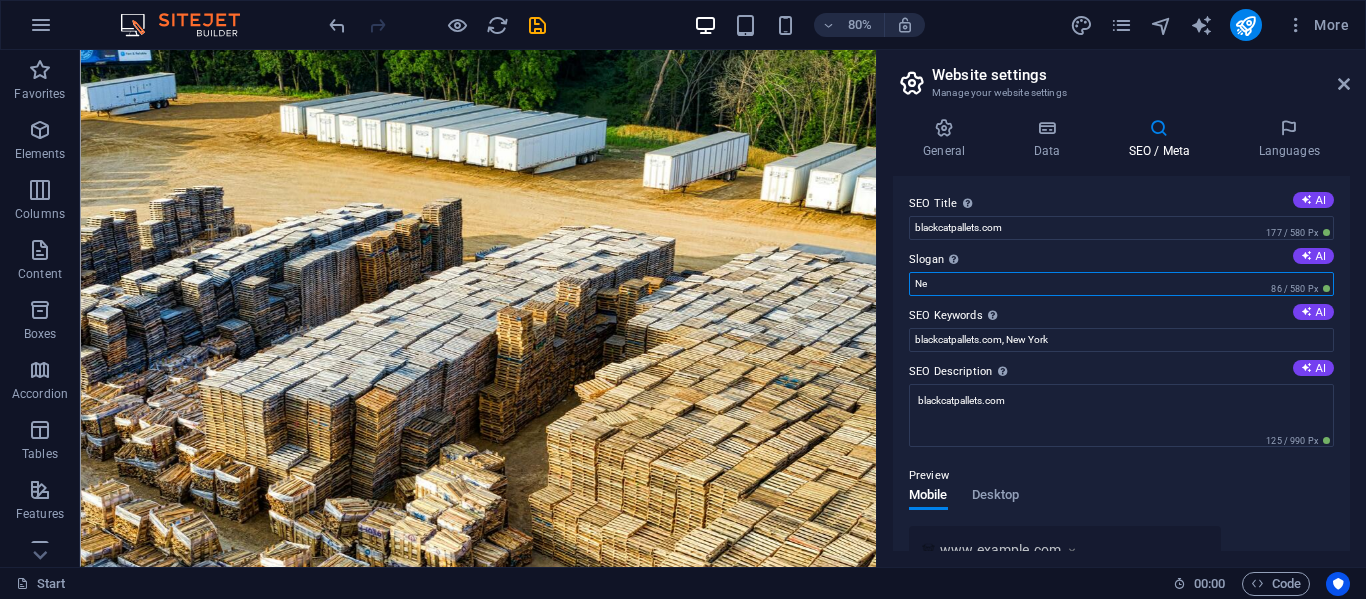type on "N" 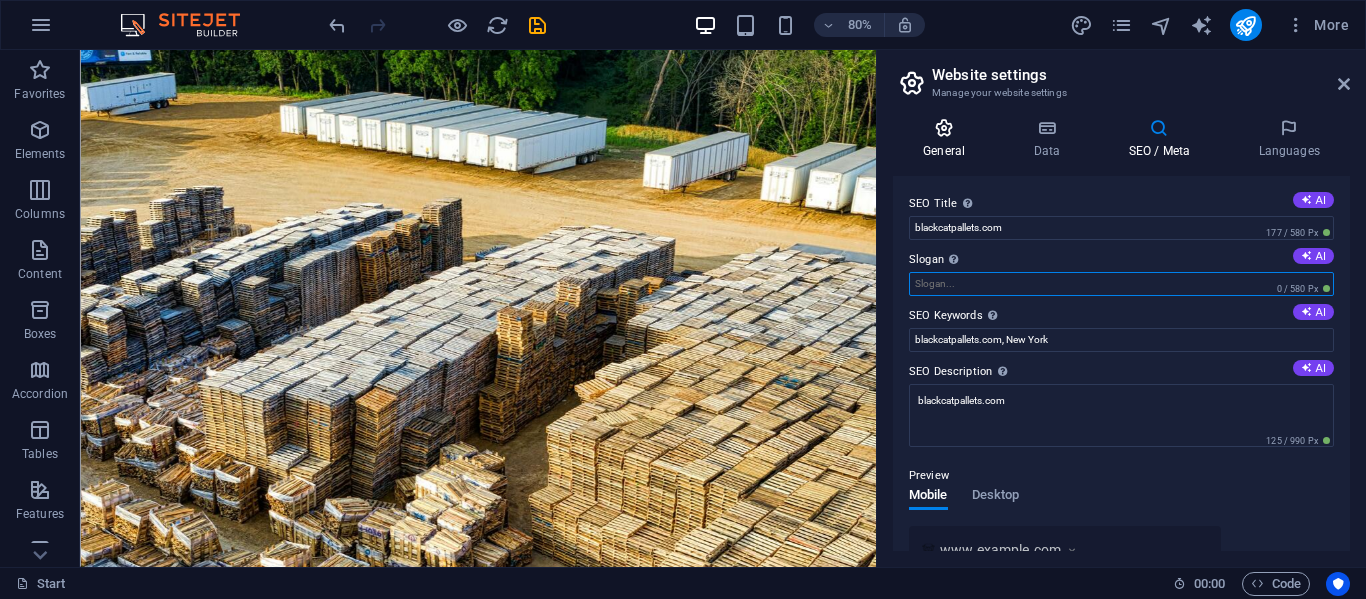 type 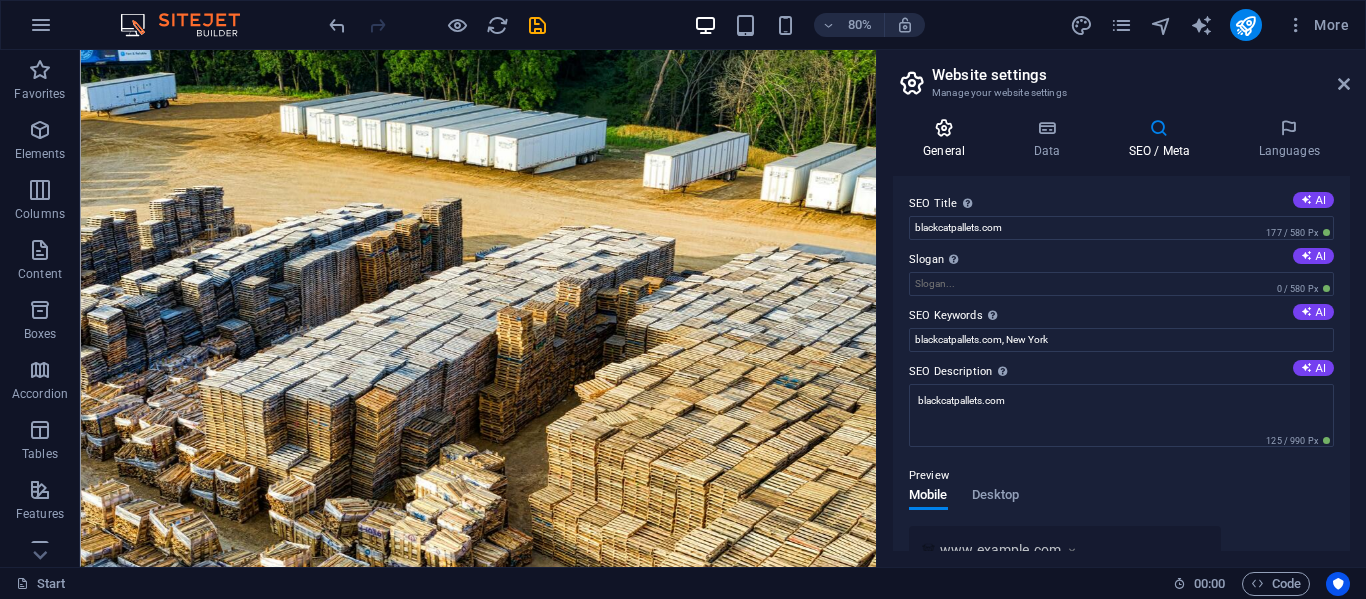 click on "General" at bounding box center (948, 139) 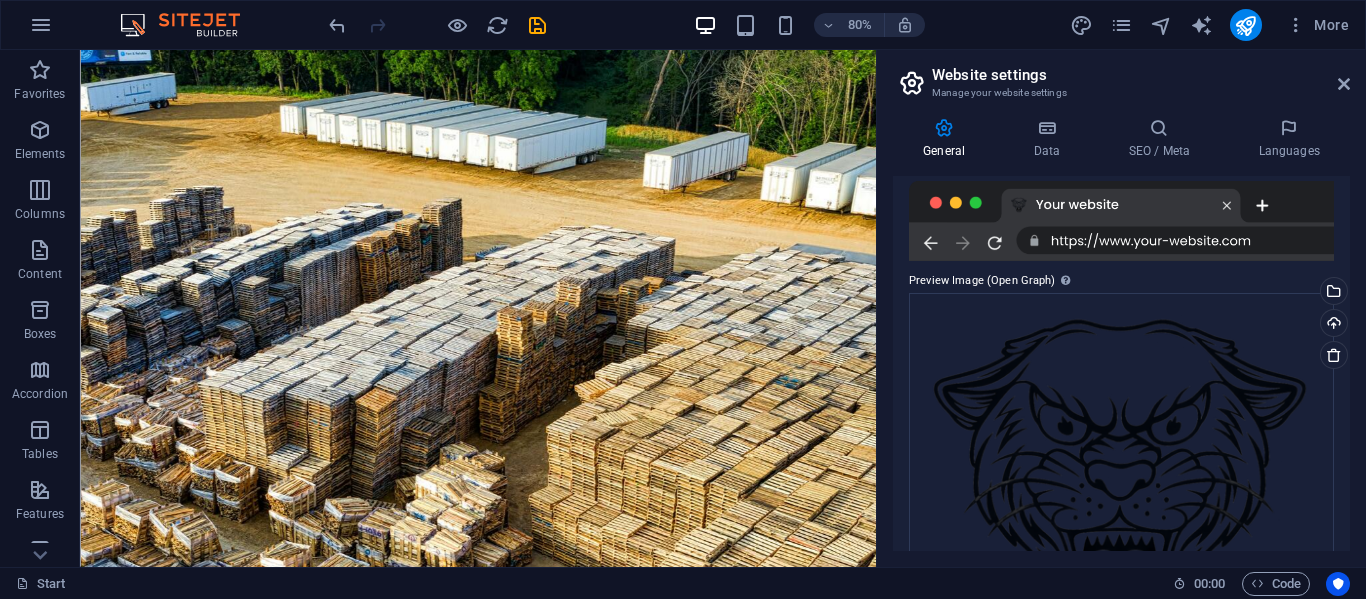 drag, startPoint x: 1350, startPoint y: 367, endPoint x: 1357, endPoint y: 255, distance: 112.21854 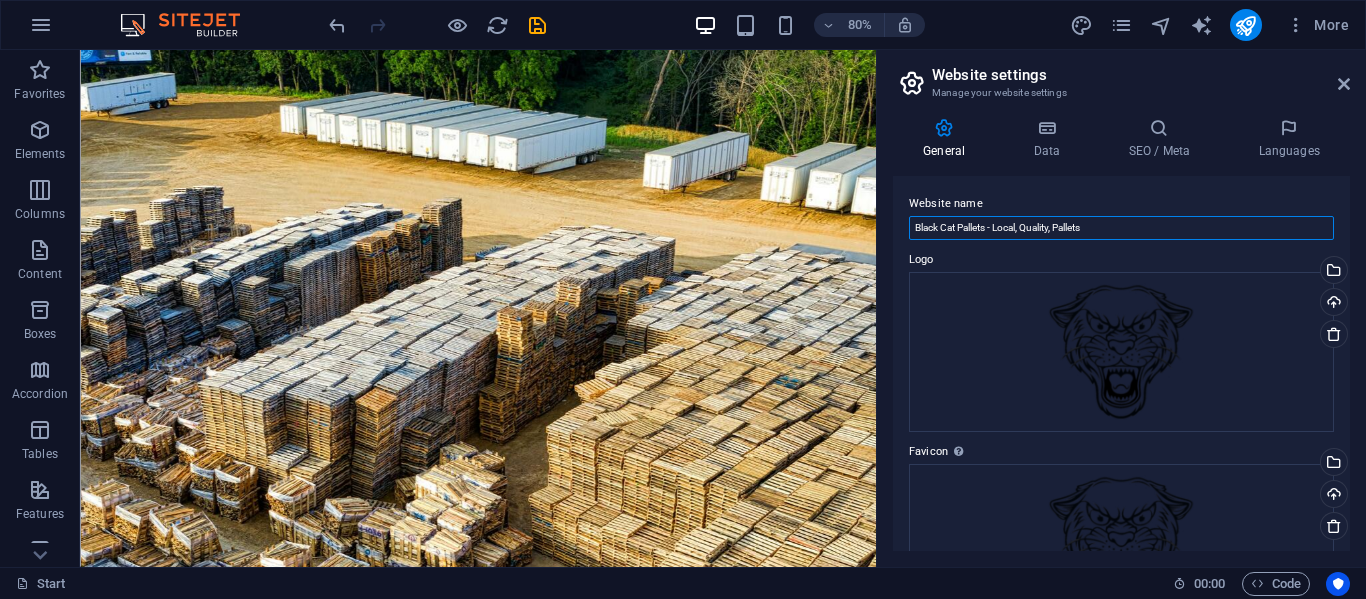 drag, startPoint x: 1148, startPoint y: 226, endPoint x: 1098, endPoint y: 227, distance: 50.01 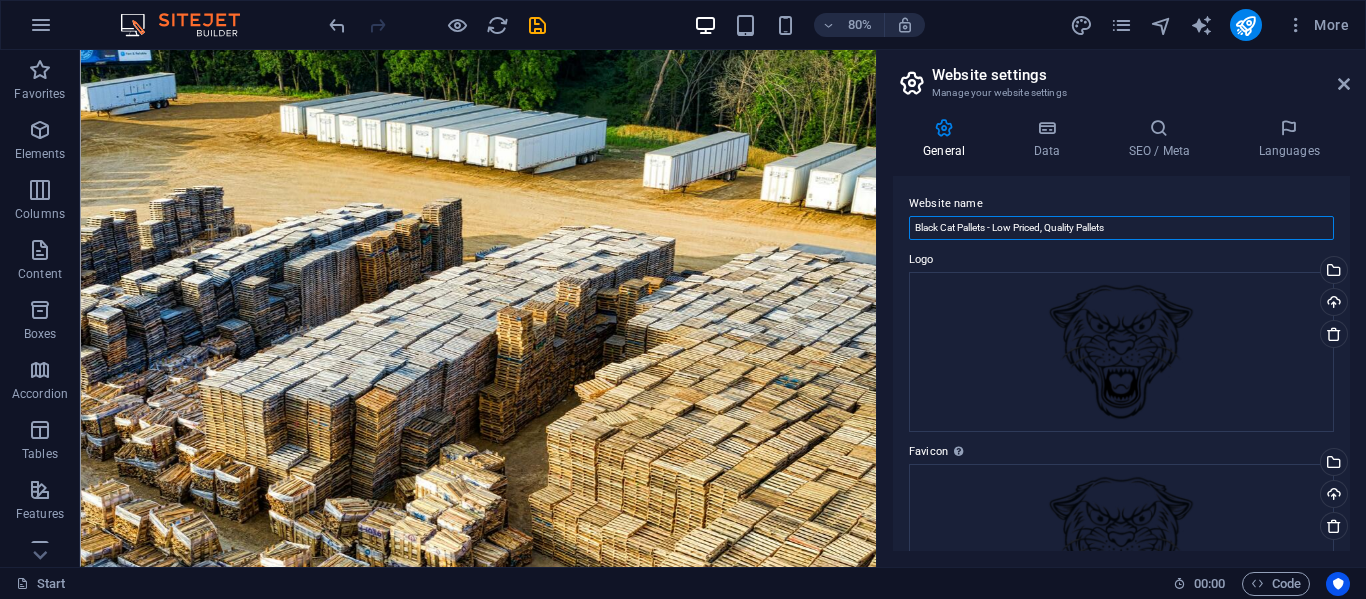 drag, startPoint x: 1150, startPoint y: 227, endPoint x: 898, endPoint y: 226, distance: 252.00198 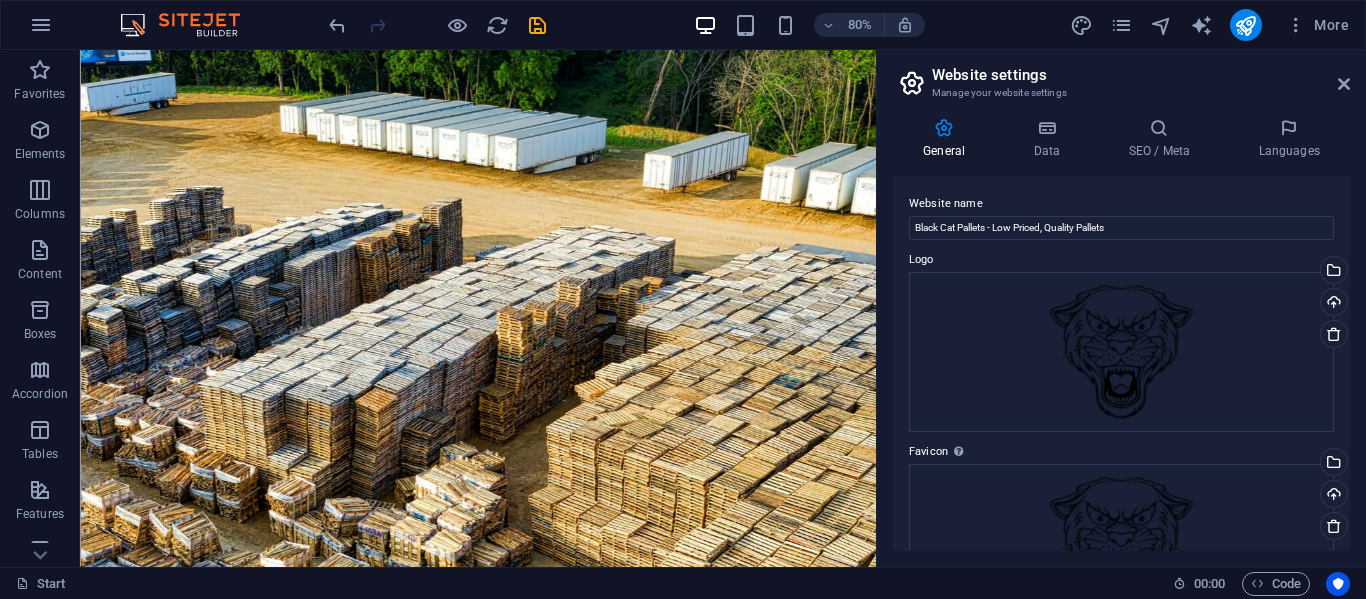 drag, startPoint x: 1345, startPoint y: 197, endPoint x: 1365, endPoint y: 289, distance: 94.14882 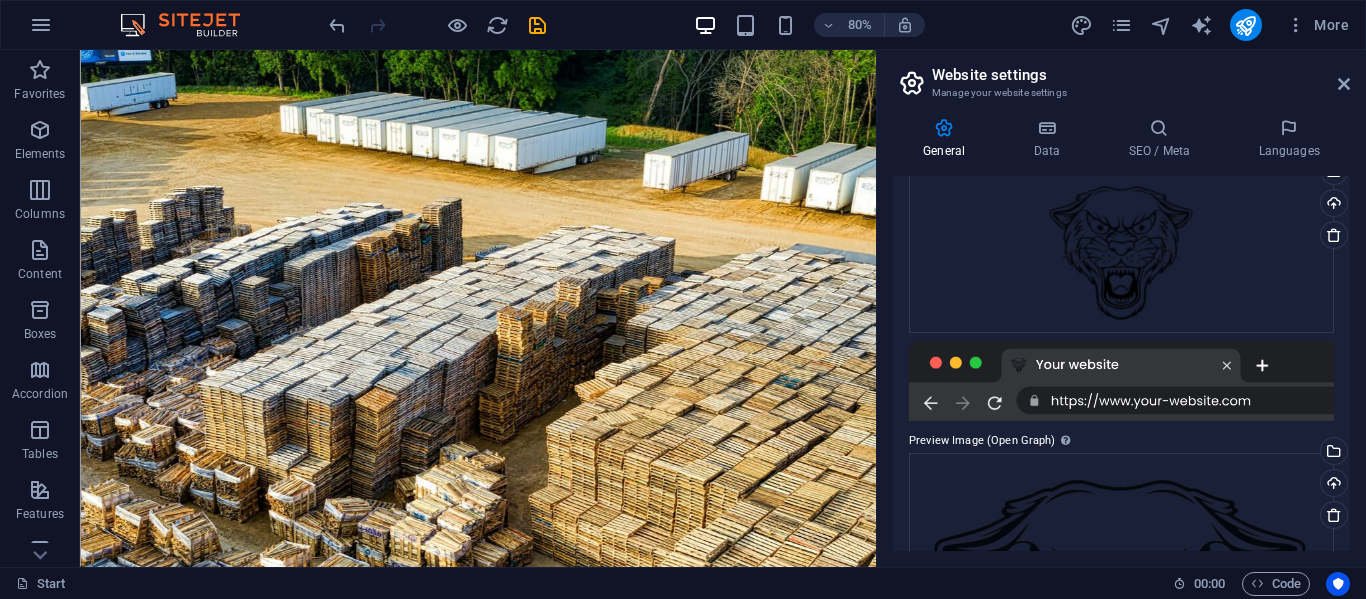 scroll, scrollTop: 0, scrollLeft: 0, axis: both 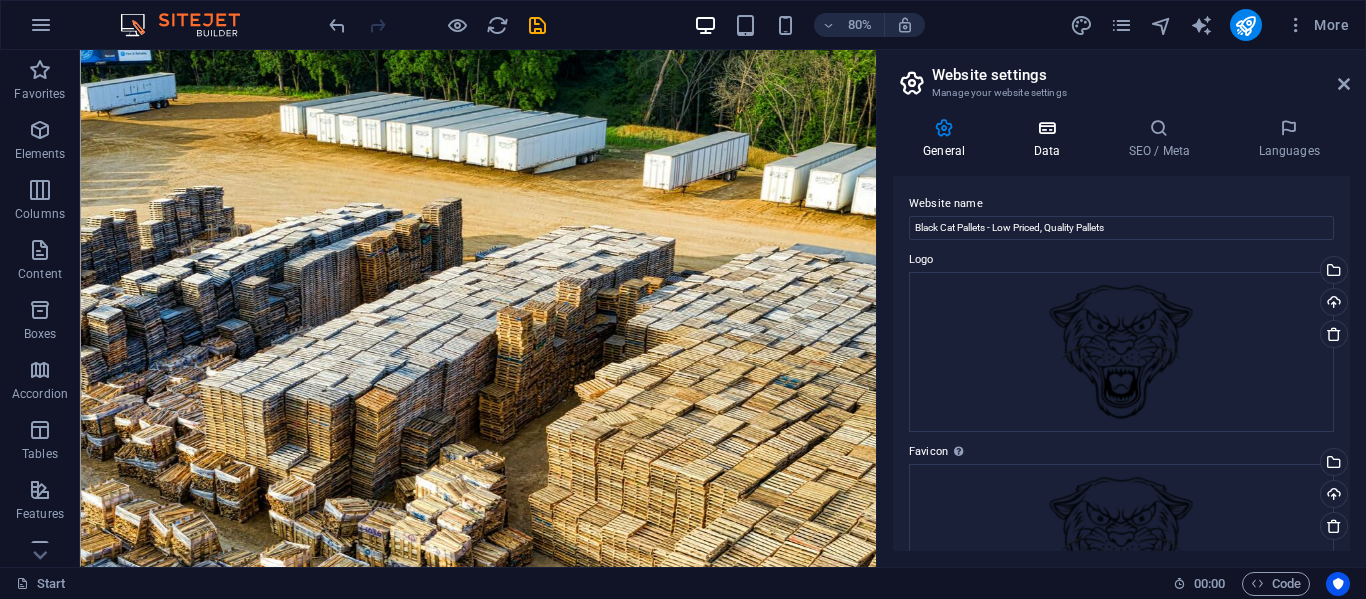 click on "Data" at bounding box center (1050, 139) 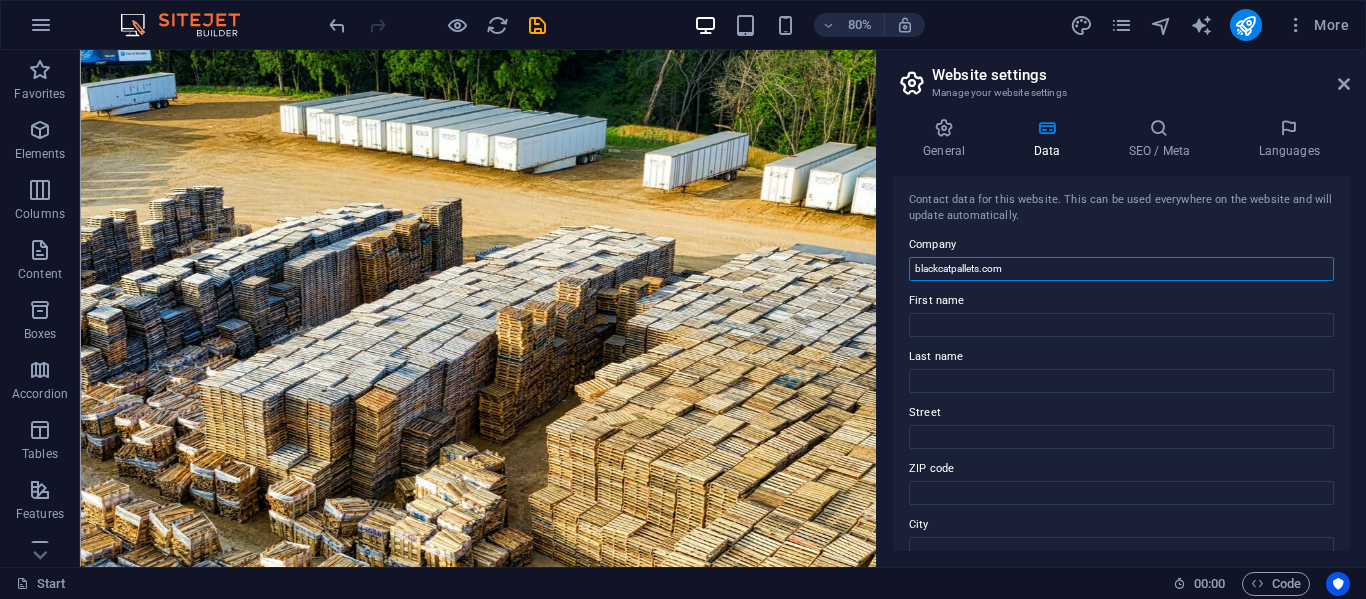 drag, startPoint x: 1126, startPoint y: 261, endPoint x: 914, endPoint y: 233, distance: 213.84106 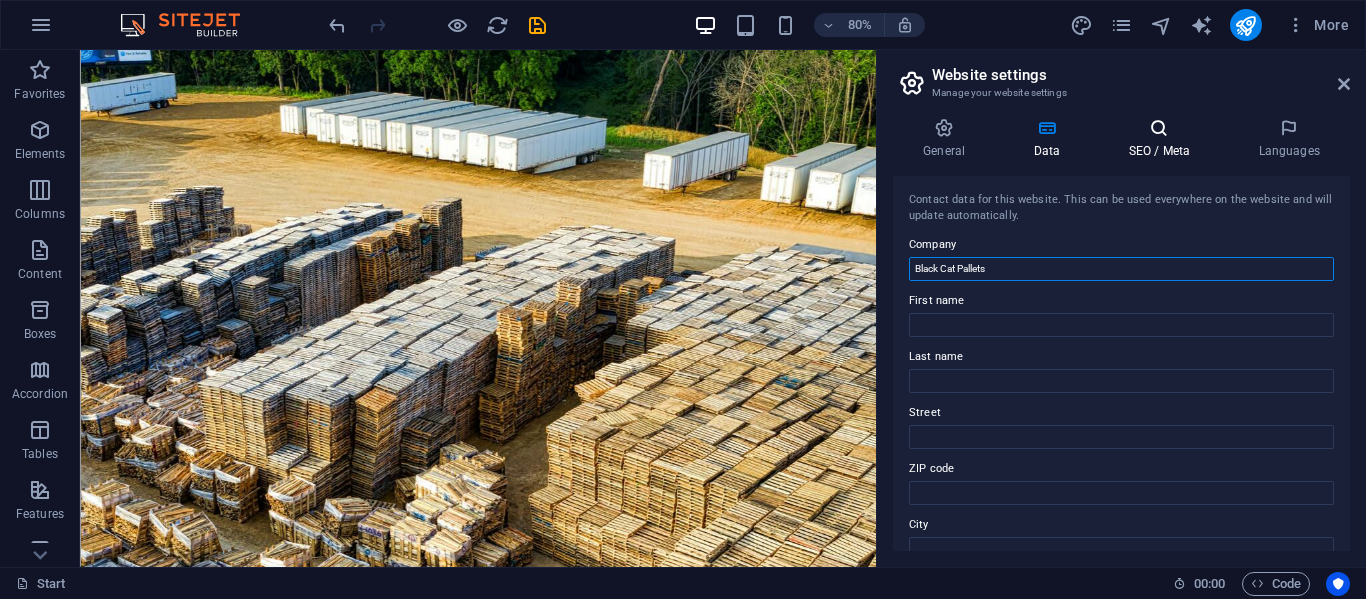 type on "Black Cat Pallets" 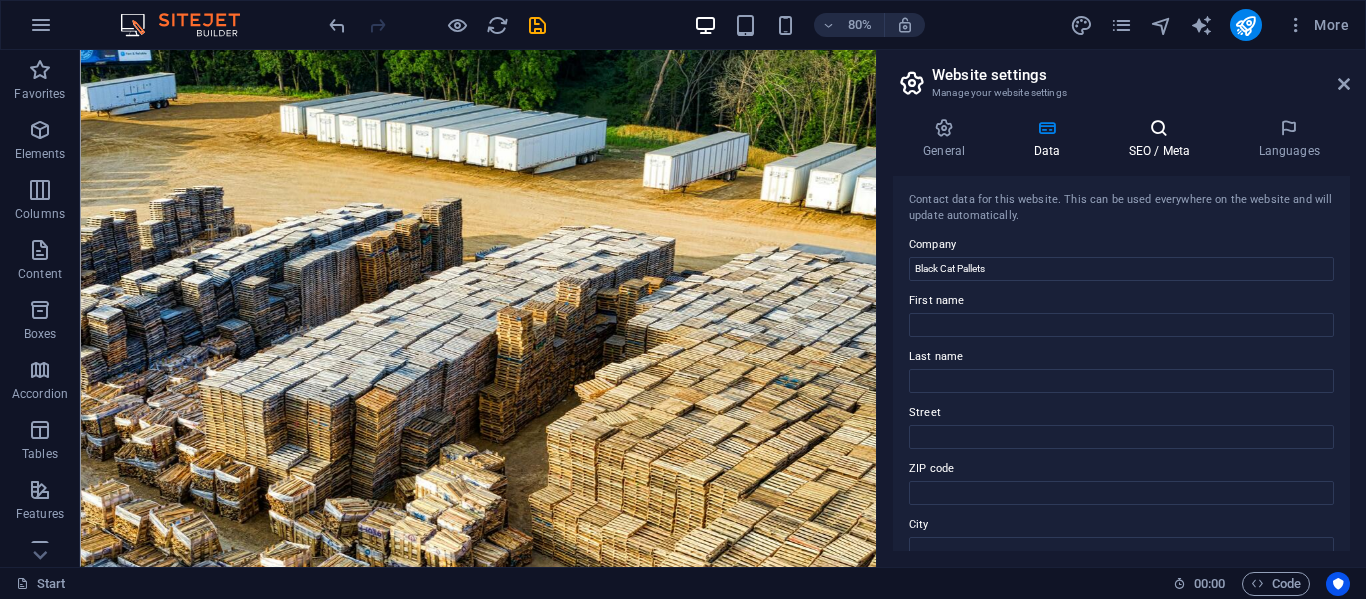 click at bounding box center [1159, 128] 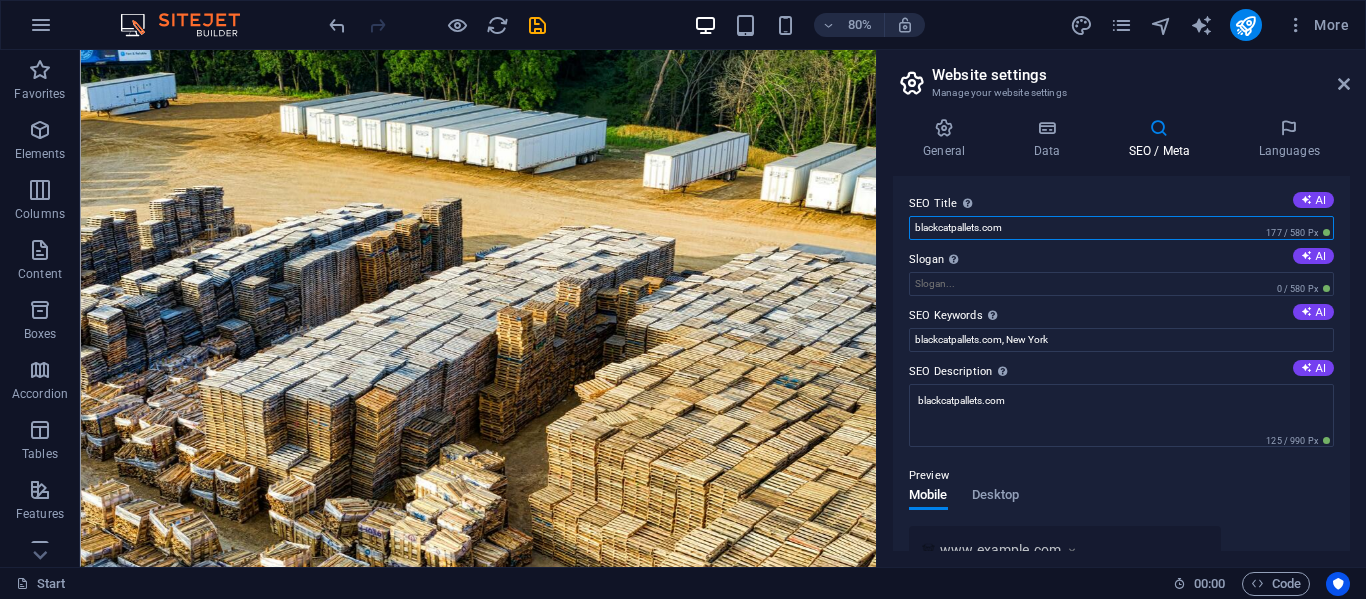 drag, startPoint x: 1133, startPoint y: 231, endPoint x: 905, endPoint y: 232, distance: 228.0022 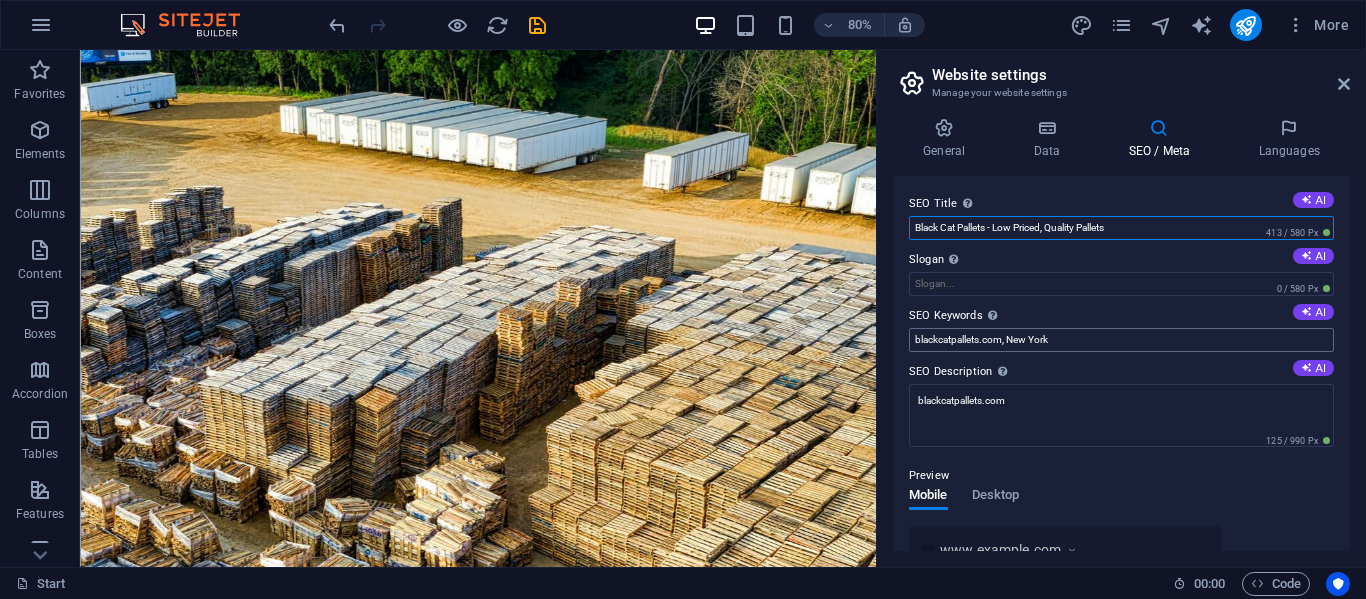 type on "Black Cat Pallets - Low Priced, Quality Pallets" 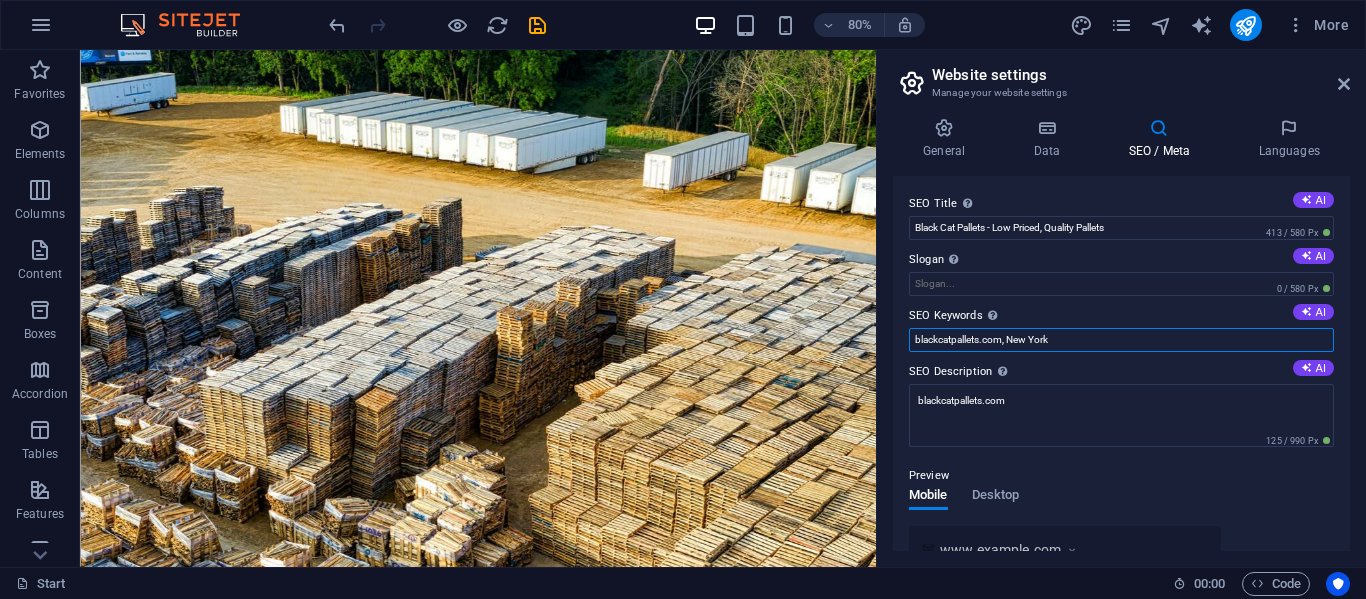 drag, startPoint x: 1072, startPoint y: 339, endPoint x: 903, endPoint y: 329, distance: 169.2956 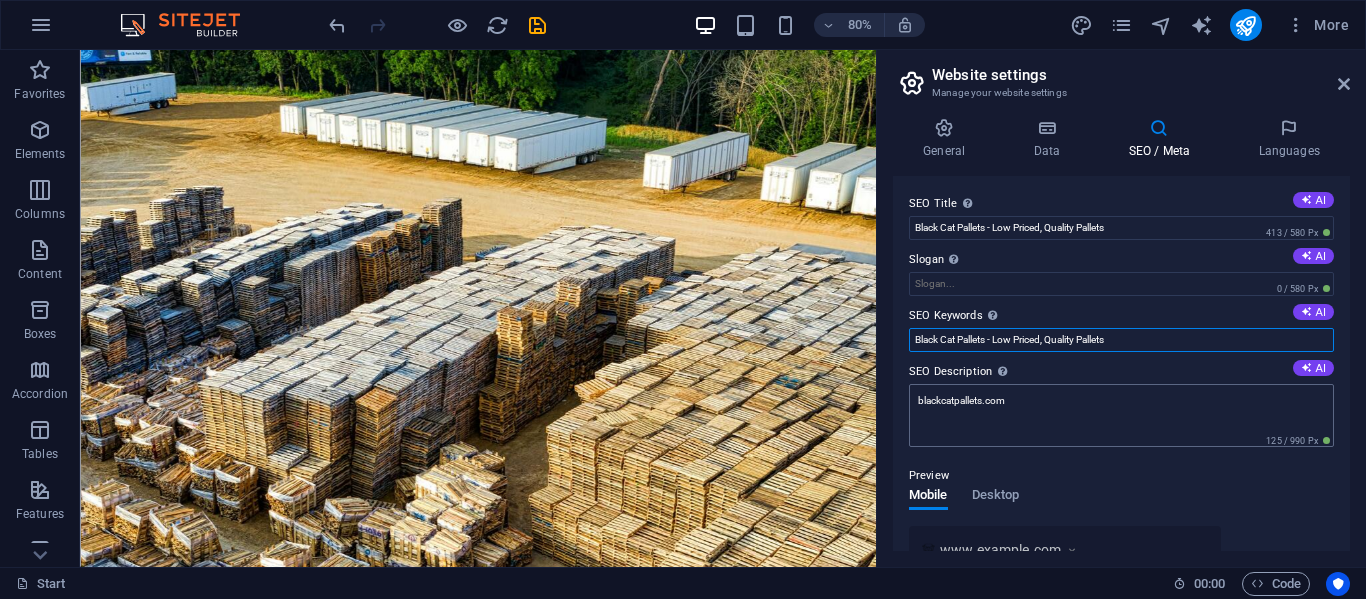 type on "Black Cat Pallets - Low Priced, Quality Pallets" 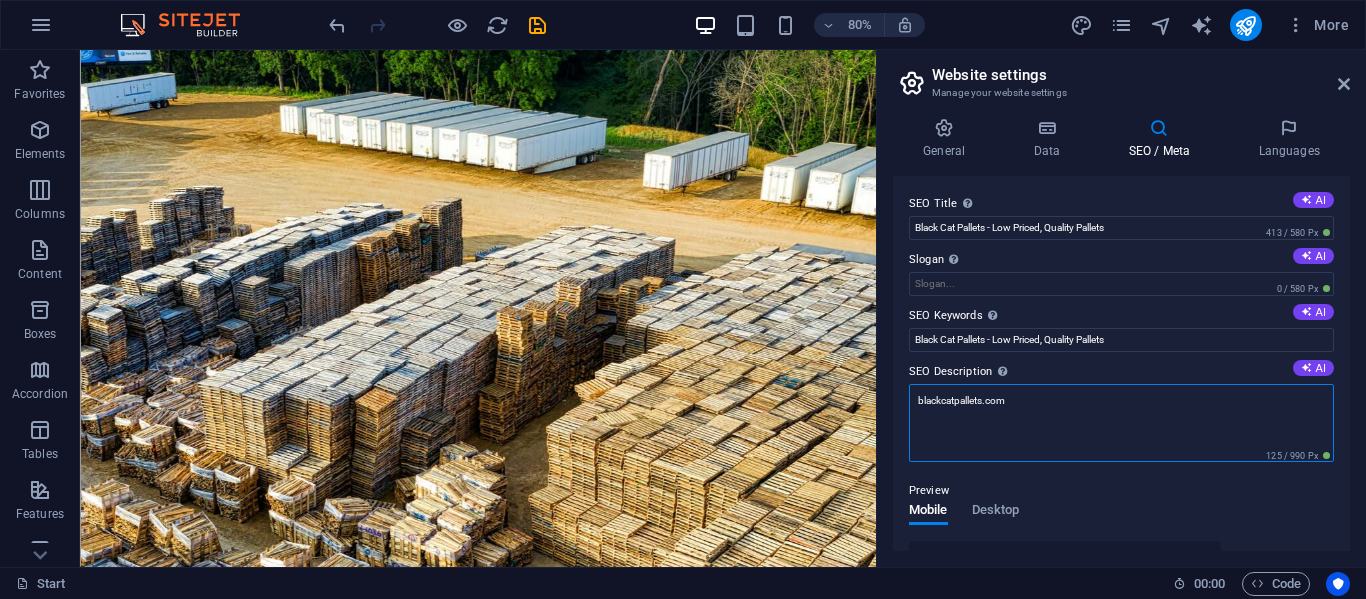 drag, startPoint x: 1047, startPoint y: 410, endPoint x: 892, endPoint y: 402, distance: 155.20631 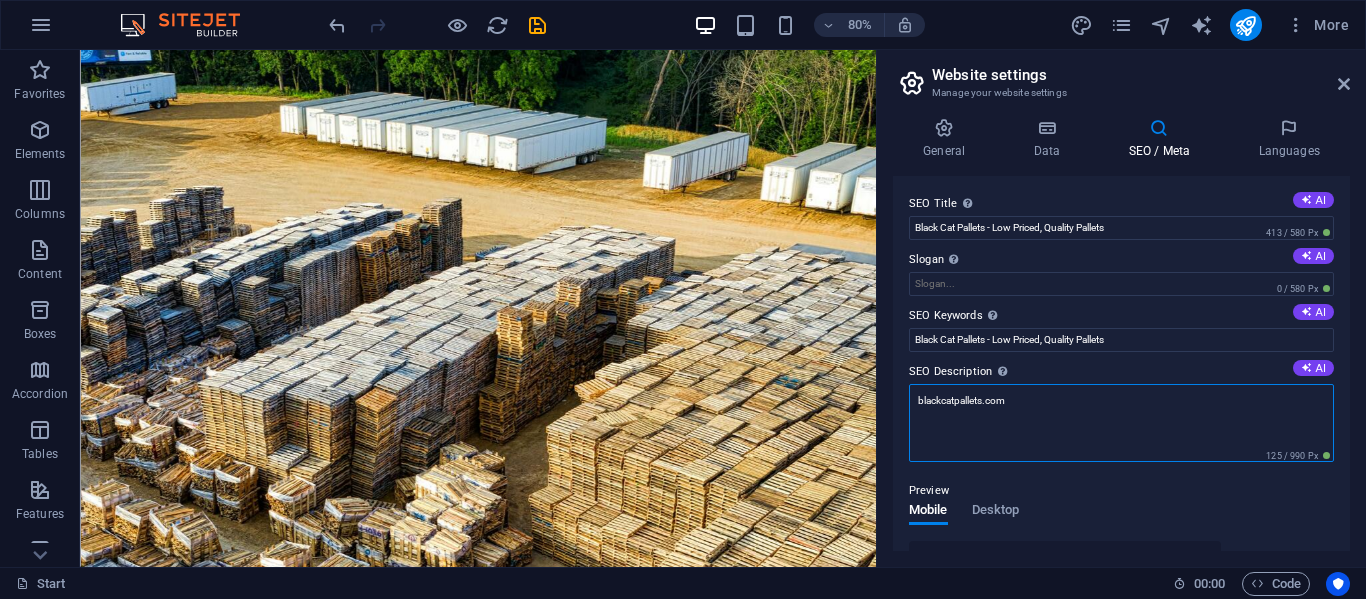 click on "General  Data  SEO / Meta  Languages Website name Black Cat Pallets - Low Priced, Quality Pallets Logo Drag files here, click to choose files or select files from Files or our free stock photos & videos Select files from the file manager, stock photos, or upload file(s) Upload Favicon Set the favicon of your website here. A favicon is a small icon shown in the browser tab next to your website title. It helps visitors identify your website. Drag files here, click to choose files or select files from Files or our free stock photos & videos Select files from the file manager, stock photos, or upload file(s) Upload Preview Image (Open Graph) This image will be shown when the website is shared on social networks Drag files here, click to choose files or select files from Files or our free stock photos & videos Select files from the file manager, stock photos, or upload file(s) Upload Contact data for this website. This can be used everywhere on the website and will update automatically. Company Black Cat Pallets" at bounding box center (1121, 334) 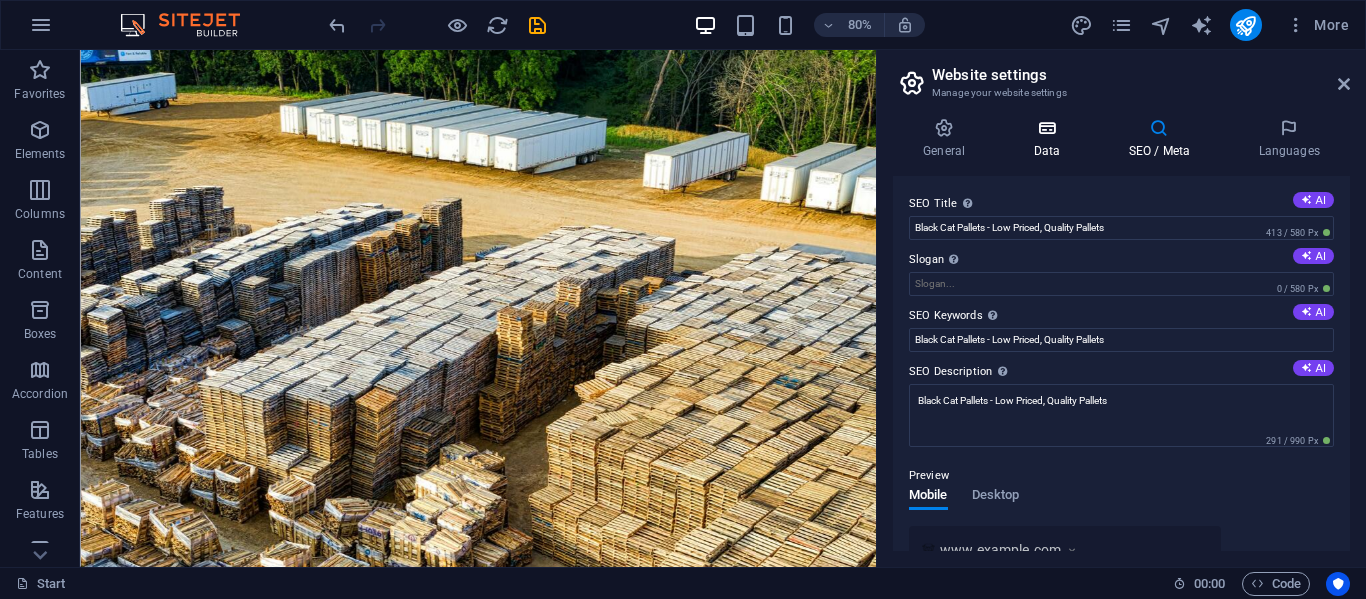 click at bounding box center (1046, 128) 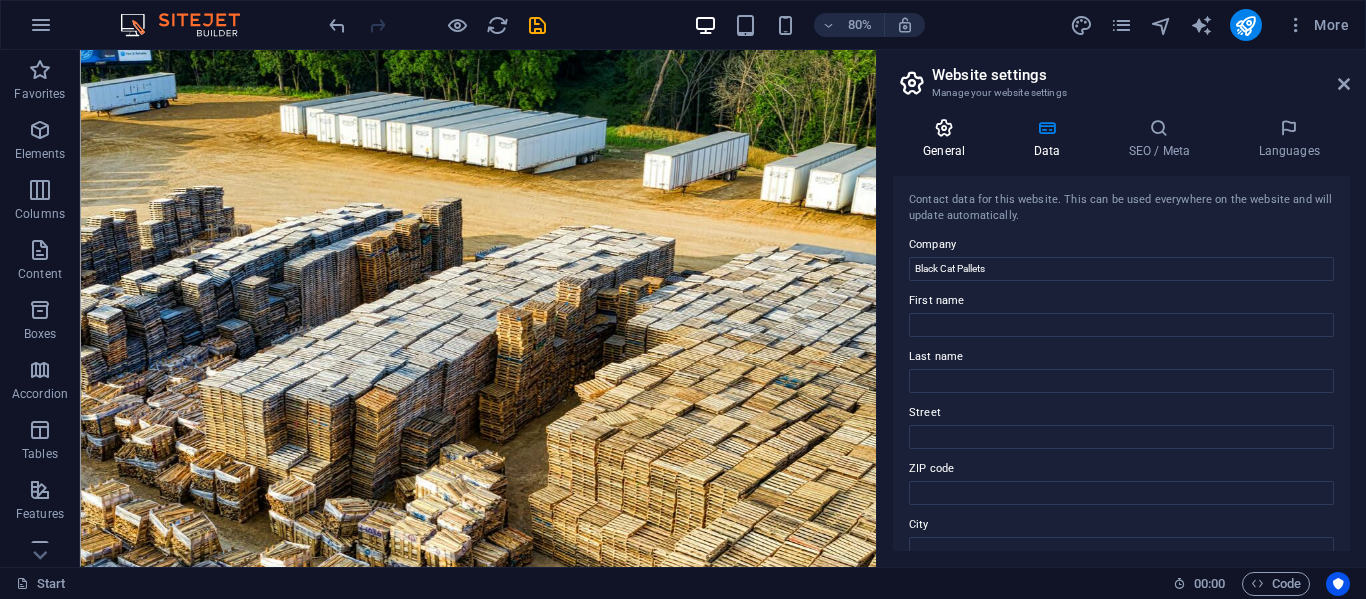 click at bounding box center (944, 128) 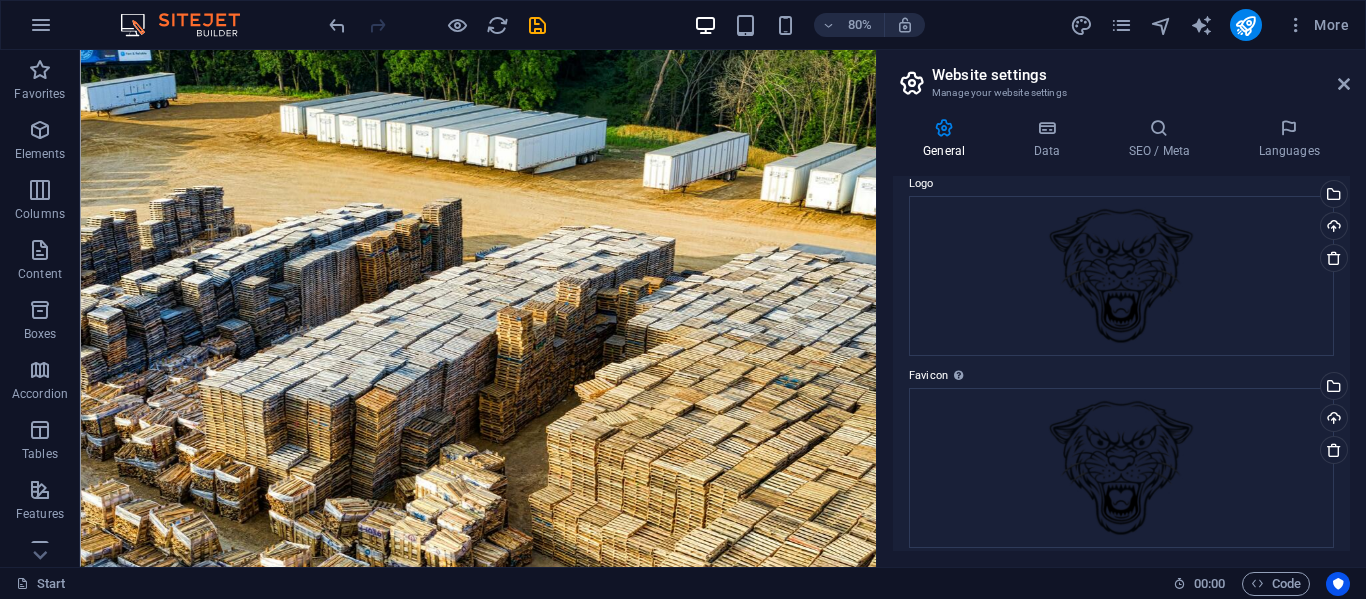 scroll, scrollTop: 0, scrollLeft: 0, axis: both 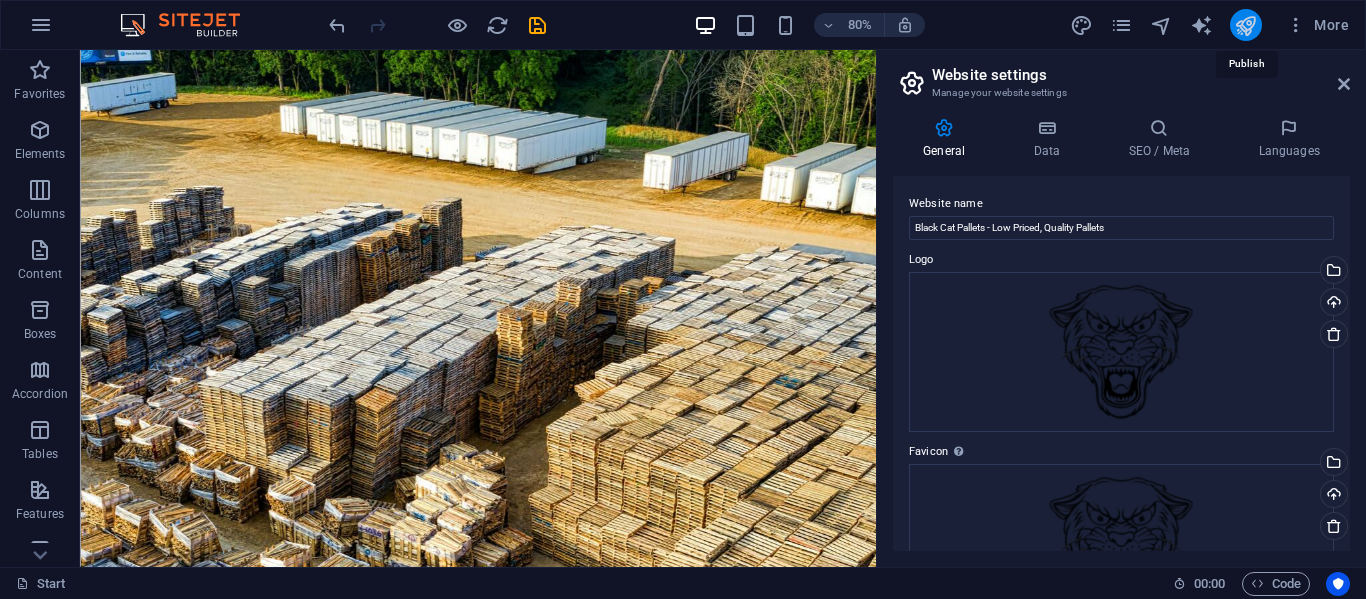 click at bounding box center [1245, 25] 